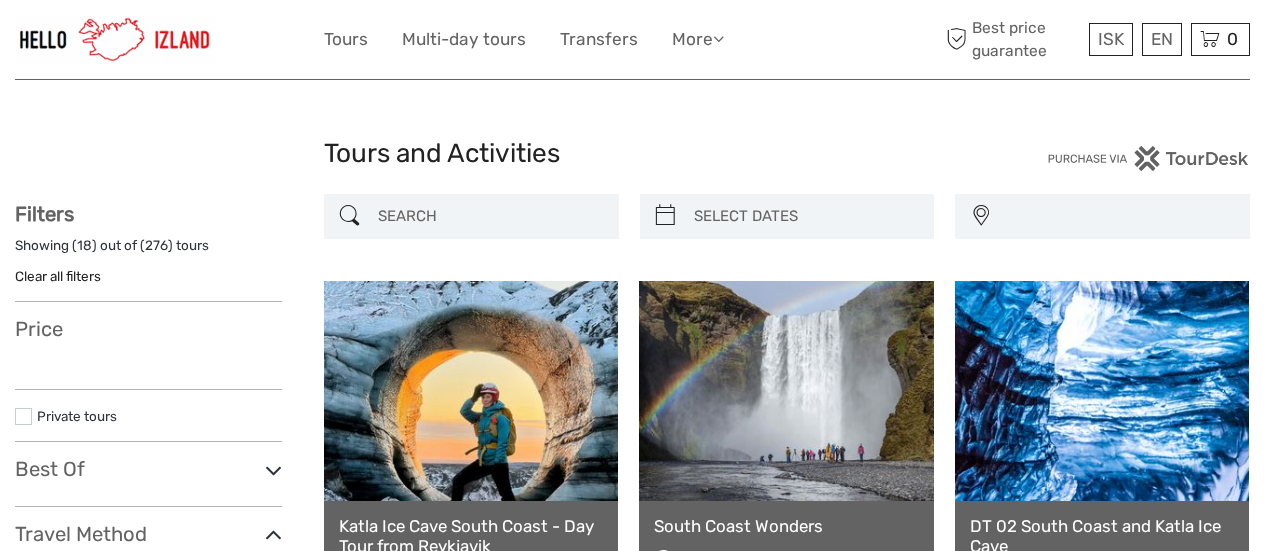 select 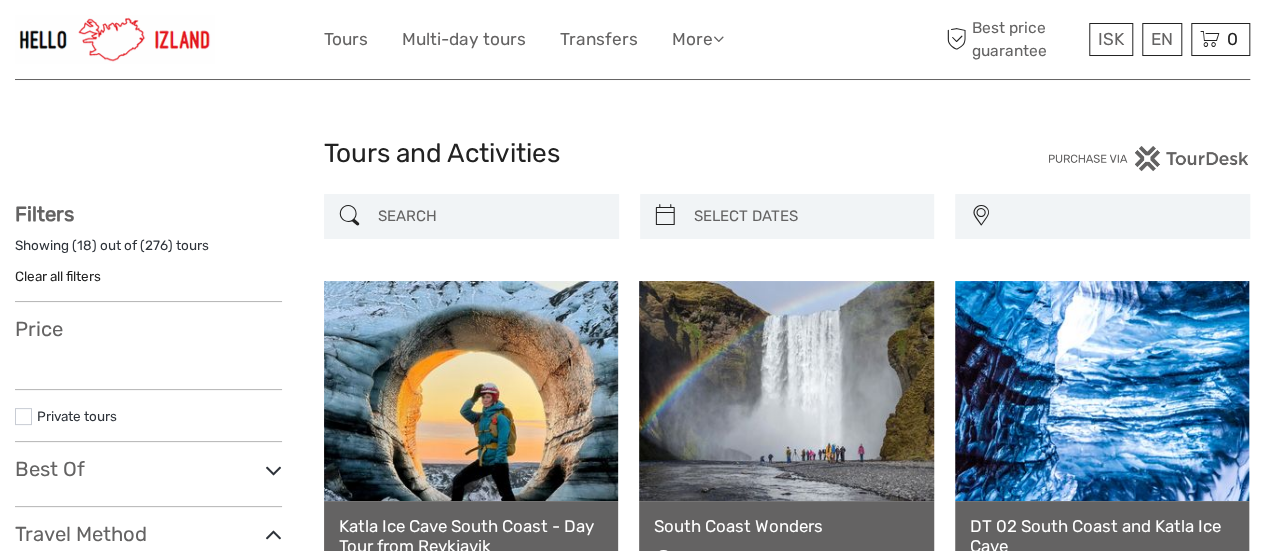 scroll, scrollTop: 0, scrollLeft: 0, axis: both 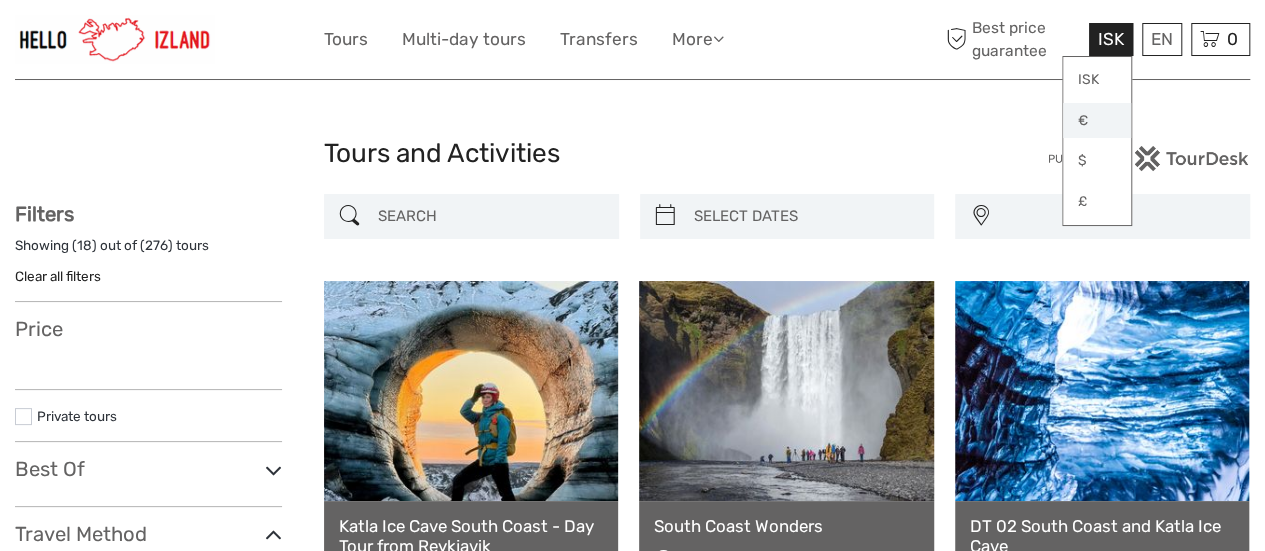 click on "€" at bounding box center [1097, 121] 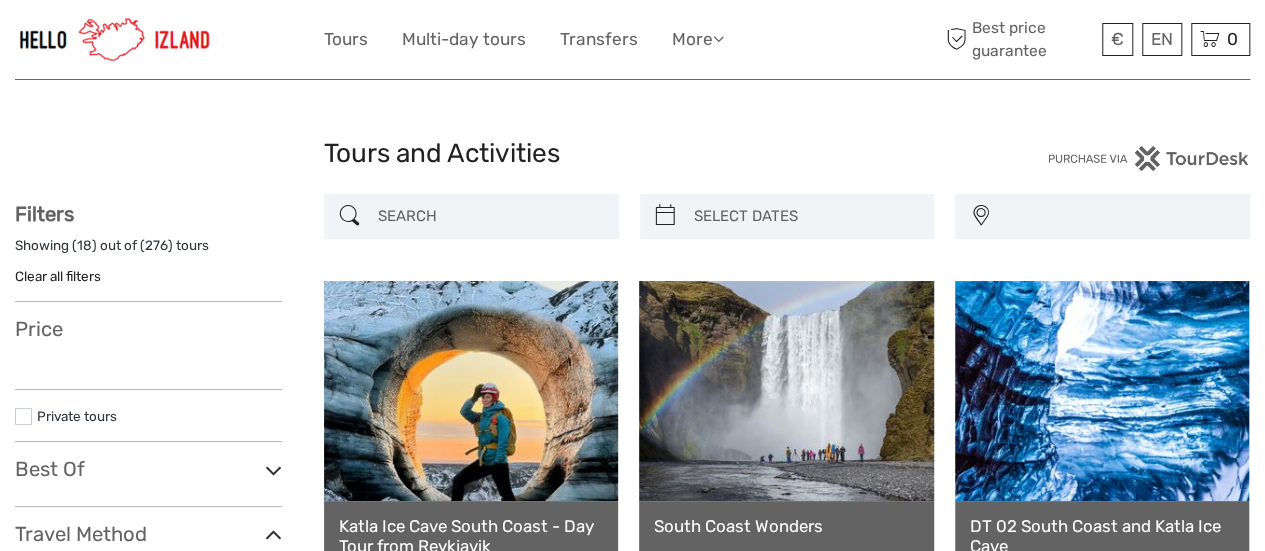select 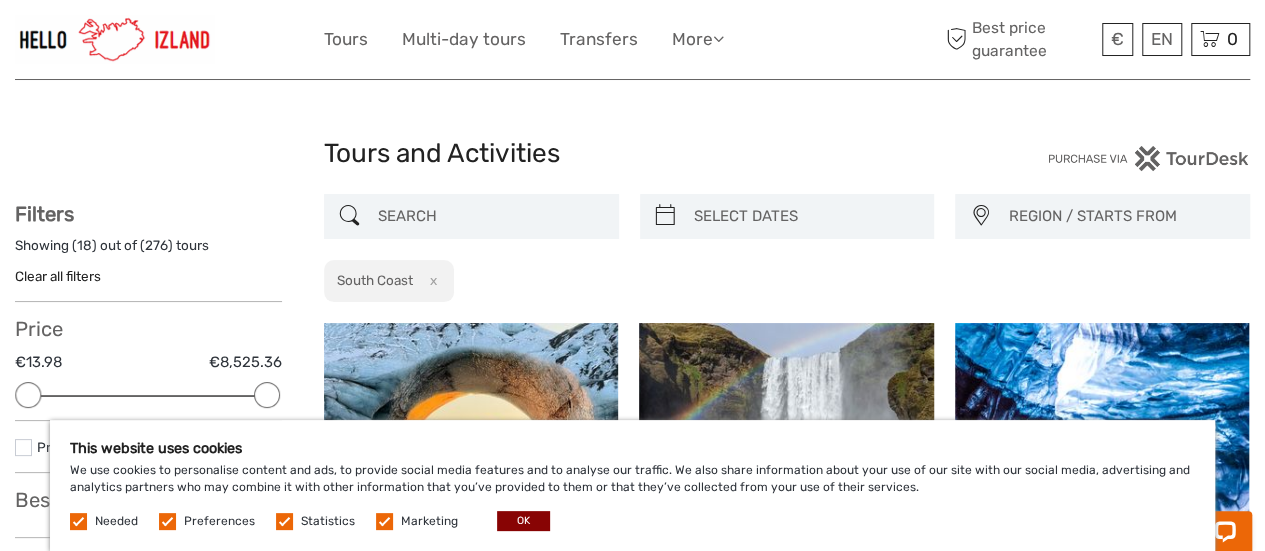 scroll, scrollTop: 0, scrollLeft: 0, axis: both 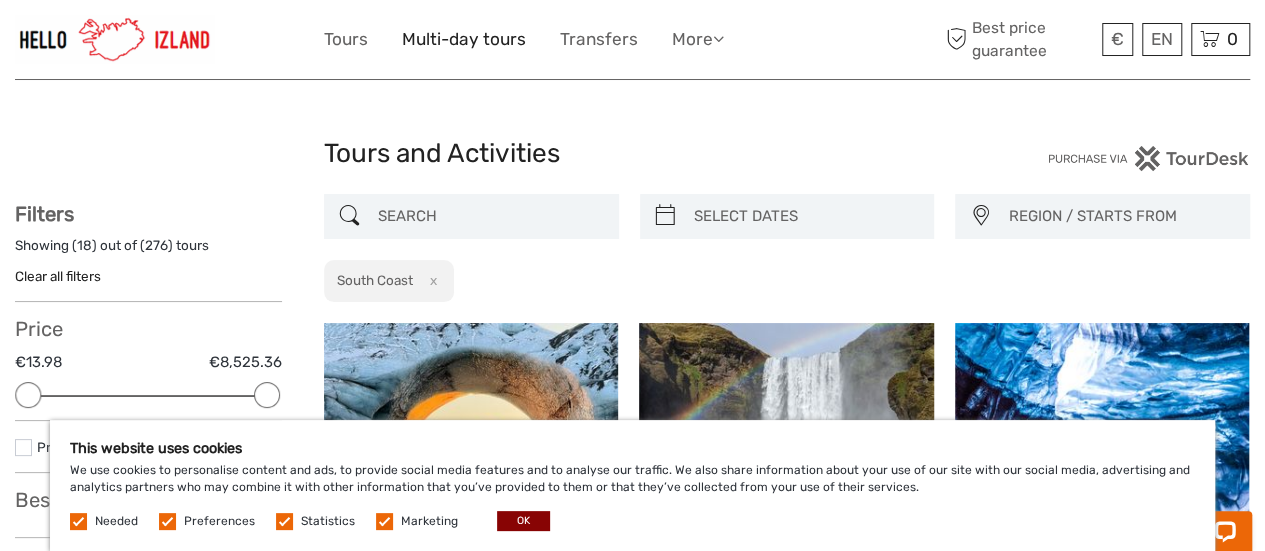 click on "Multi-day tours" at bounding box center (464, 39) 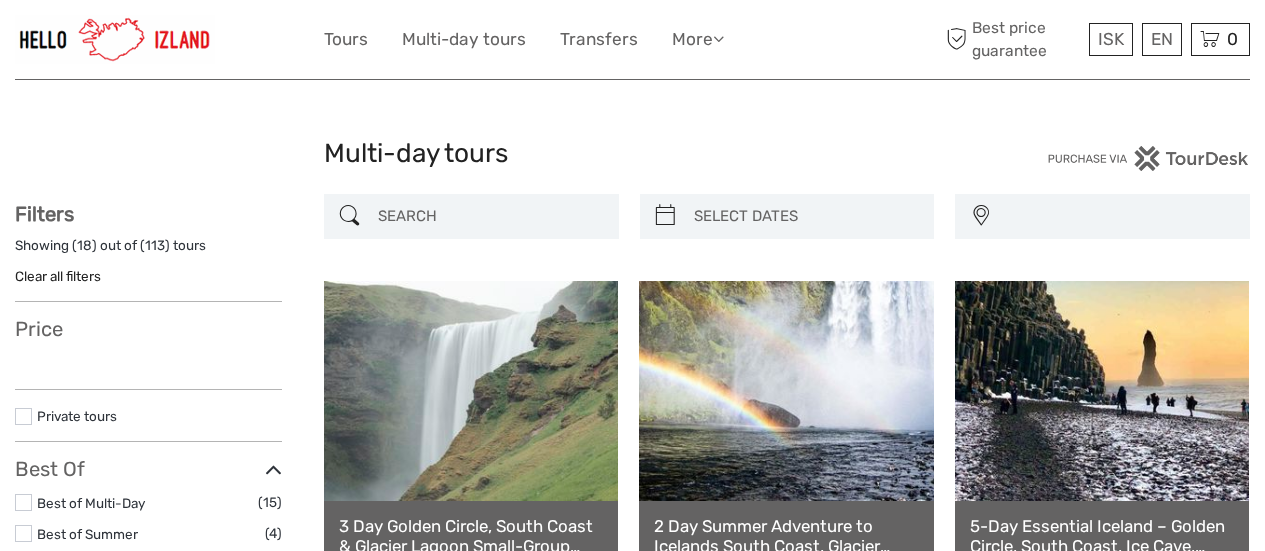 select 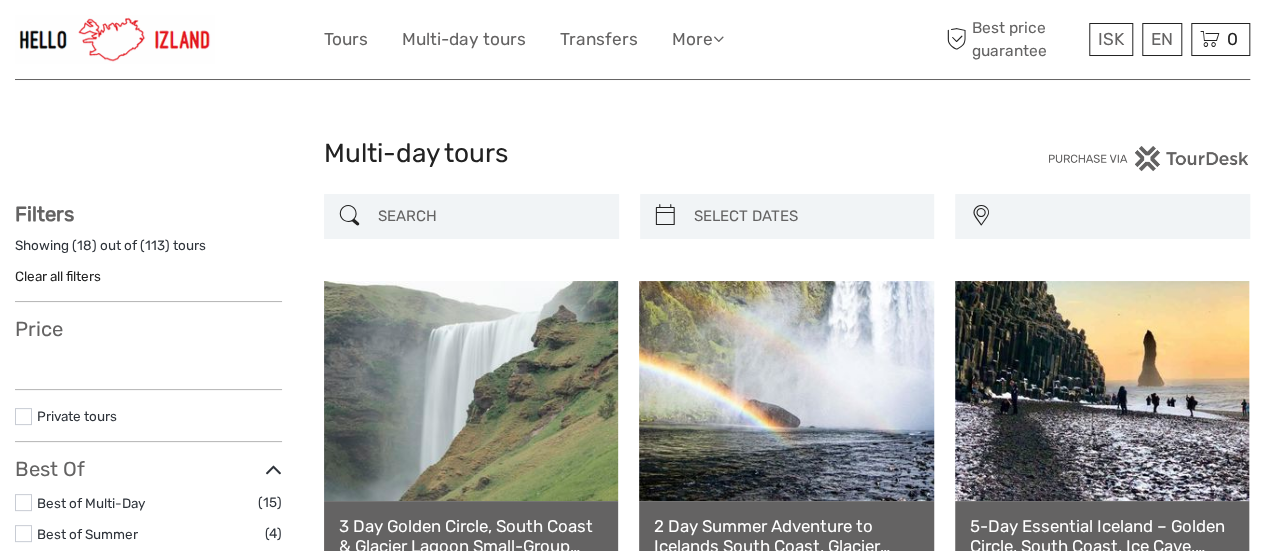scroll, scrollTop: 0, scrollLeft: 0, axis: both 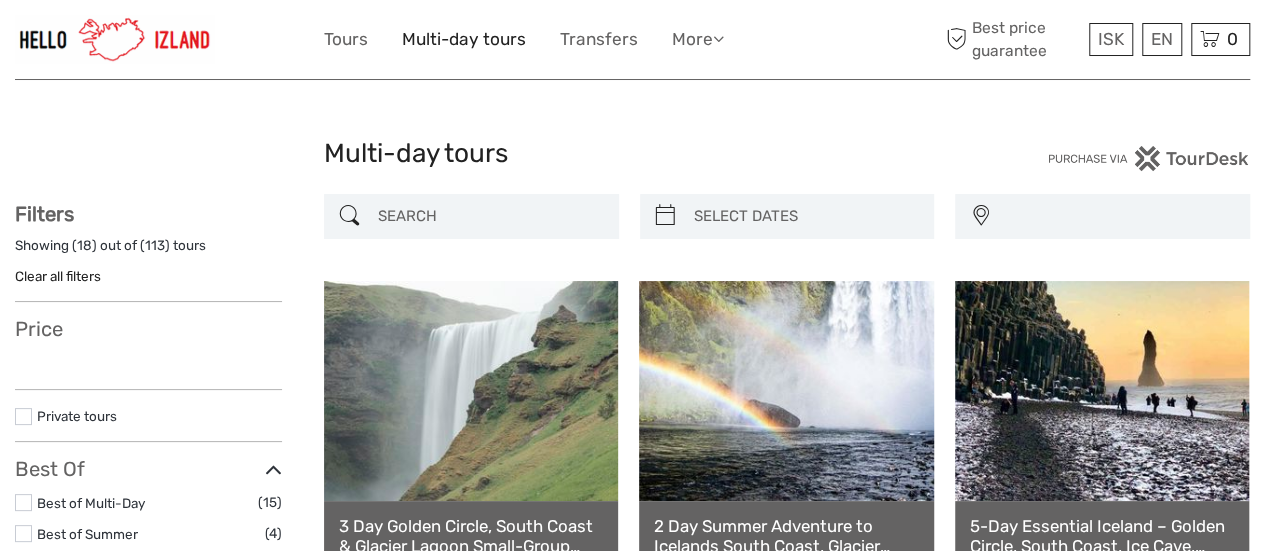 select 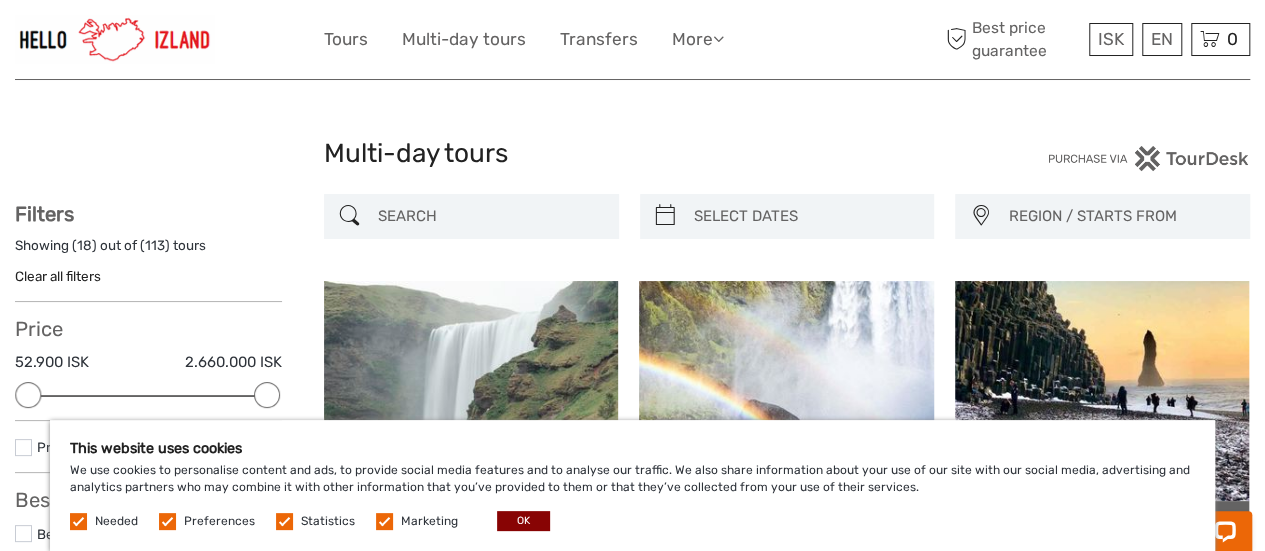 scroll, scrollTop: 0, scrollLeft: 0, axis: both 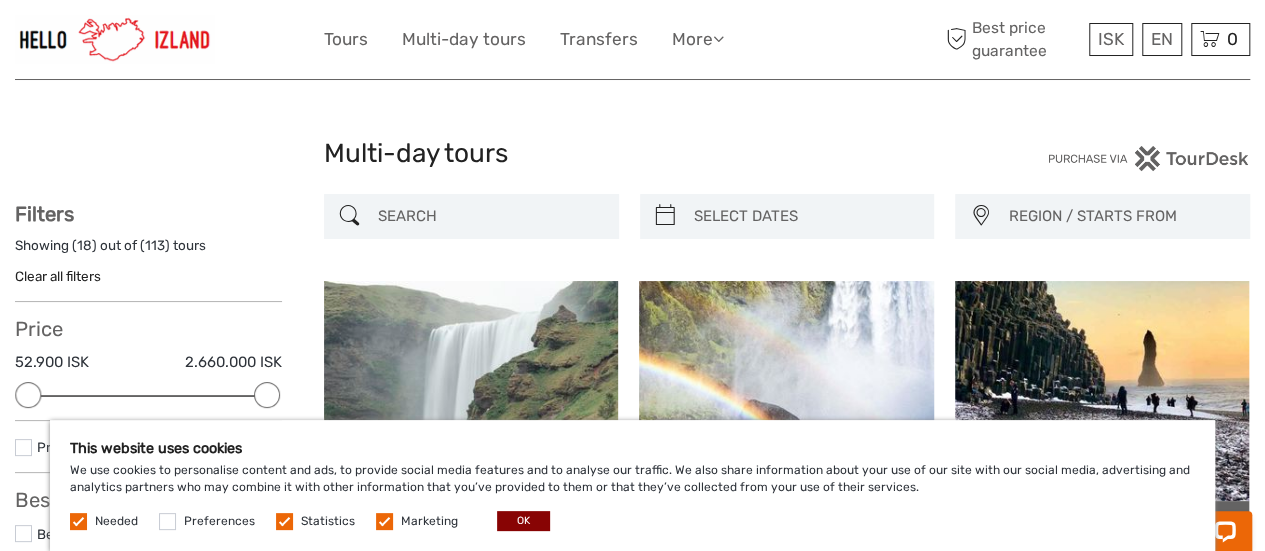 click at bounding box center [284, 521] 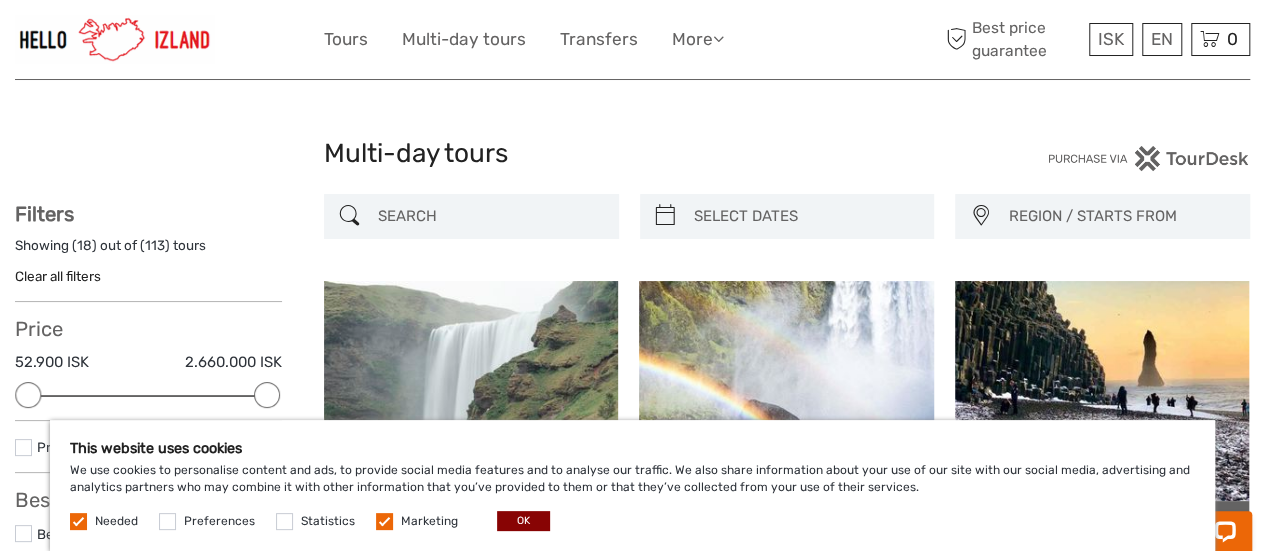 click at bounding box center (384, 521) 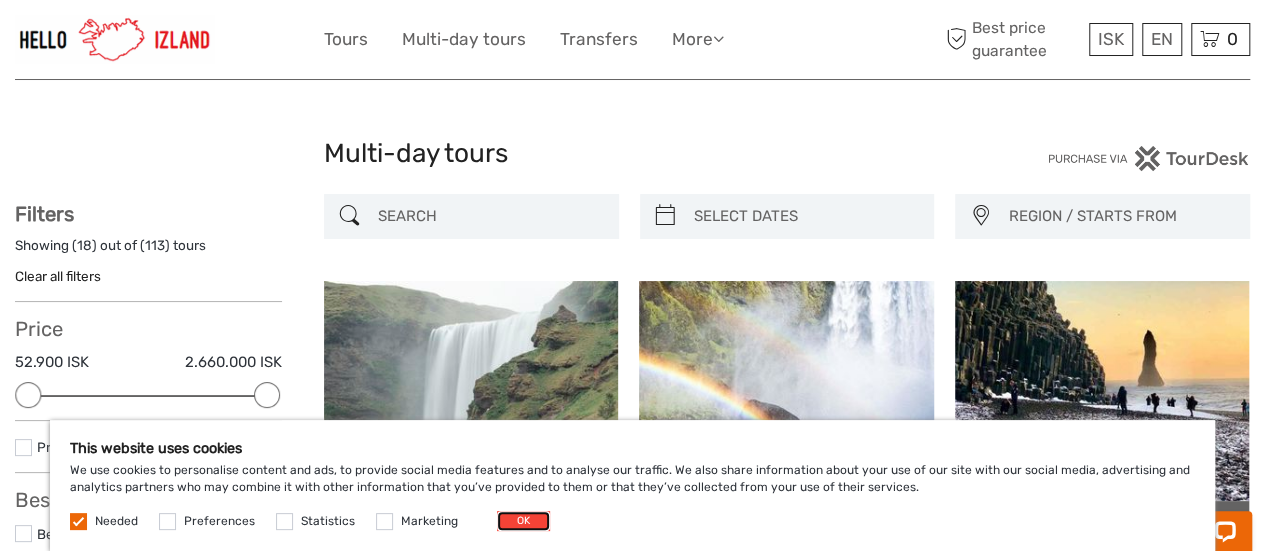 click on "OK" at bounding box center (523, 521) 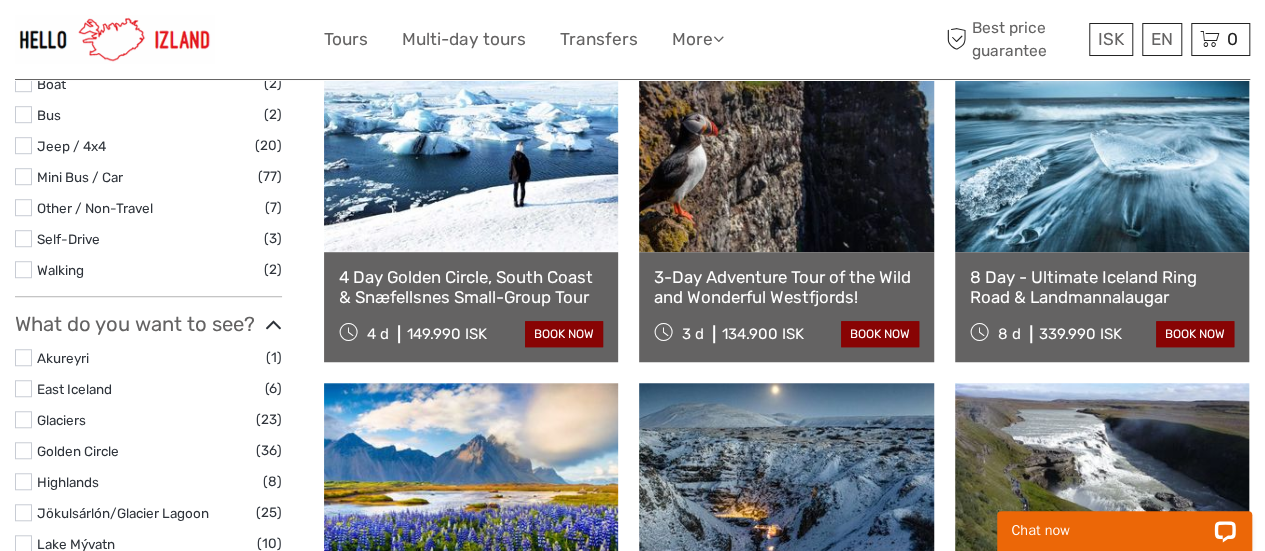 scroll, scrollTop: 700, scrollLeft: 0, axis: vertical 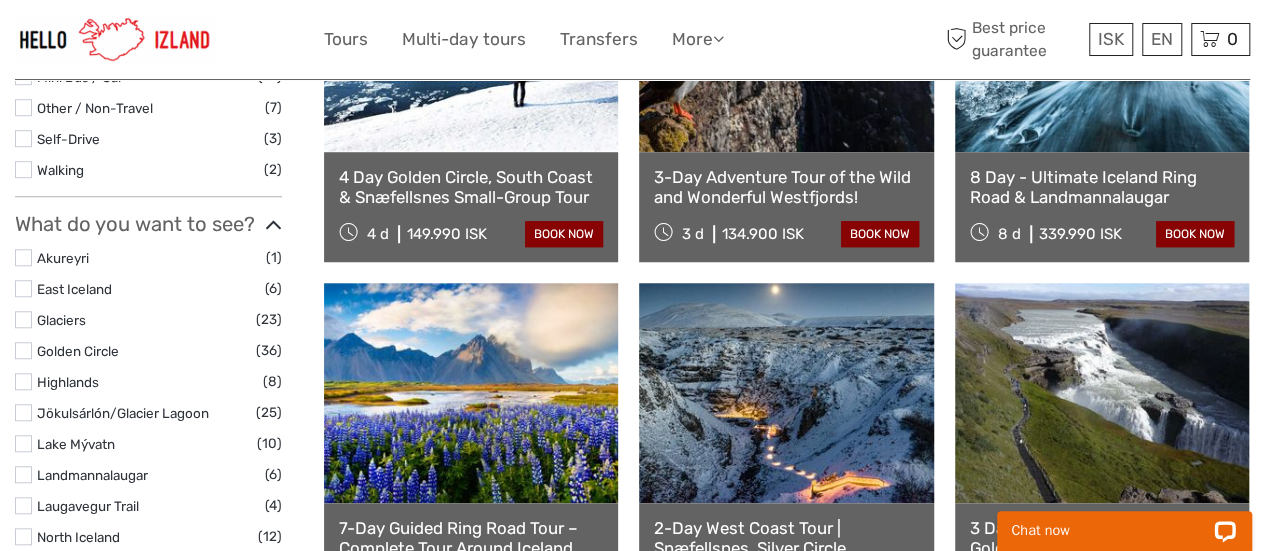 click at bounding box center [23, 138] 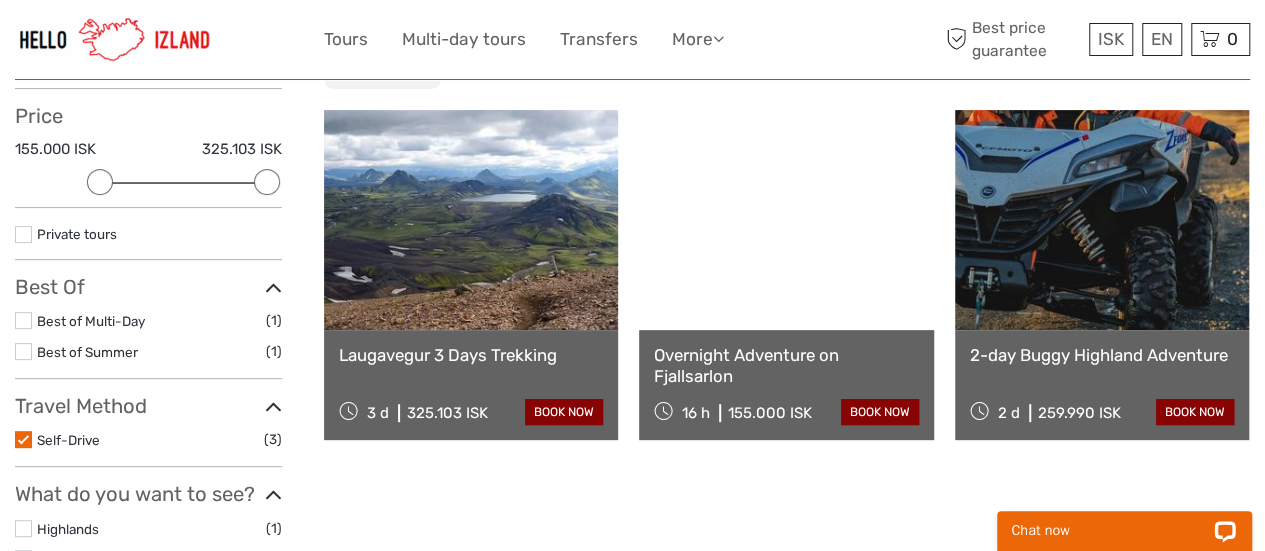 scroll, scrollTop: 0, scrollLeft: 0, axis: both 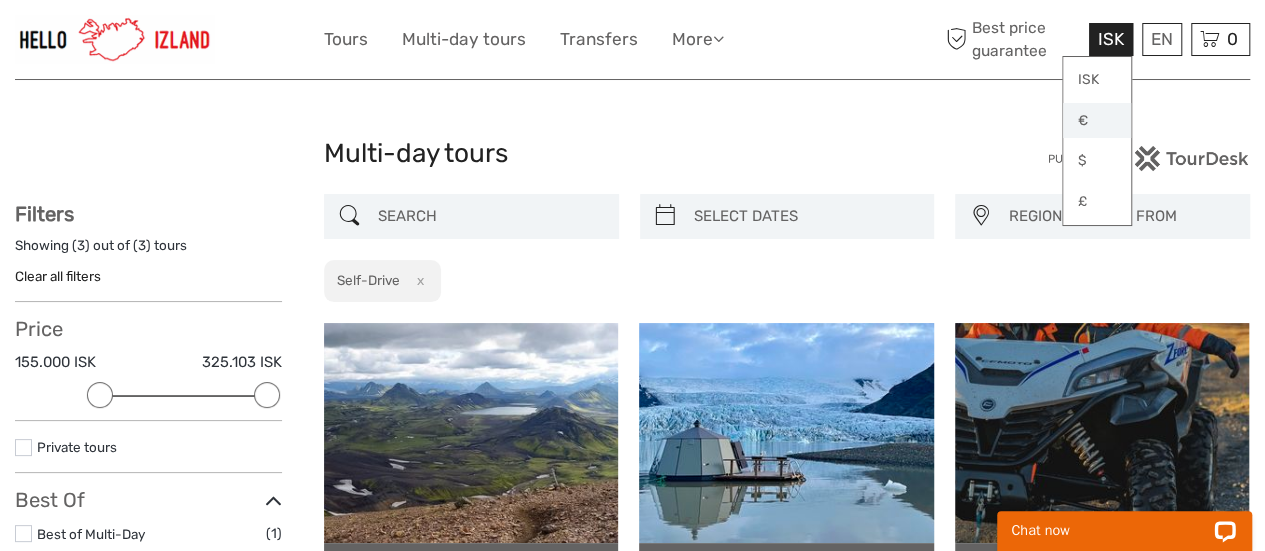 click on "€" at bounding box center (1097, 121) 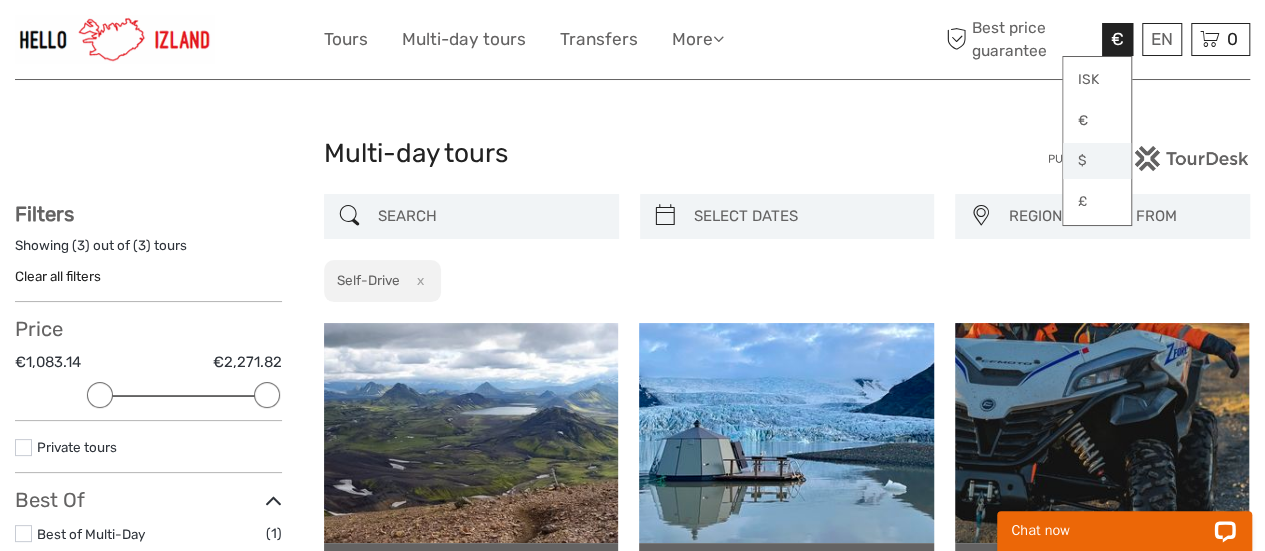 click on "$" at bounding box center (1097, 161) 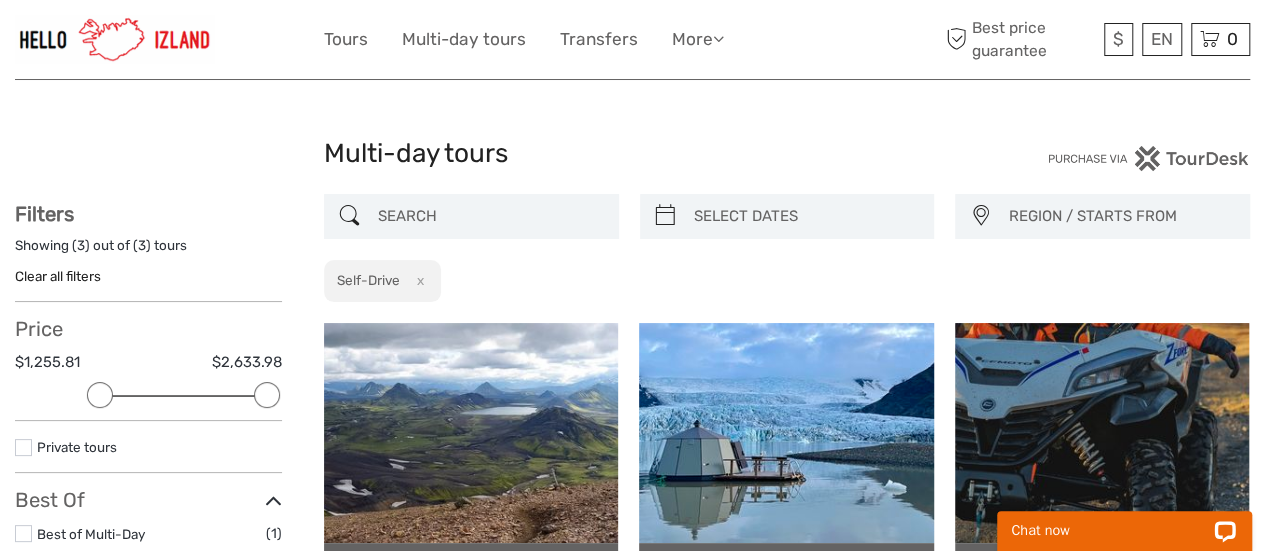 click on "Multi-day tours
Multi-day tours
REGION / STARTS FROM
Capital Region
East
North
Northeast
Reykjanes / Keflavík
South
Southeast
West
Westfjords
Capital Region
East
North
Northeast
Reykjanes / Keflavík
South
Southeast
West
Westfjords
Show filters
Hide filters
Filters
Showing ( 3 ) out of ( 3 ) tours
Clear all filters
Price
$1,255.81   $2,633.98
Clear" at bounding box center (632, 631) 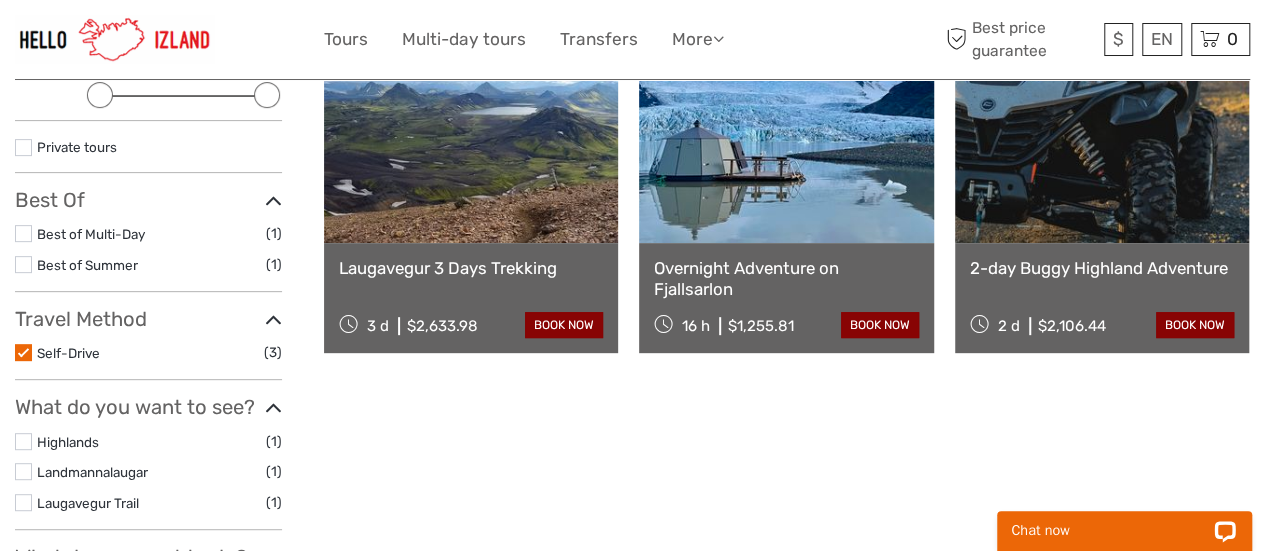 click at bounding box center (471, 133) 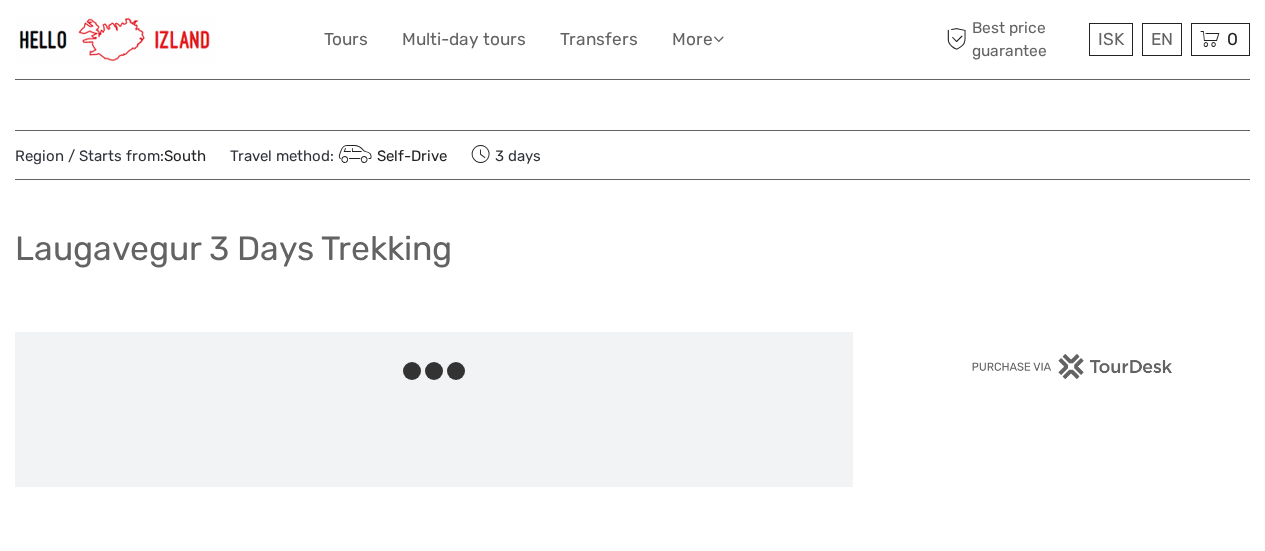 scroll, scrollTop: 0, scrollLeft: 0, axis: both 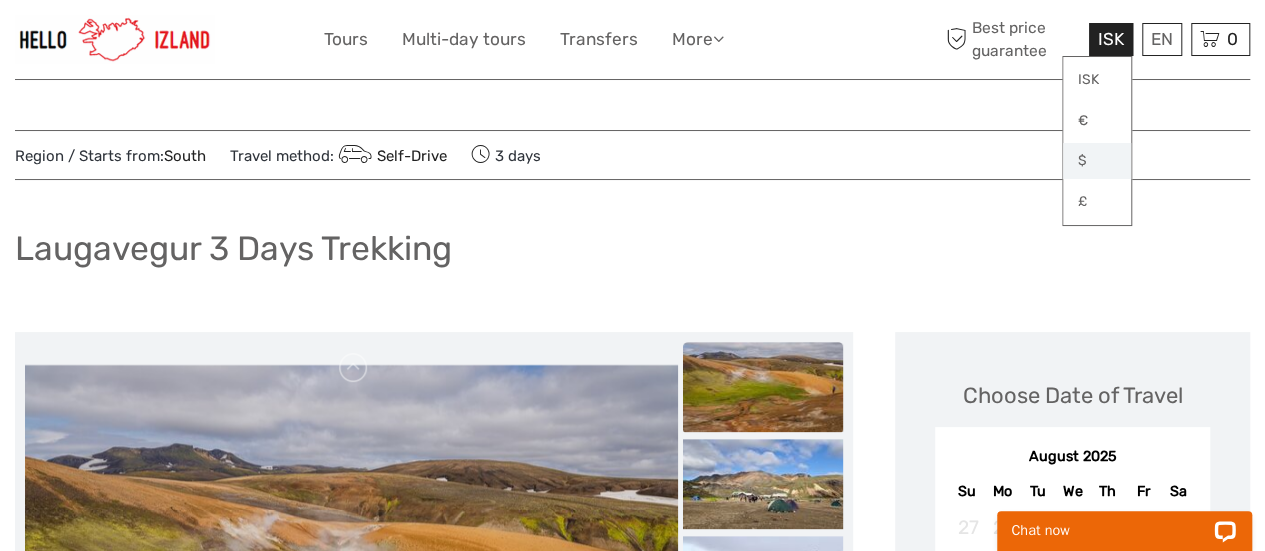 click on "$" at bounding box center [1097, 161] 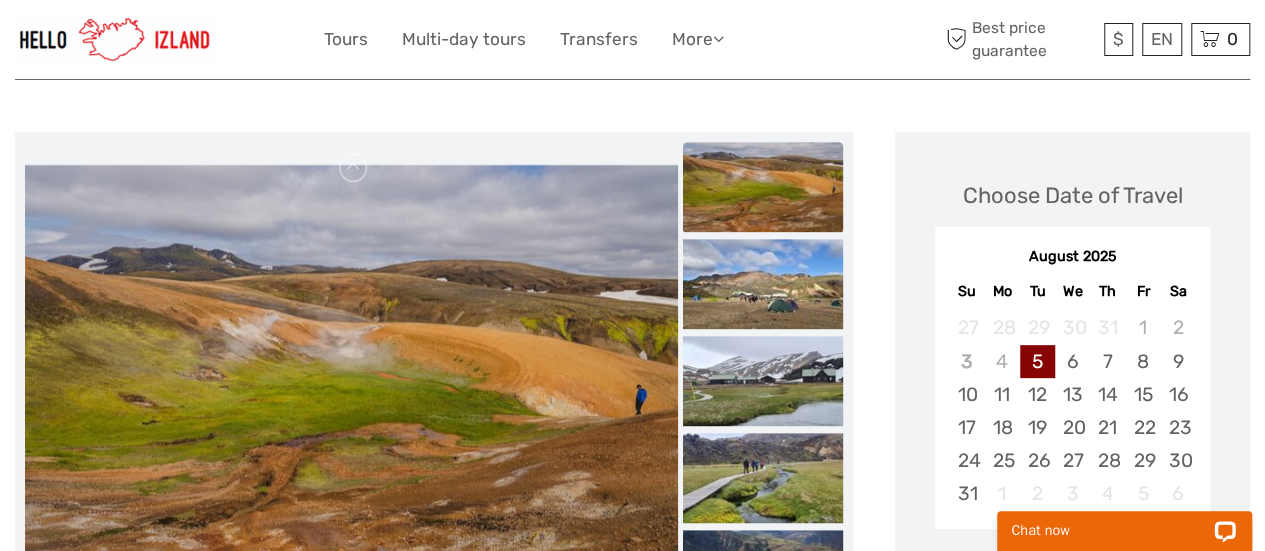 scroll, scrollTop: 300, scrollLeft: 0, axis: vertical 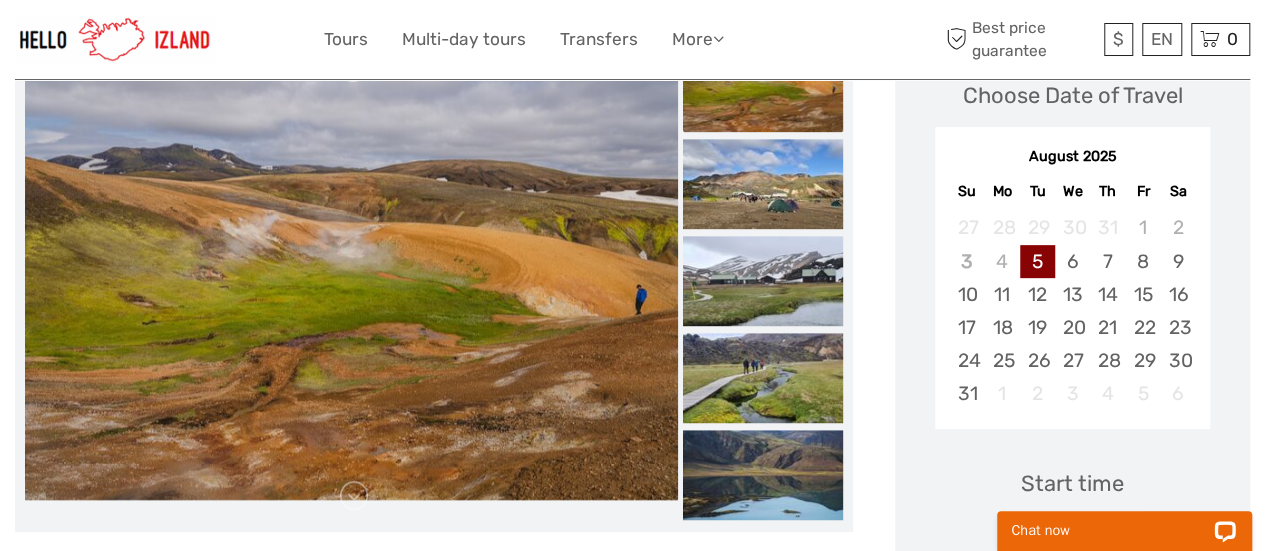 click at bounding box center [351, 282] 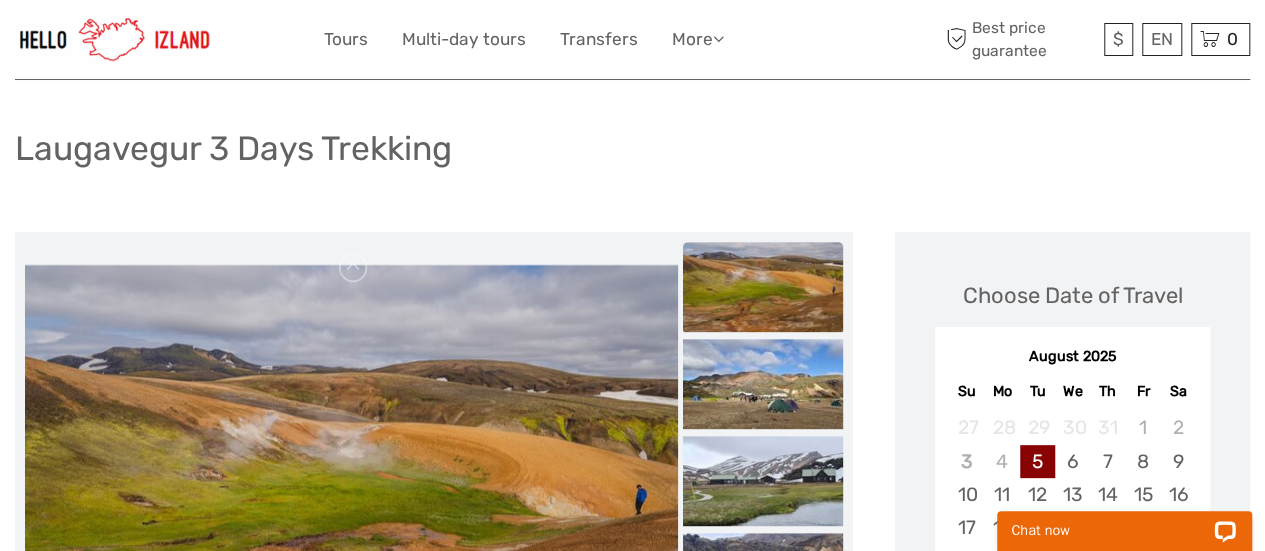 scroll, scrollTop: 200, scrollLeft: 0, axis: vertical 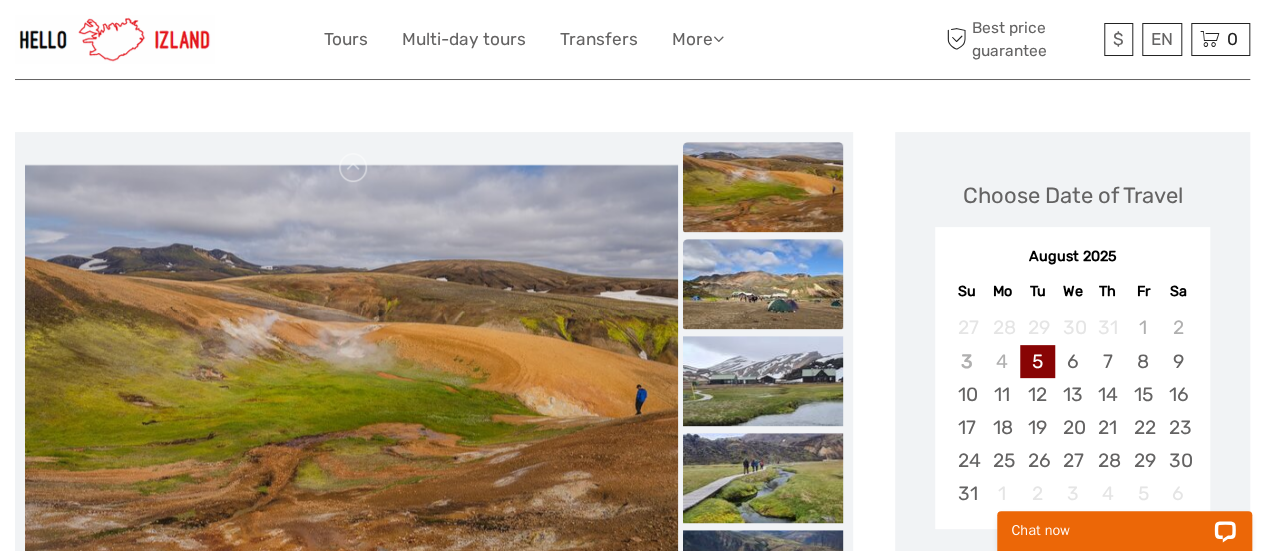 click at bounding box center [763, 284] 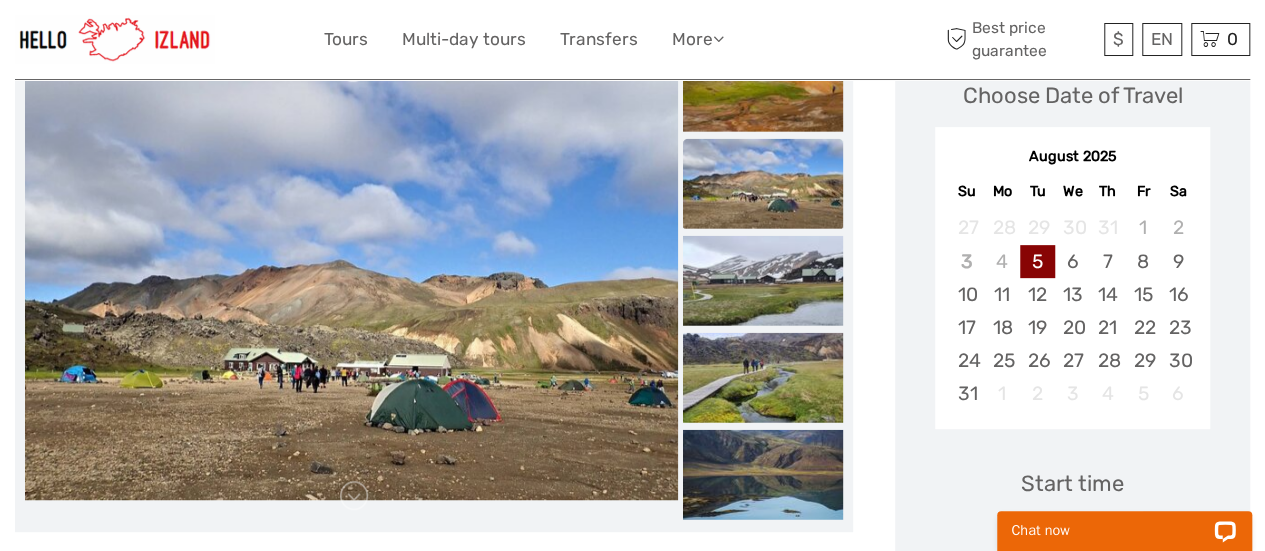 scroll, scrollTop: 400, scrollLeft: 0, axis: vertical 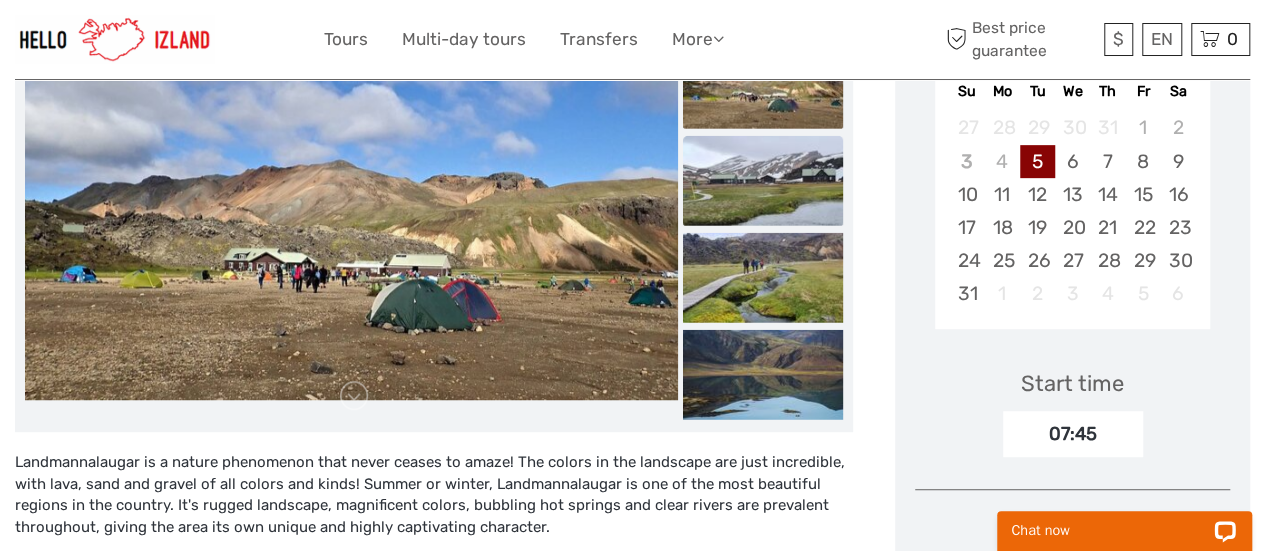click at bounding box center [763, 181] 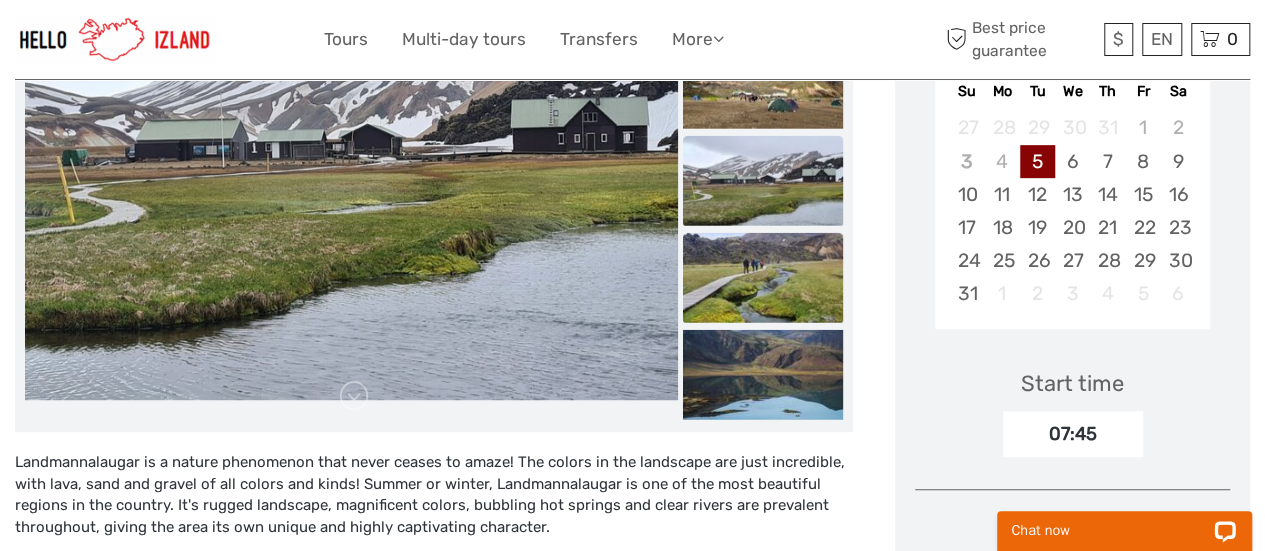 click at bounding box center [763, 278] 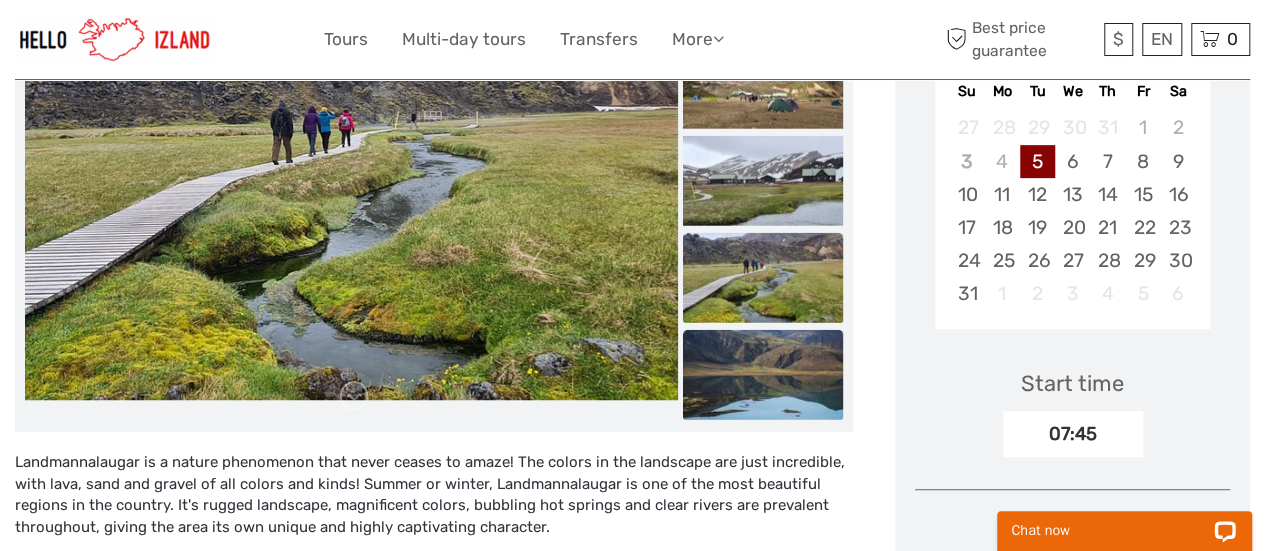 click at bounding box center (763, 375) 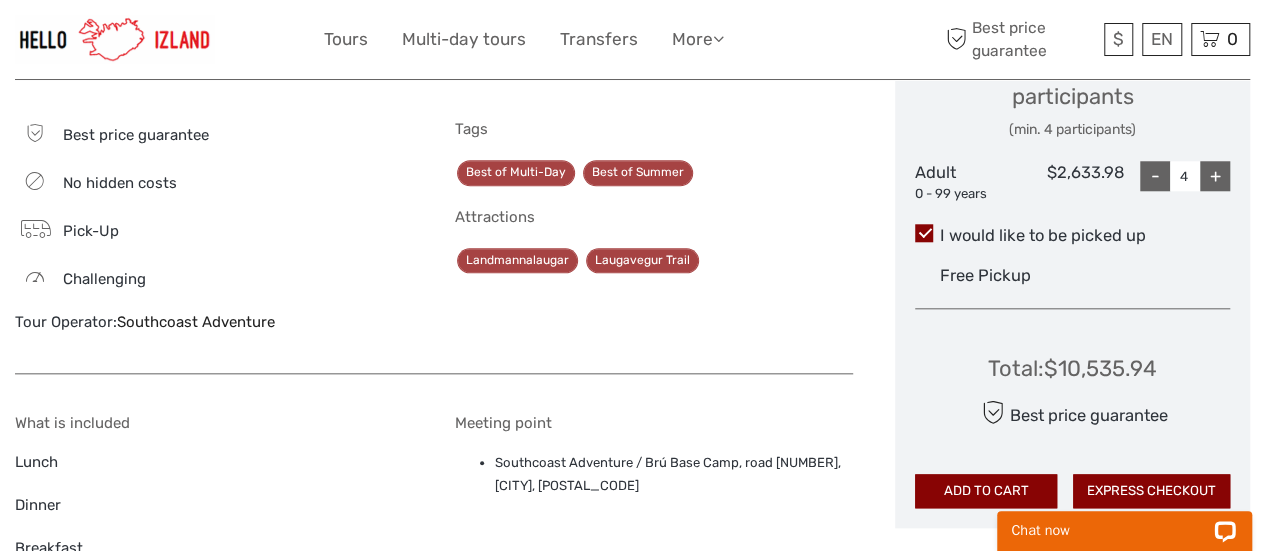 scroll, scrollTop: 800, scrollLeft: 0, axis: vertical 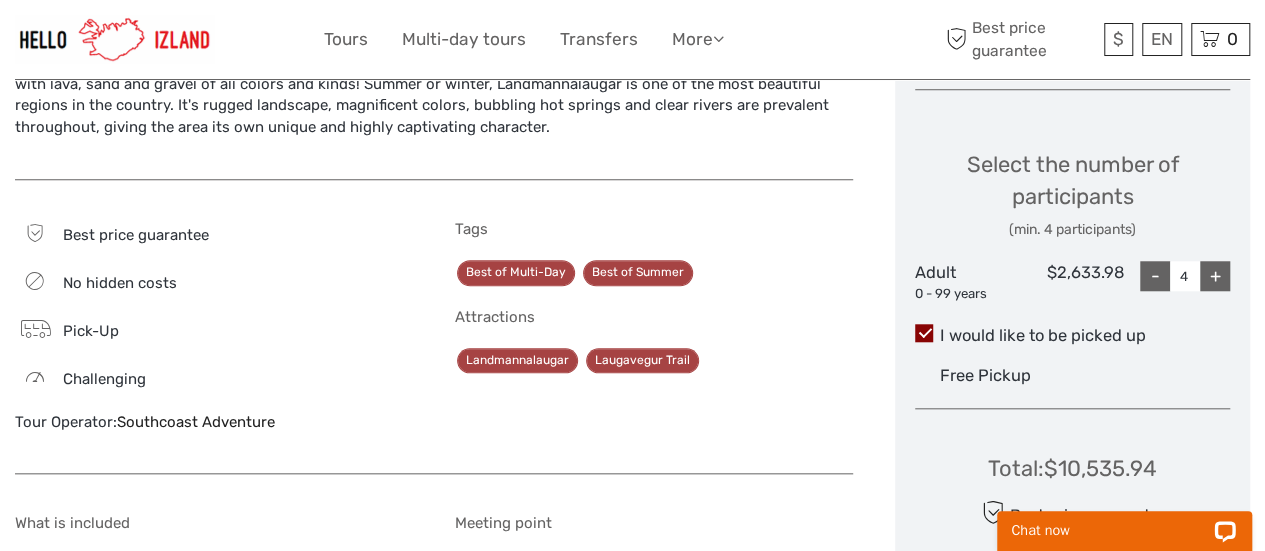 click on "-" at bounding box center (1155, 276) 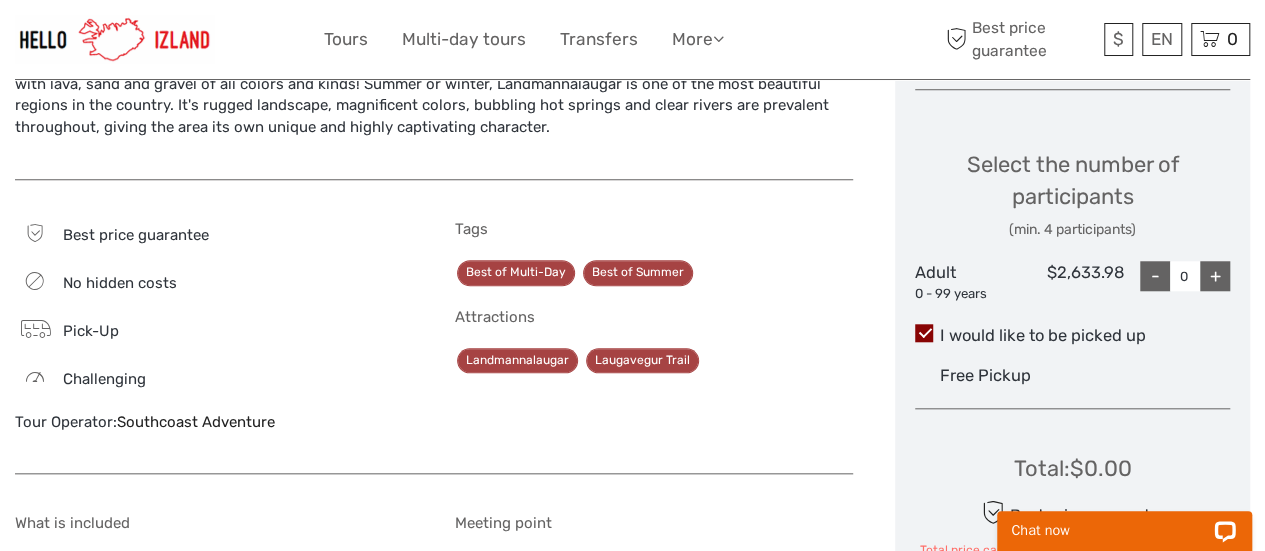 click on "-" at bounding box center (1155, 276) 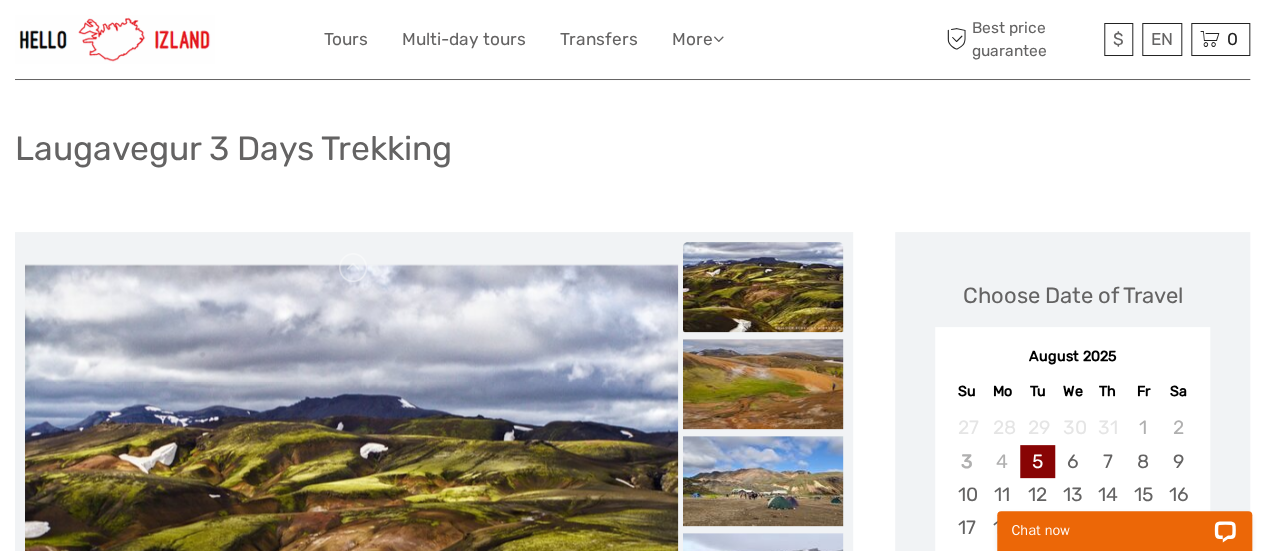 scroll, scrollTop: 0, scrollLeft: 0, axis: both 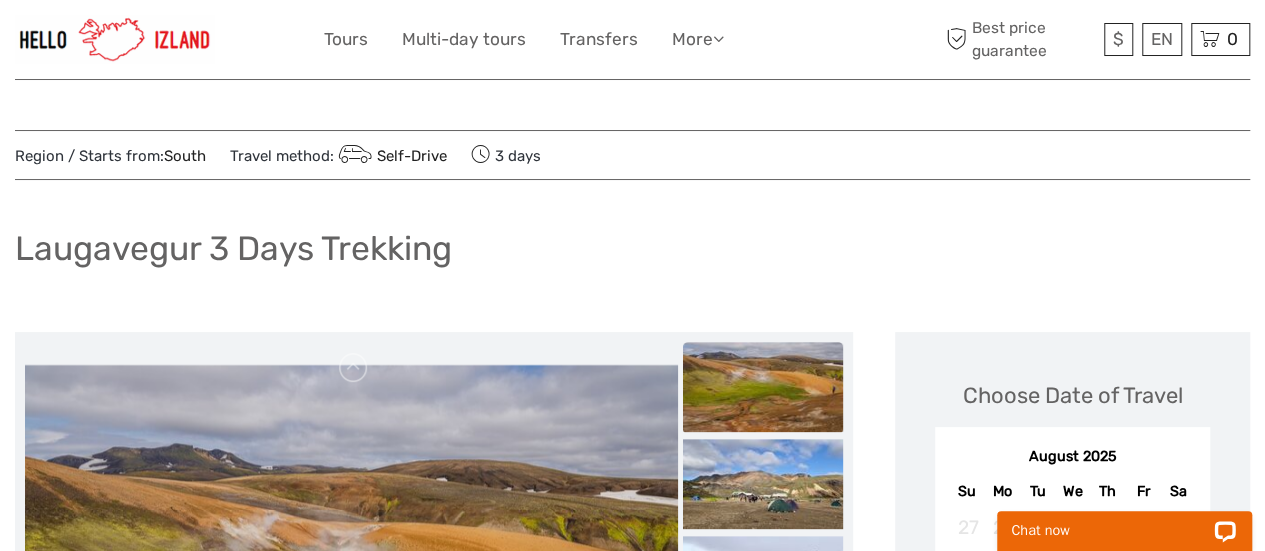 click on "Self-Drive" at bounding box center [390, 156] 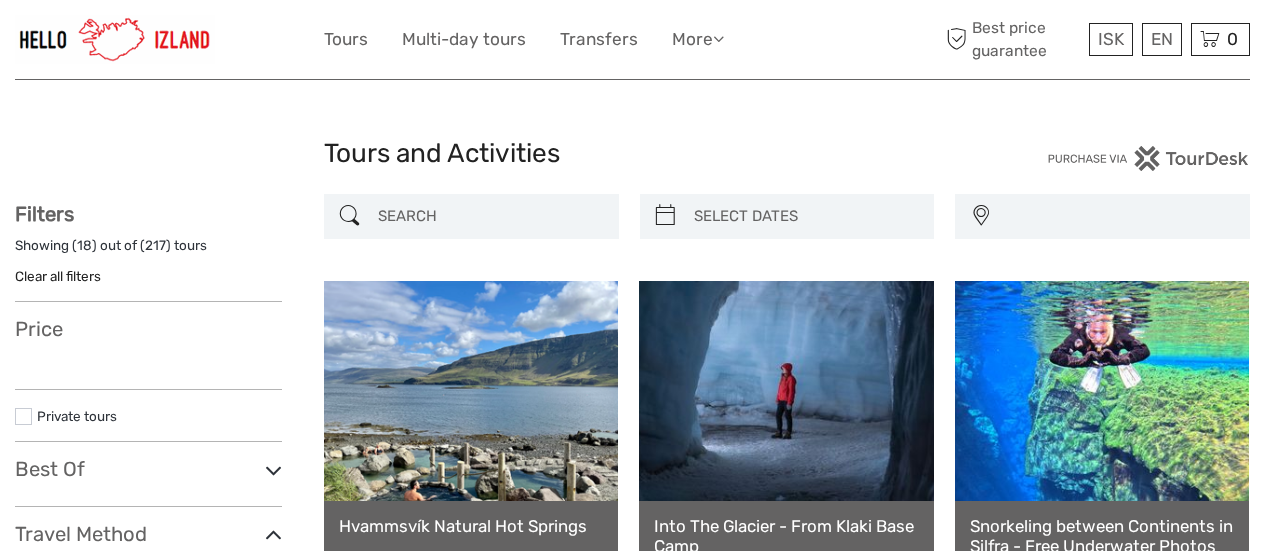select 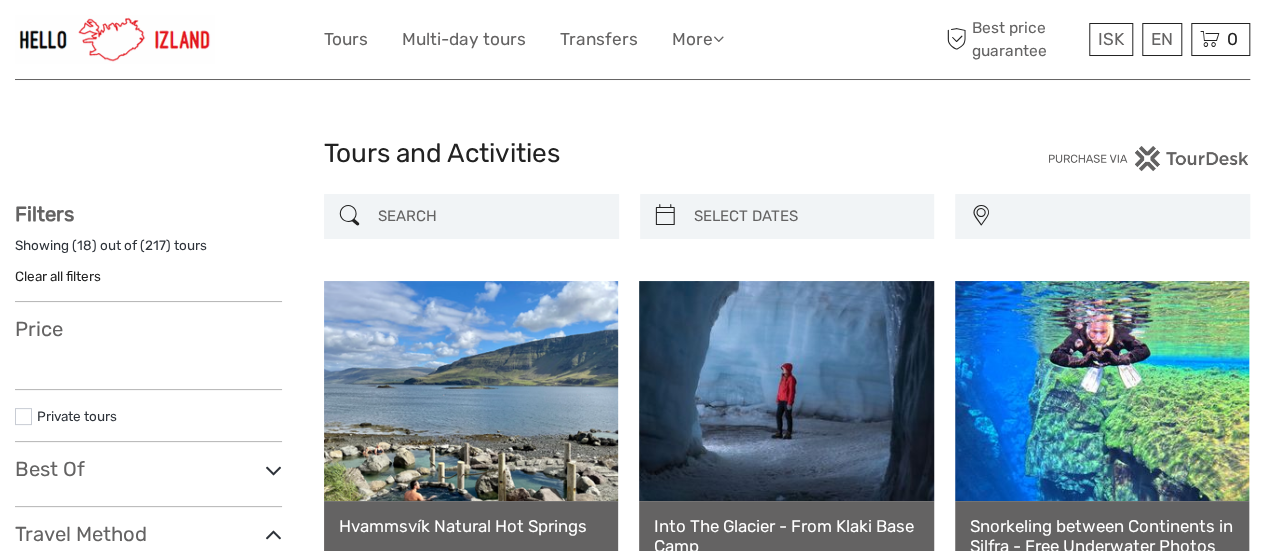 scroll, scrollTop: 0, scrollLeft: 0, axis: both 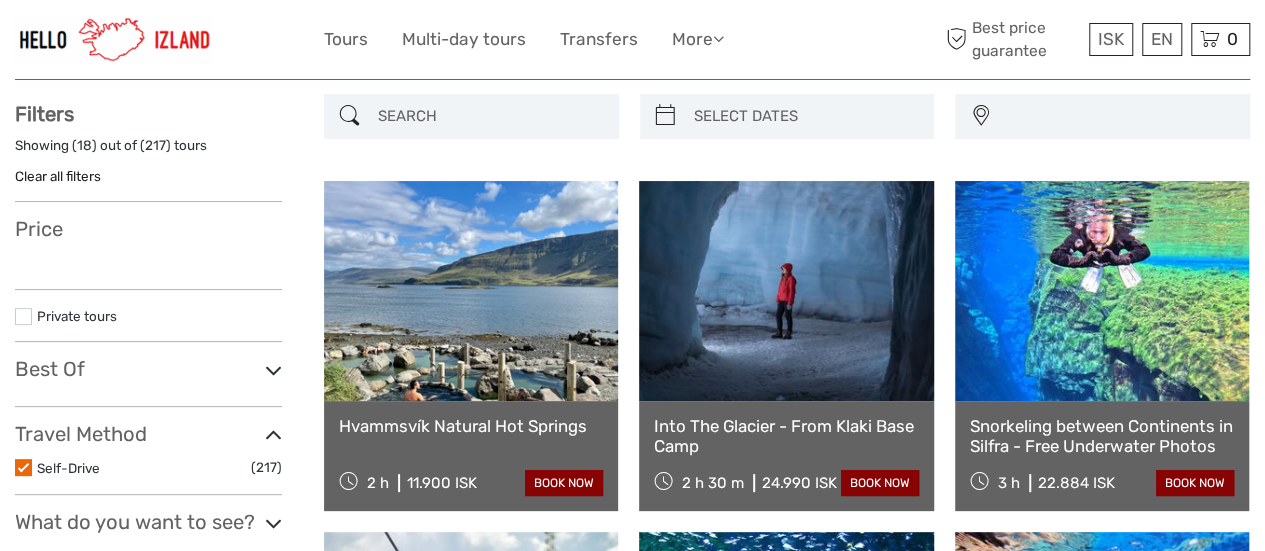 select 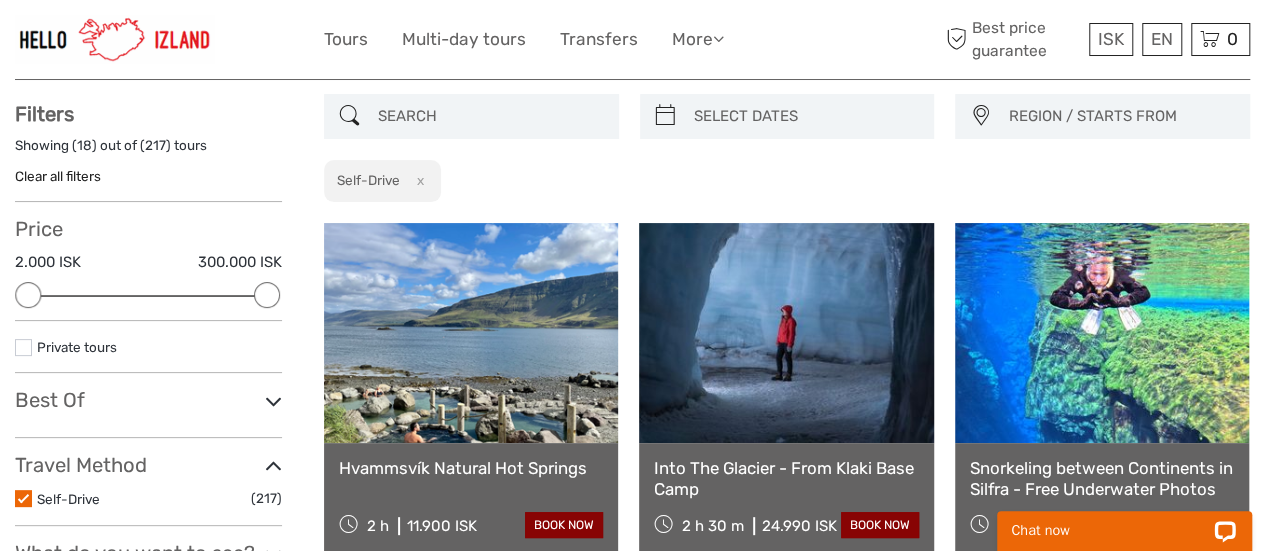 scroll, scrollTop: 0, scrollLeft: 0, axis: both 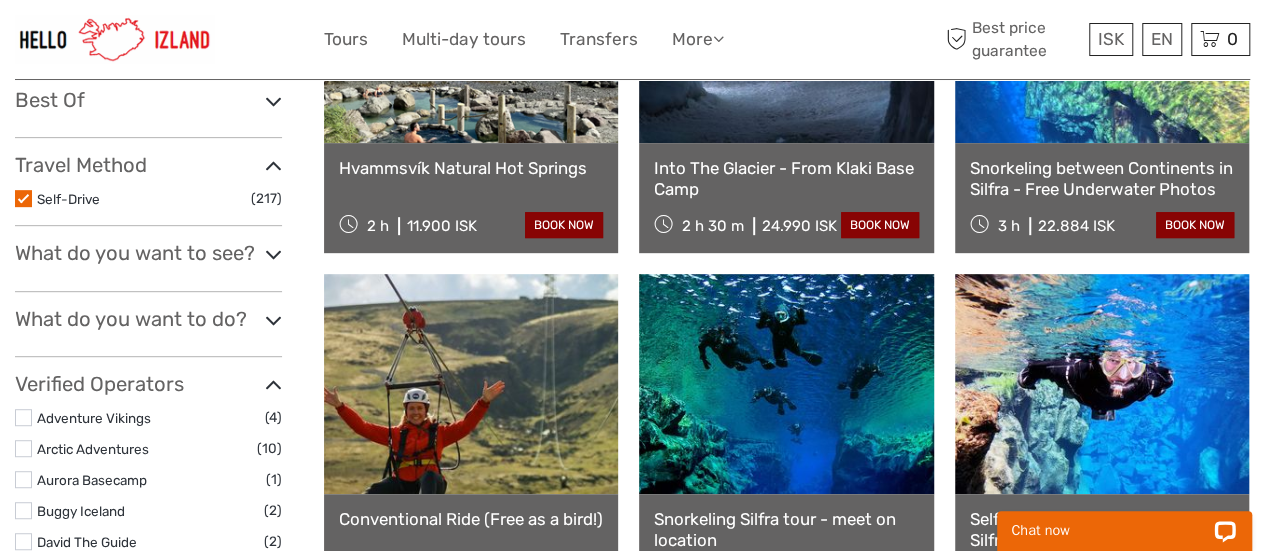 click on "What do you want to see?" at bounding box center (148, 253) 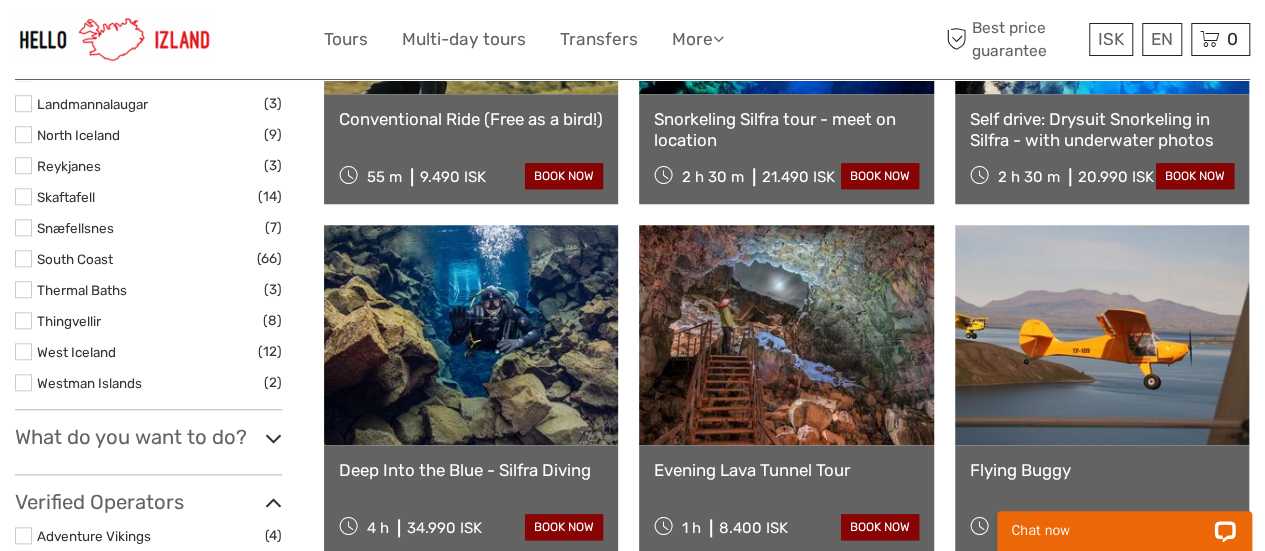 scroll, scrollTop: 900, scrollLeft: 0, axis: vertical 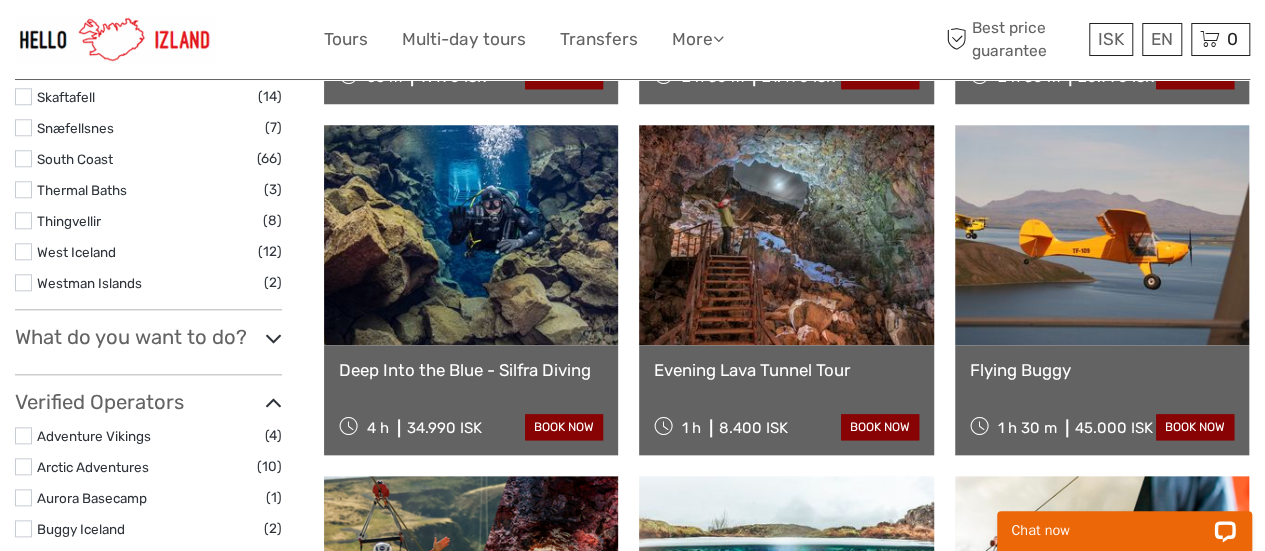 click on "What do you want to do?" at bounding box center [148, 337] 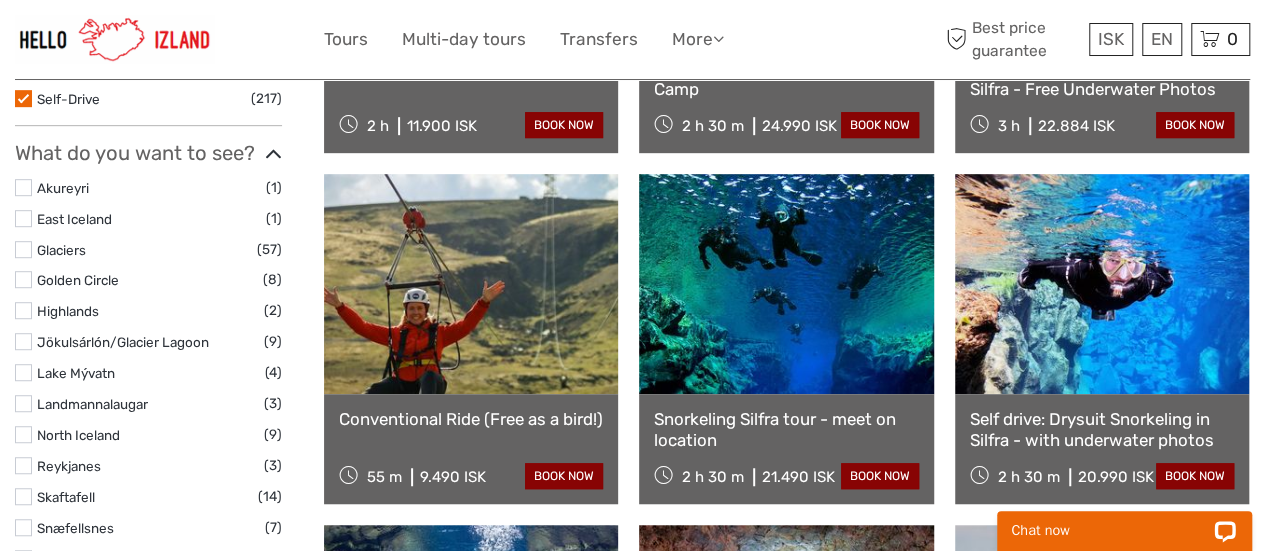 scroll, scrollTop: 400, scrollLeft: 0, axis: vertical 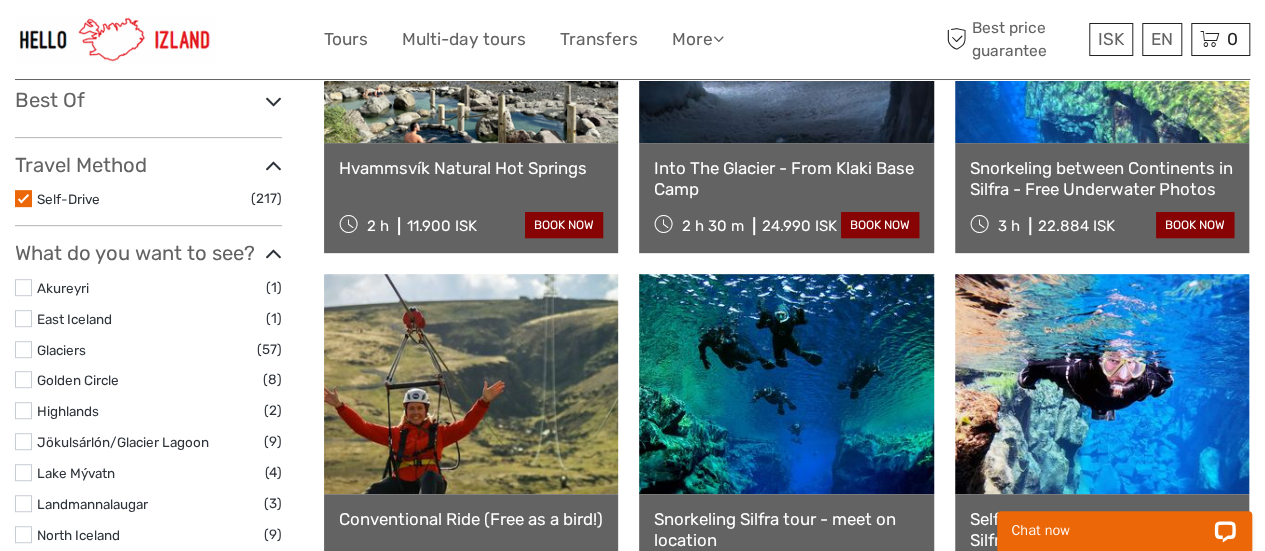 click at bounding box center [23, 379] 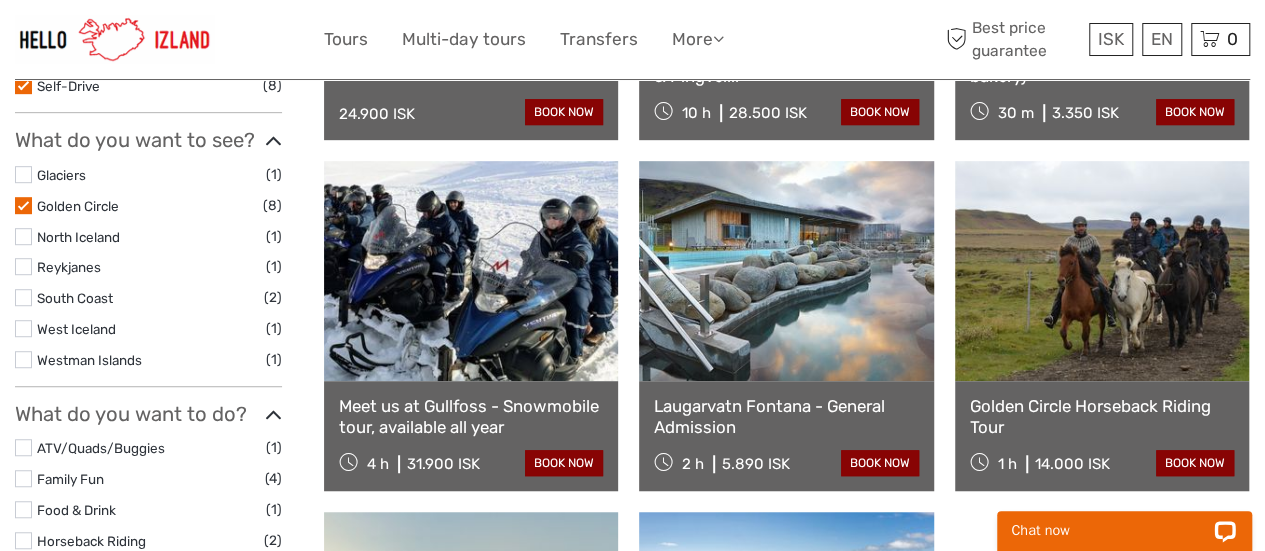 scroll, scrollTop: 113, scrollLeft: 0, axis: vertical 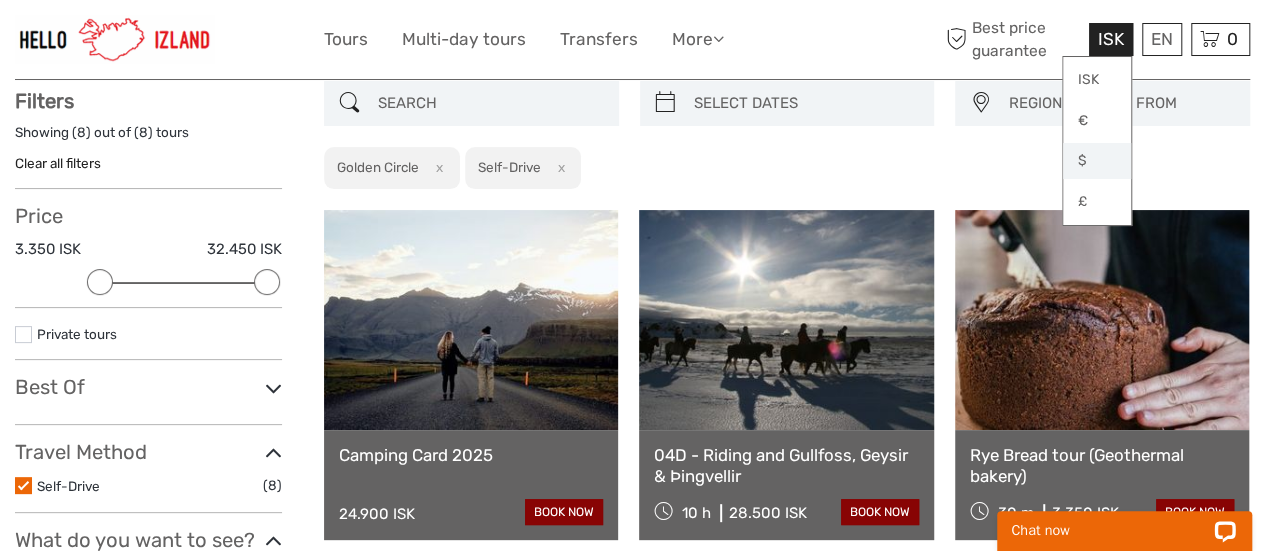 click on "$" at bounding box center (1097, 161) 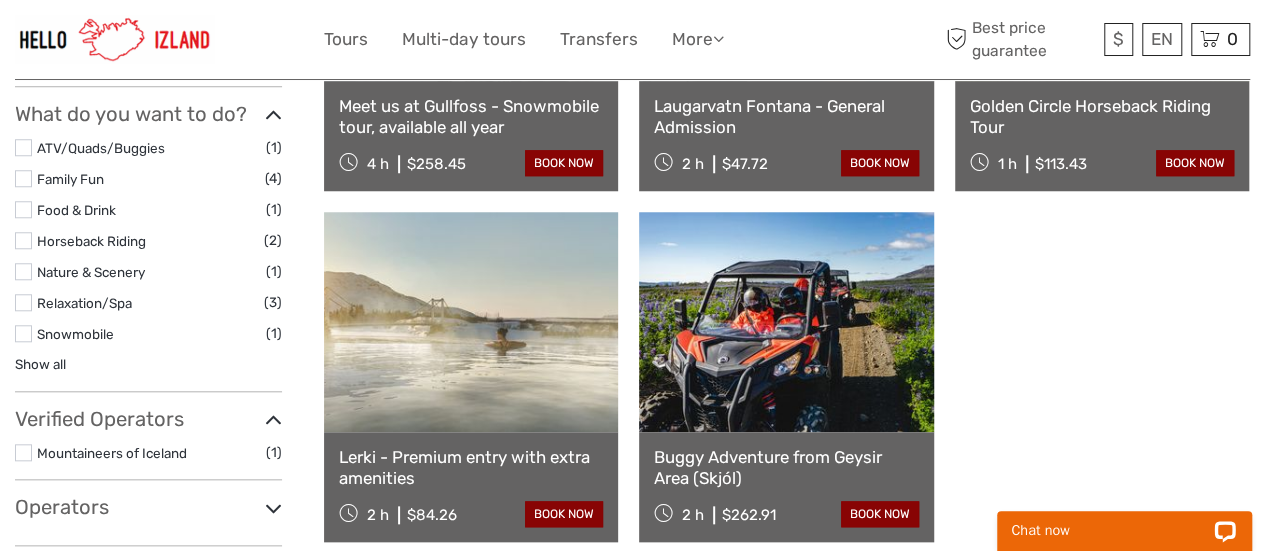 scroll, scrollTop: 913, scrollLeft: 0, axis: vertical 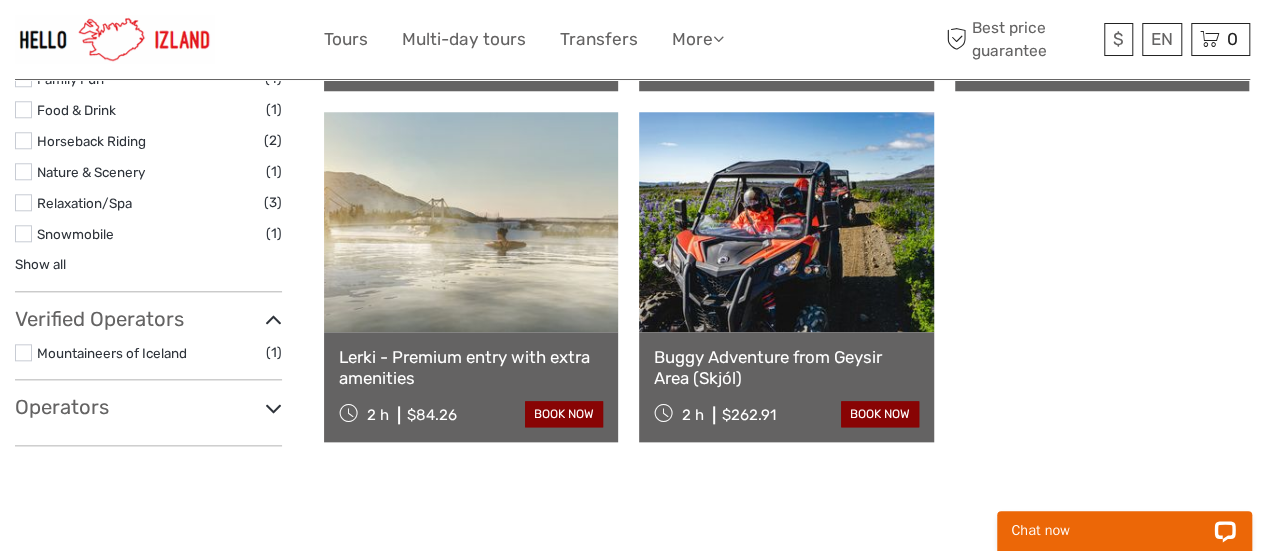 click at bounding box center (786, 222) 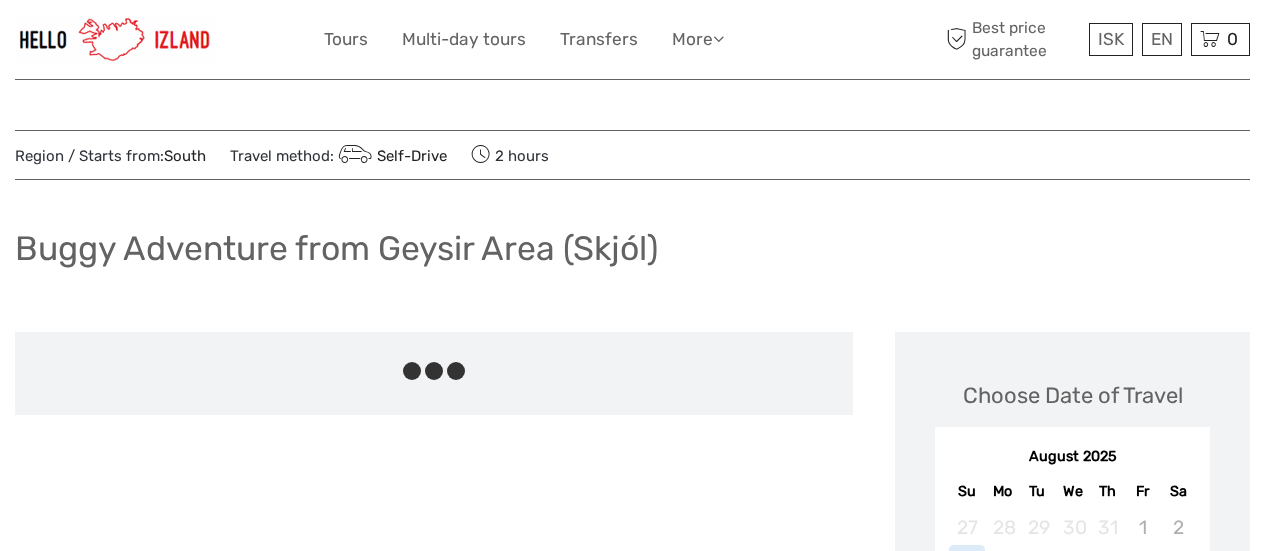 scroll, scrollTop: 0, scrollLeft: 0, axis: both 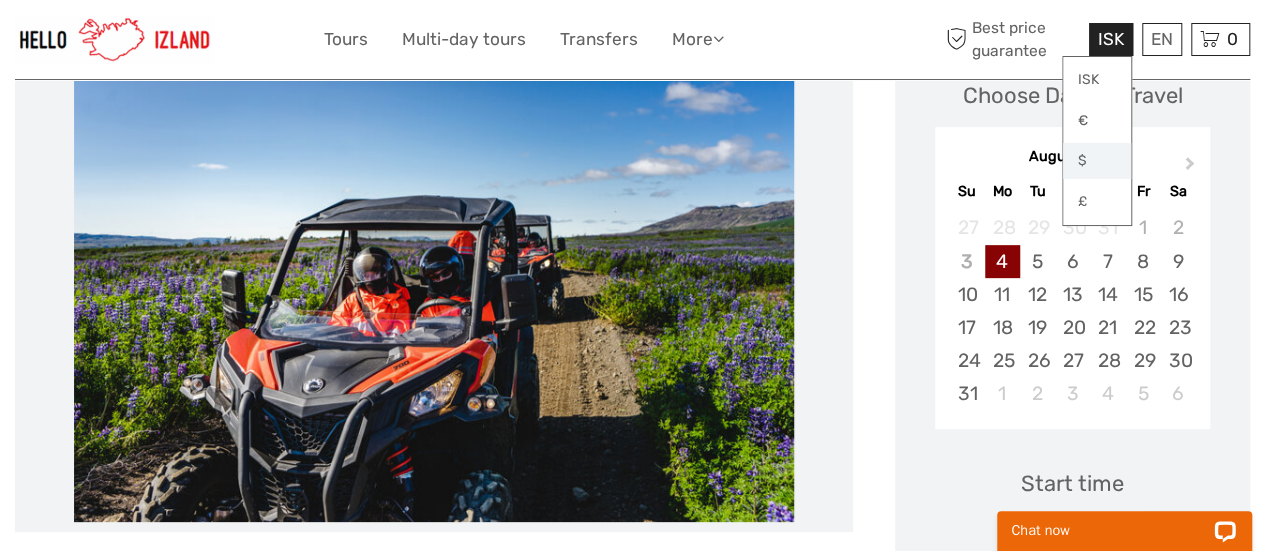 click on "$" at bounding box center [1097, 161] 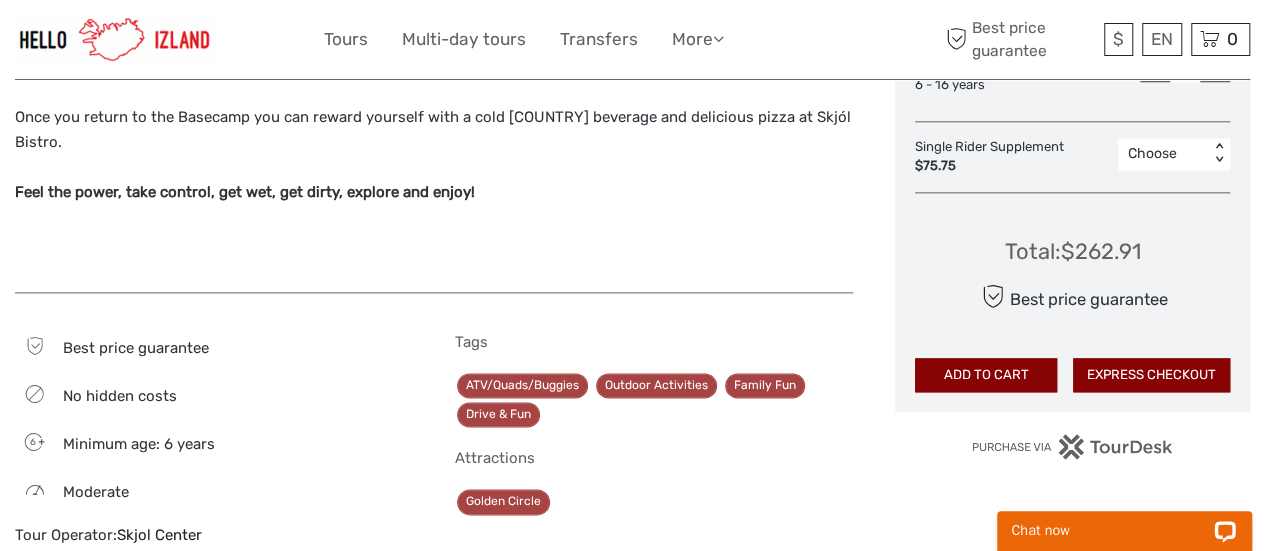 scroll, scrollTop: 1200, scrollLeft: 0, axis: vertical 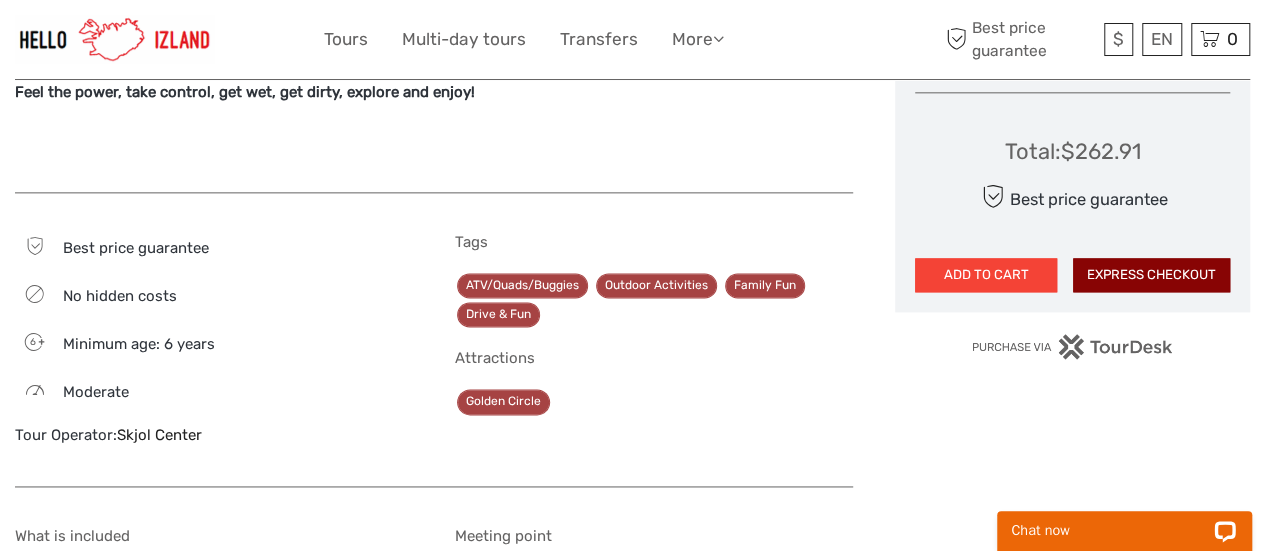 click on "ADD TO CART" at bounding box center [986, 275] 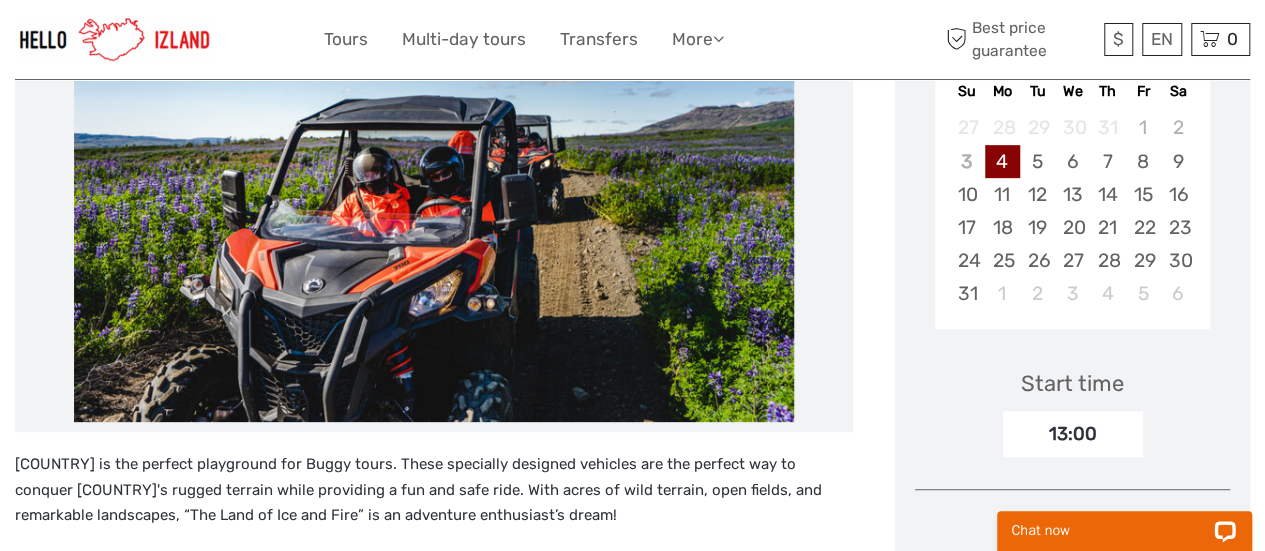scroll, scrollTop: 300, scrollLeft: 0, axis: vertical 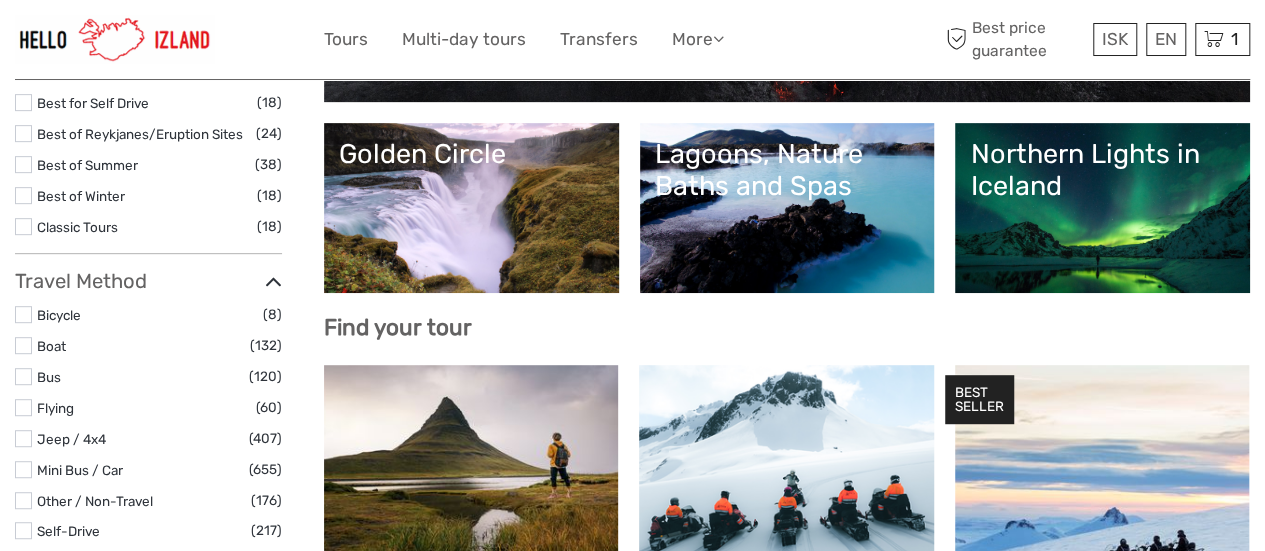 click on "Golden Circle" at bounding box center (471, 208) 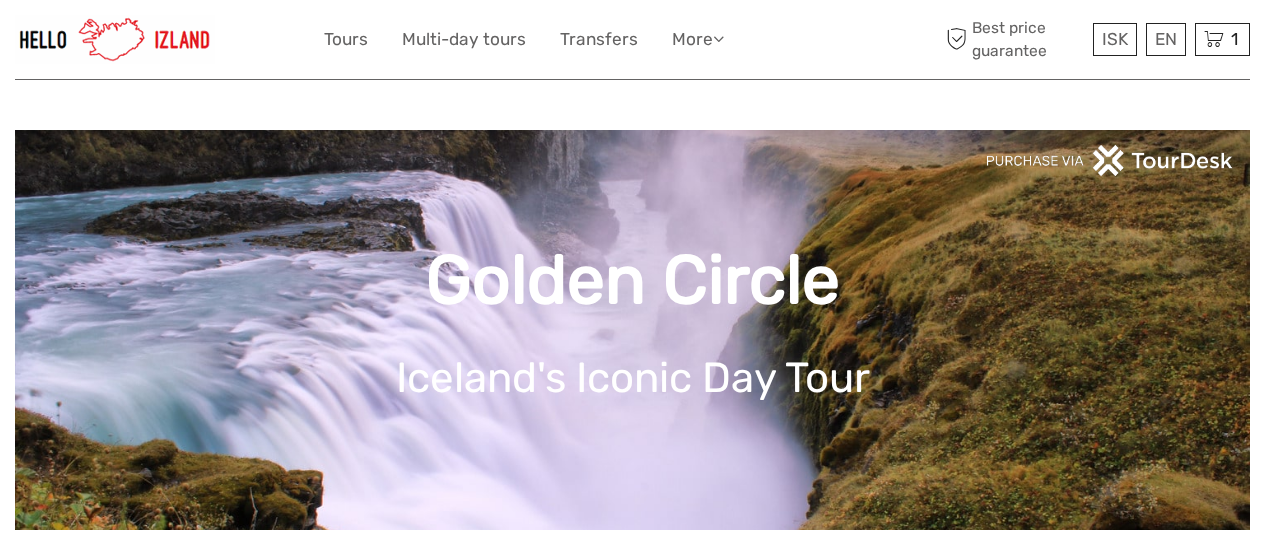 scroll, scrollTop: 0, scrollLeft: 0, axis: both 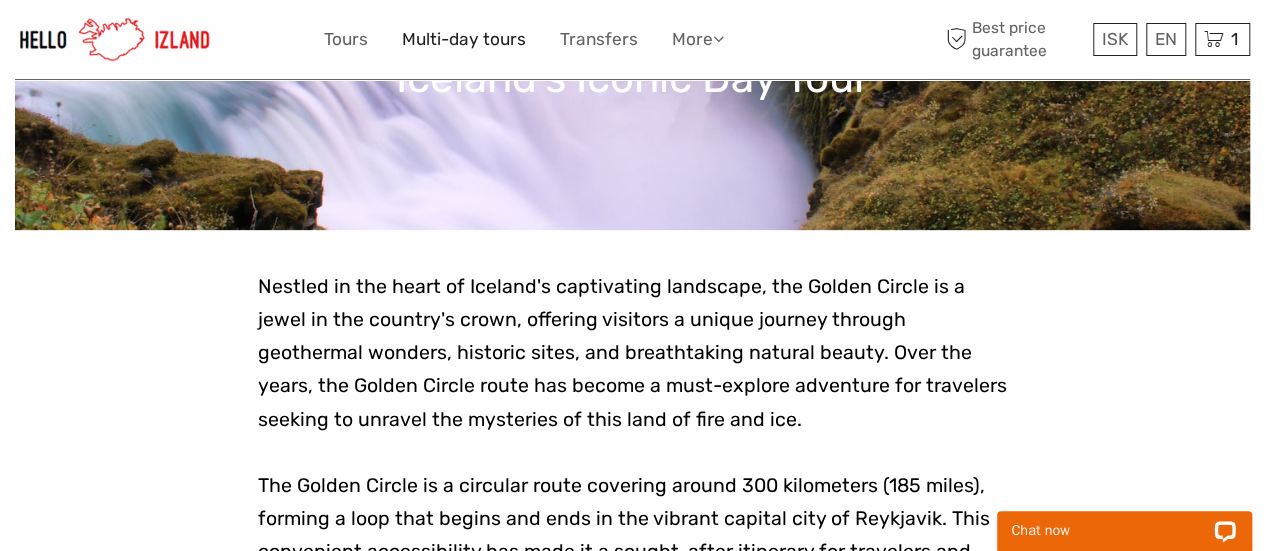 click on "Multi-day tours" at bounding box center (464, 39) 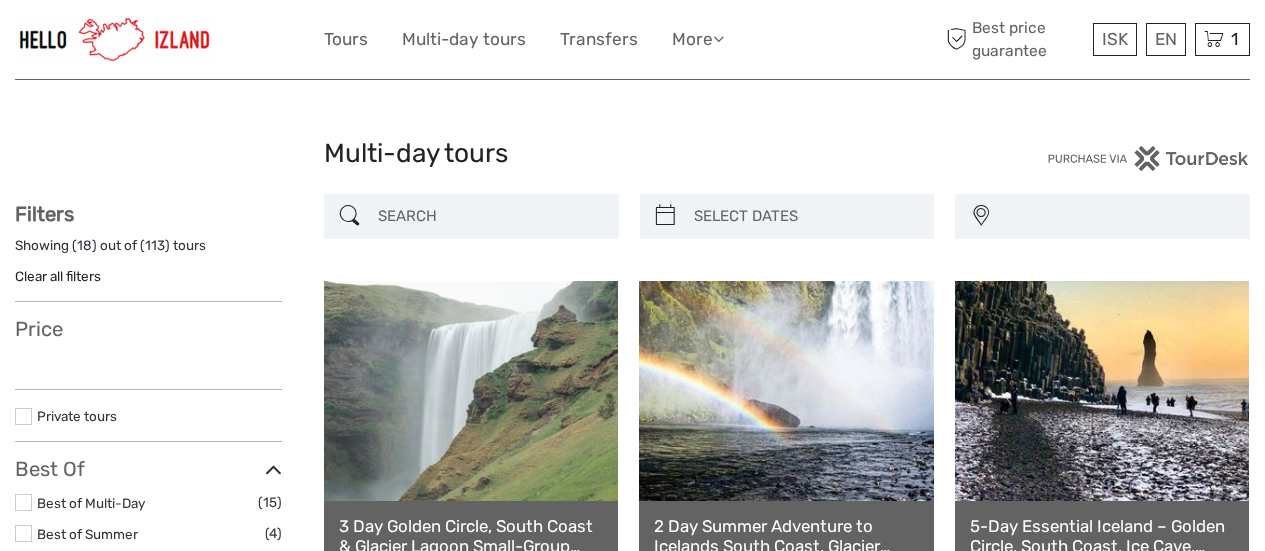 select 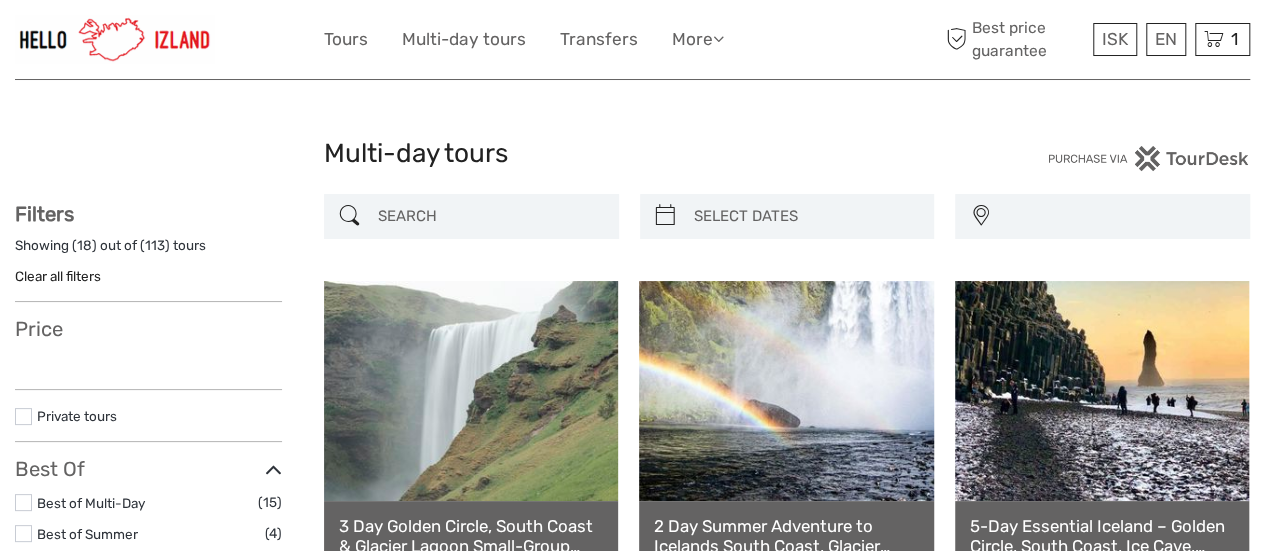 scroll, scrollTop: 100, scrollLeft: 0, axis: vertical 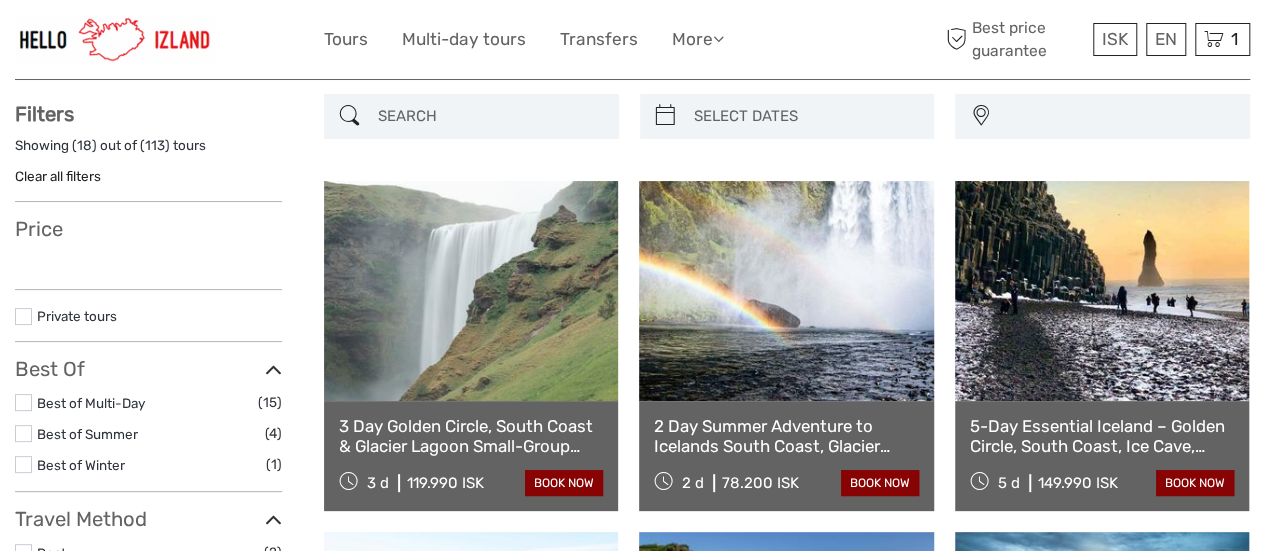 select 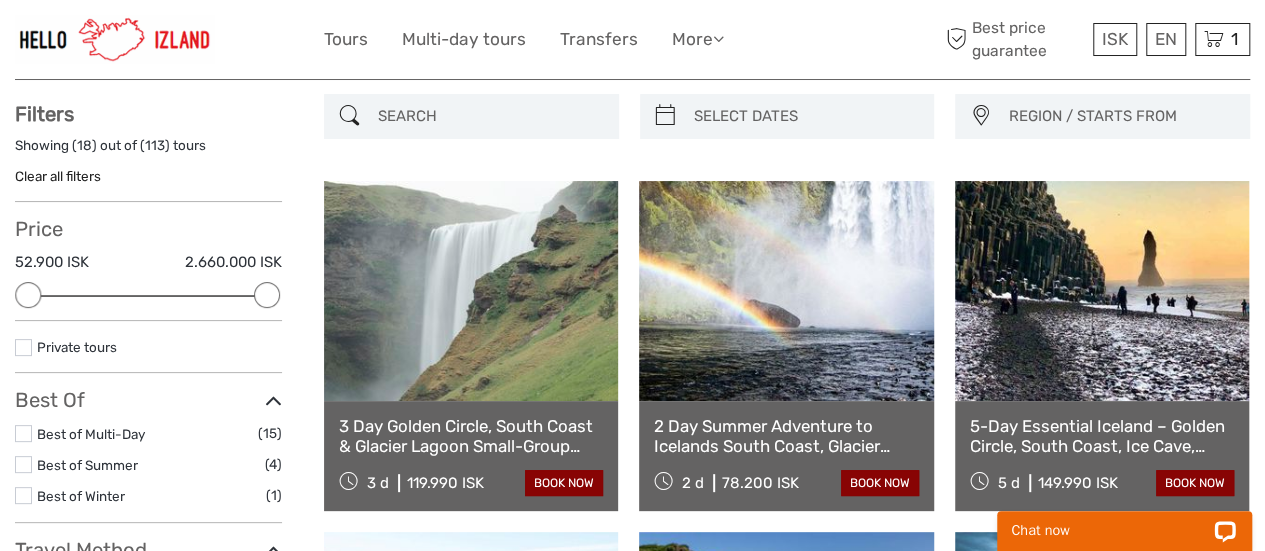 scroll, scrollTop: 0, scrollLeft: 0, axis: both 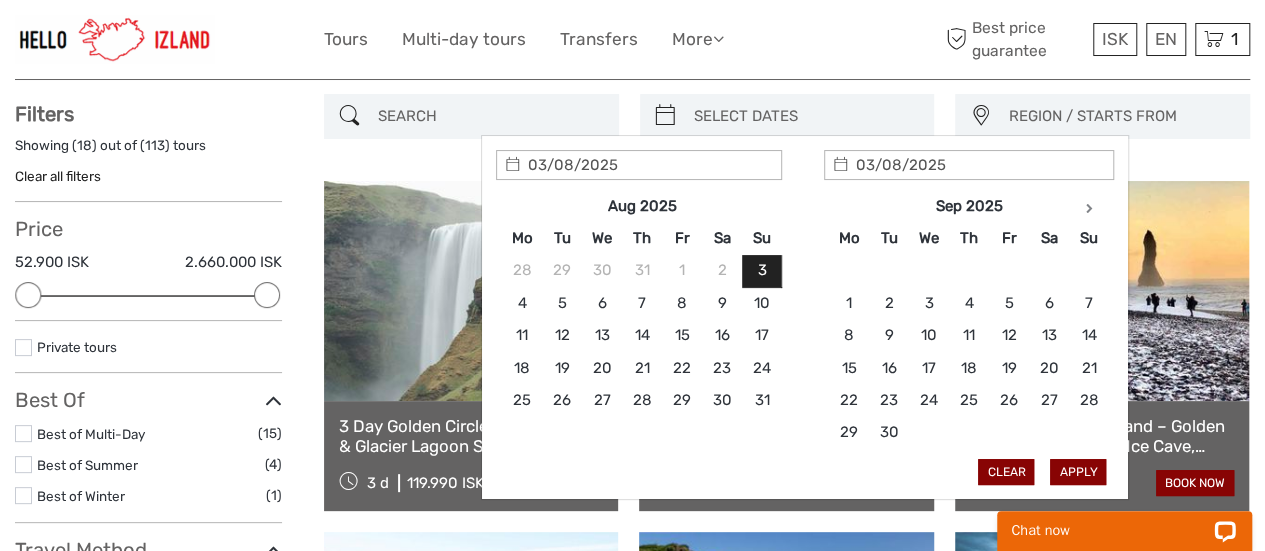 click at bounding box center [805, 116] 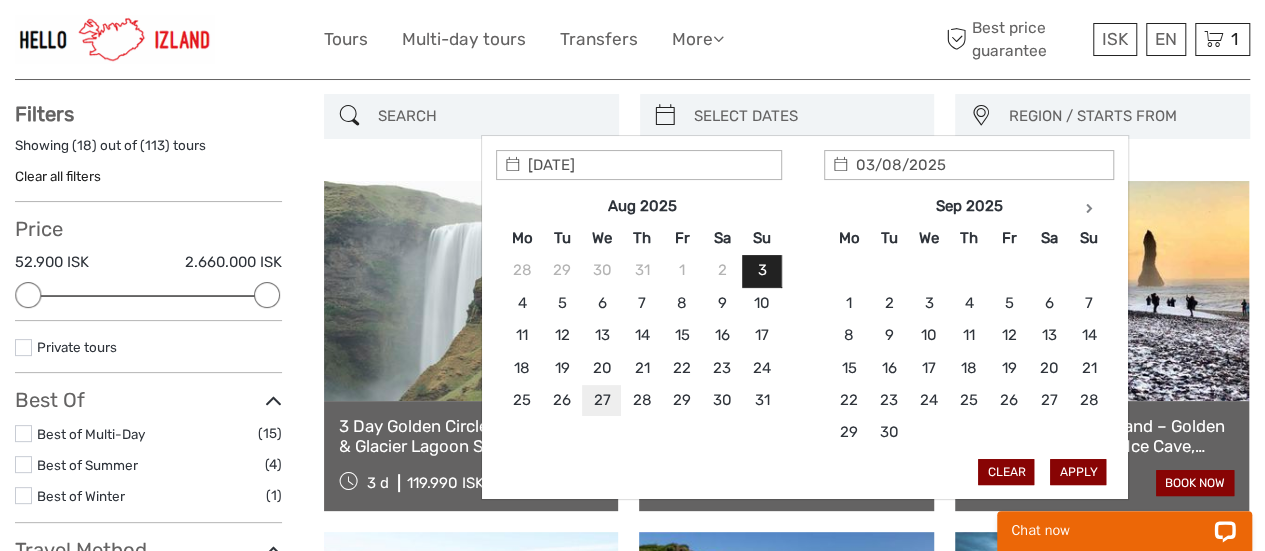 type on "27/08/2025" 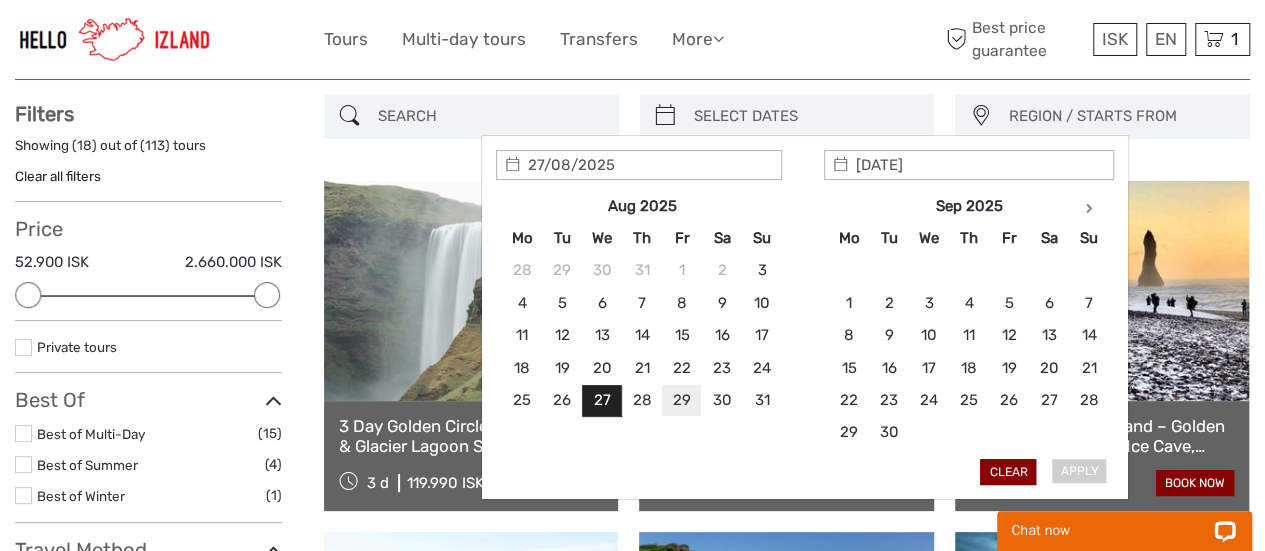 type on "[DATE]" 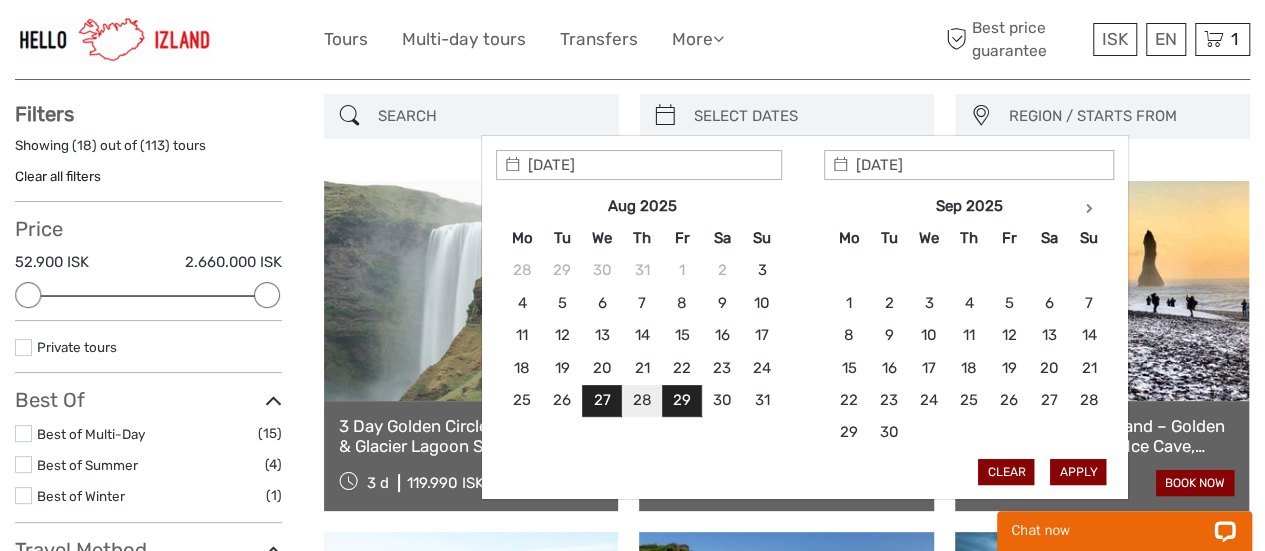 type on "27/08/2025" 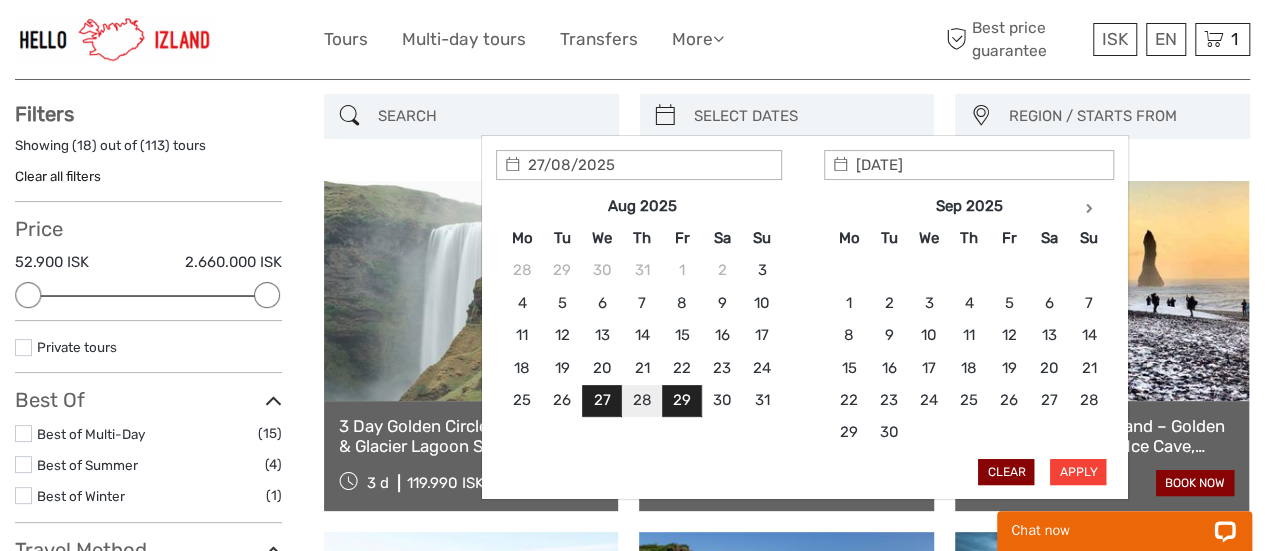 click on "Apply" at bounding box center (1078, 472) 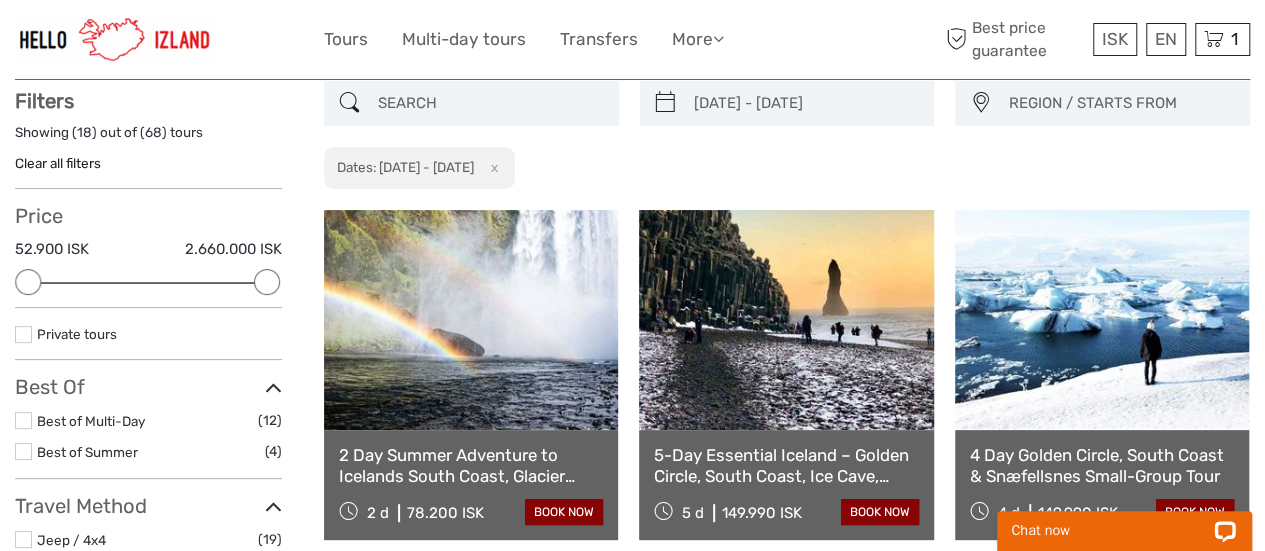 scroll, scrollTop: 213, scrollLeft: 0, axis: vertical 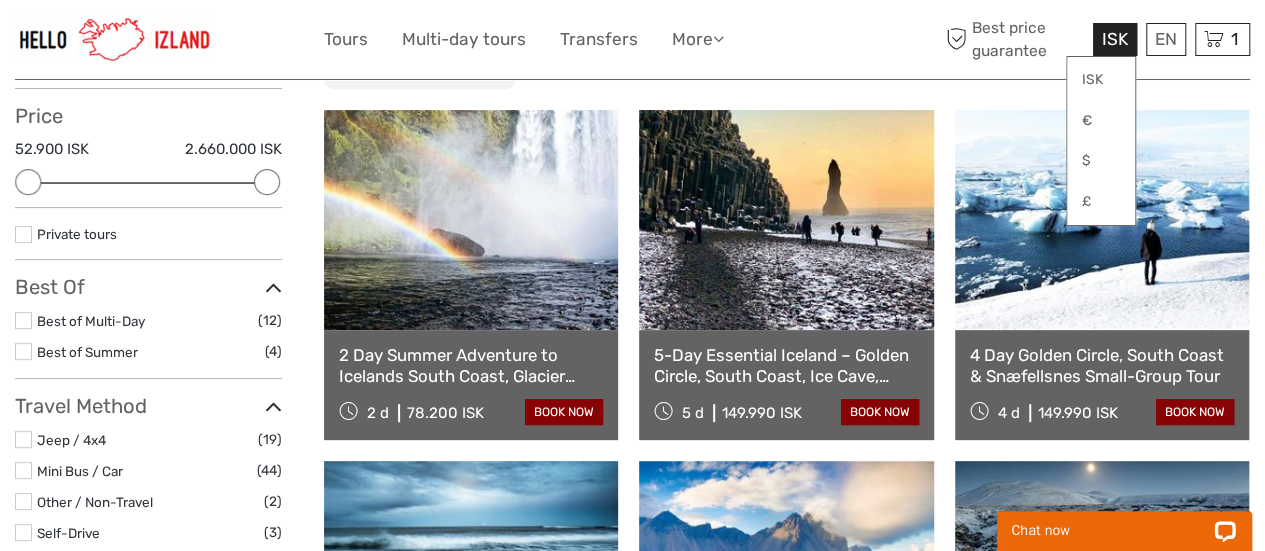 click on "ISK" at bounding box center [1115, 39] 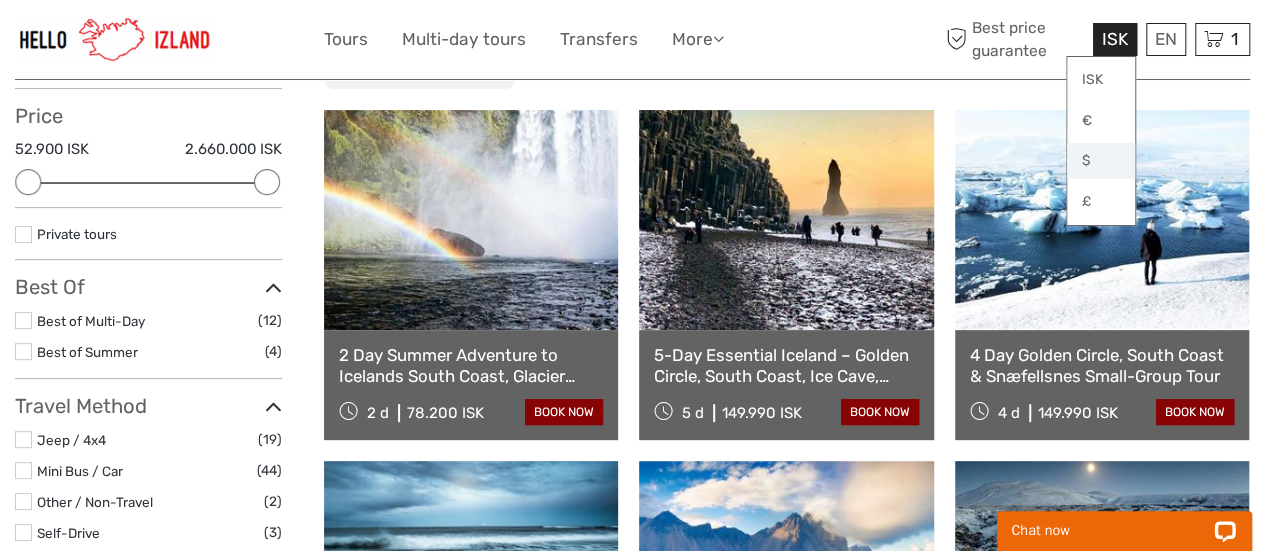 click on "$" at bounding box center [1101, 161] 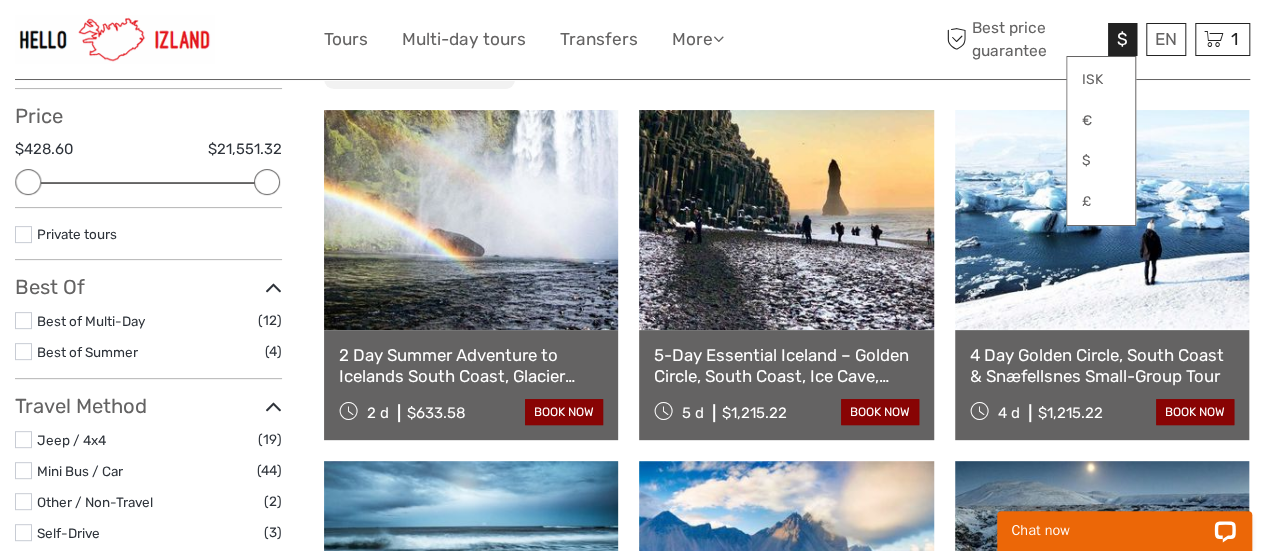 scroll, scrollTop: 313, scrollLeft: 0, axis: vertical 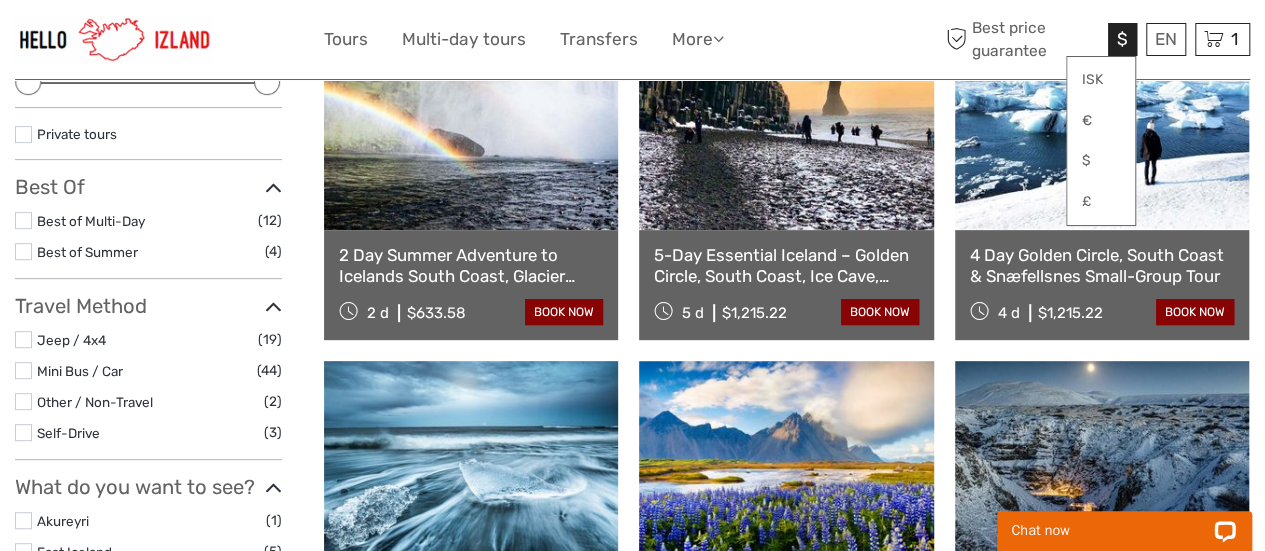 click at bounding box center [23, 339] 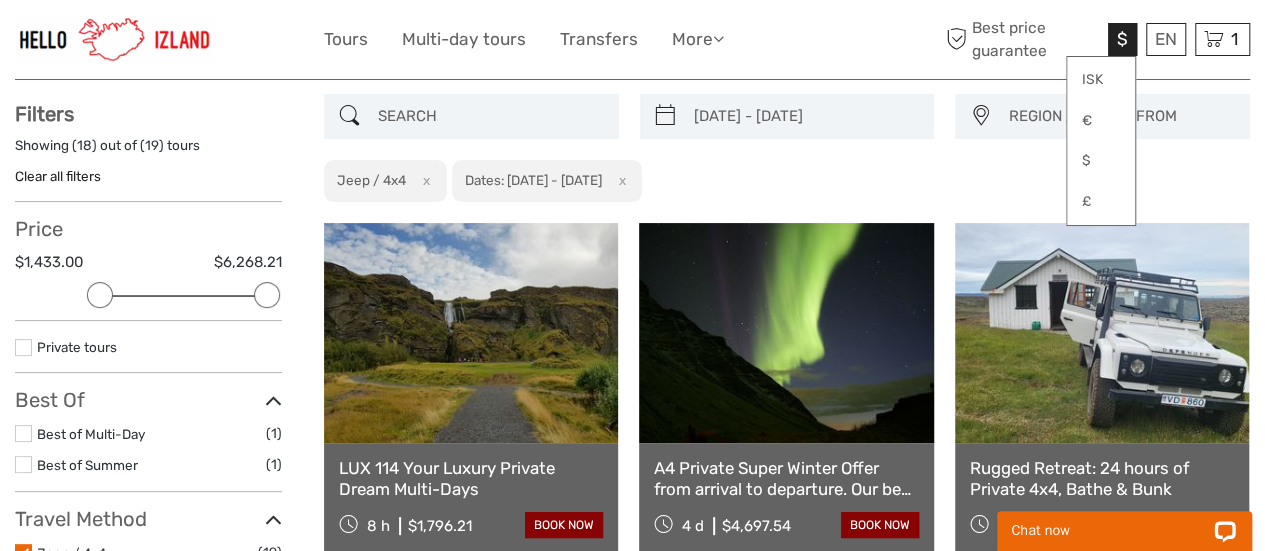 scroll, scrollTop: 200, scrollLeft: 0, axis: vertical 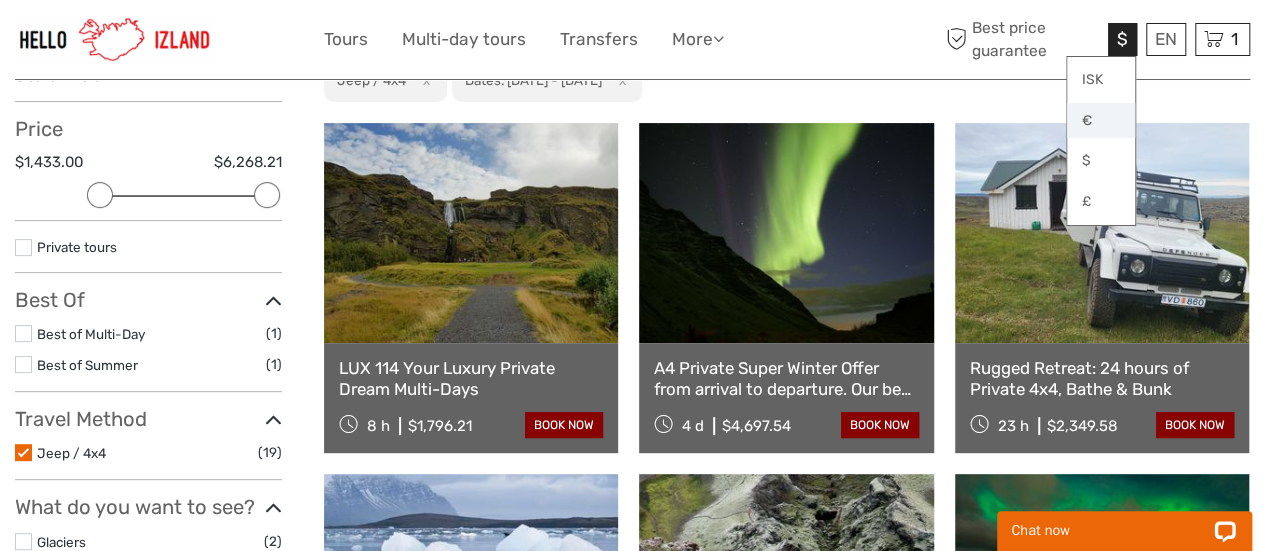 click on "€" at bounding box center [1101, 121] 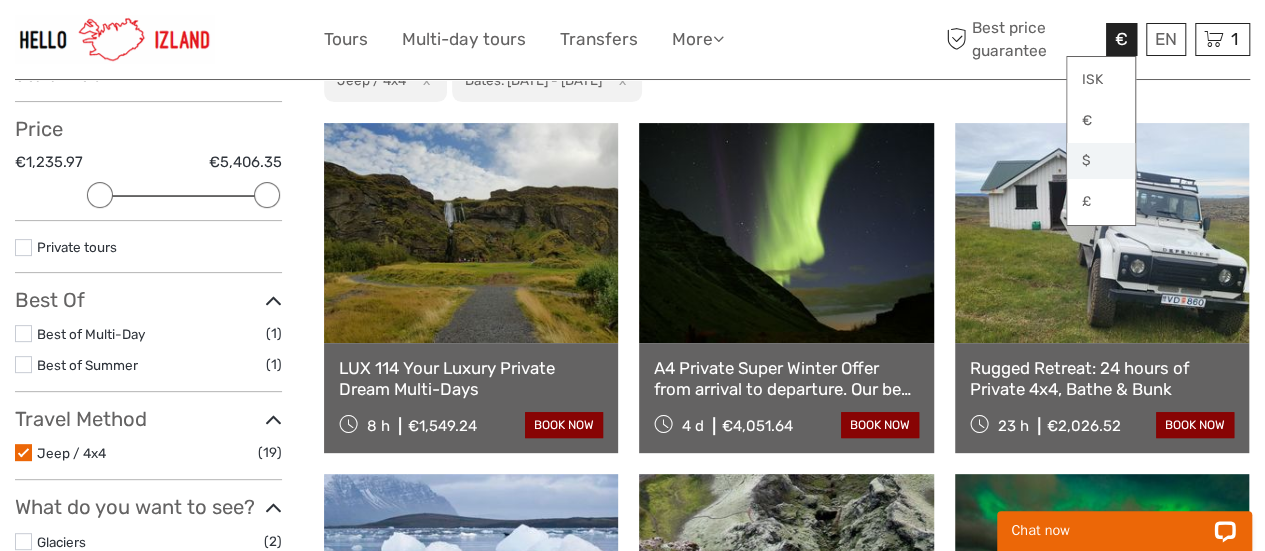click on "$" at bounding box center (1101, 161) 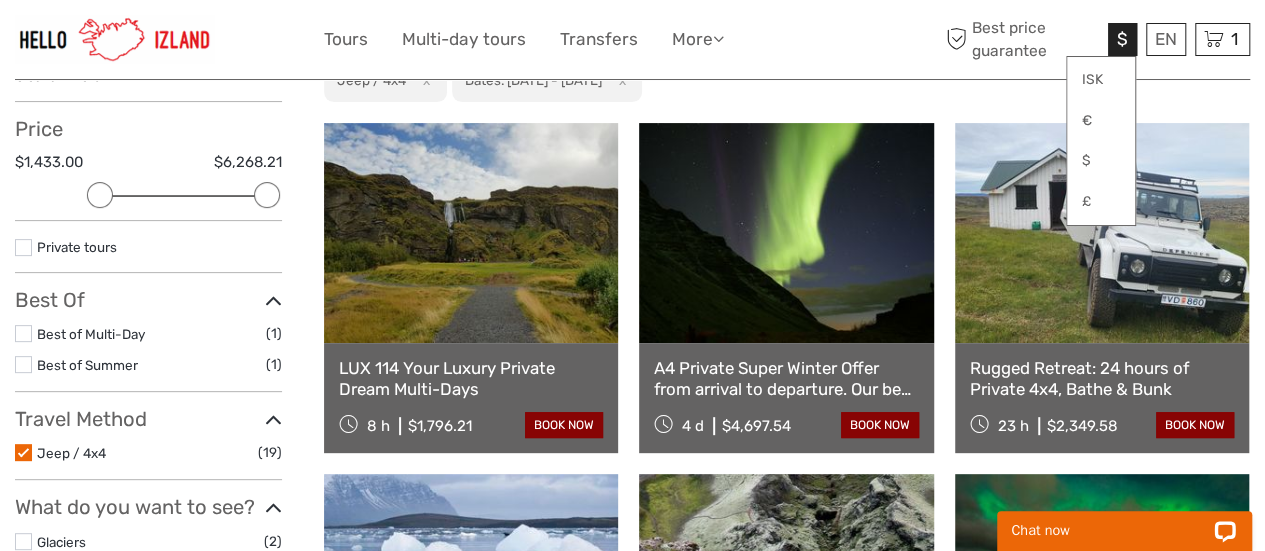 scroll, scrollTop: 682, scrollLeft: 0, axis: vertical 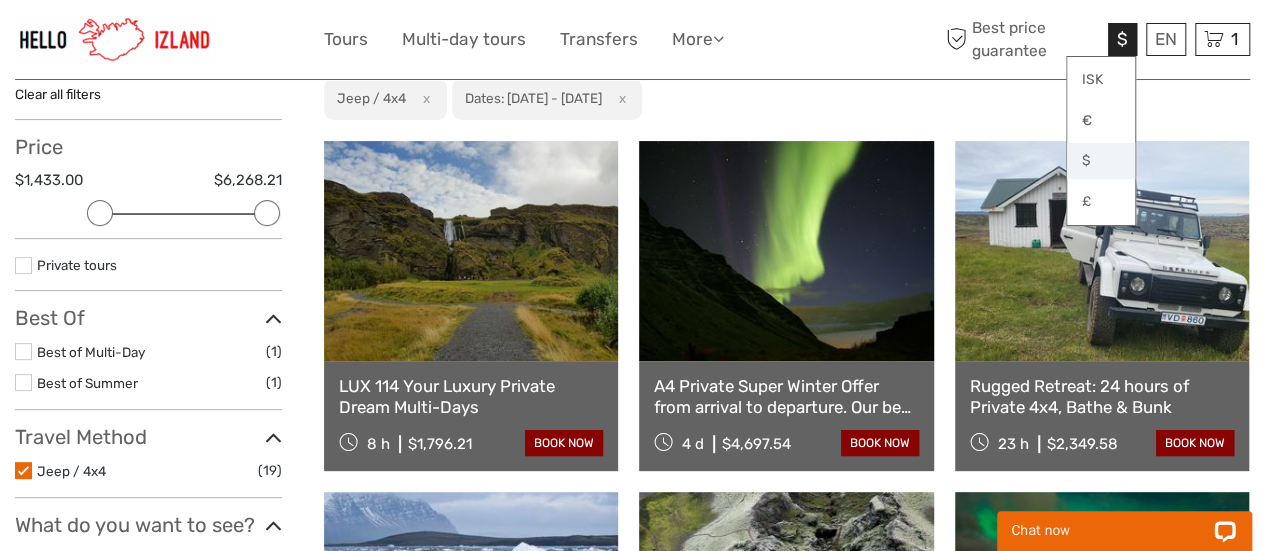 click on "$" at bounding box center [1101, 161] 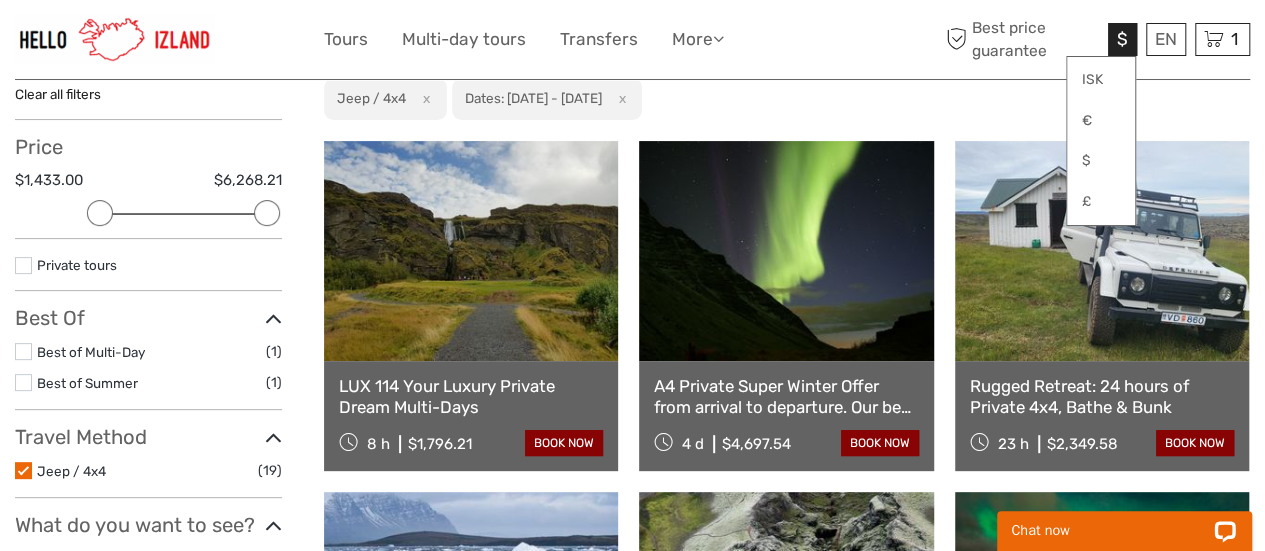 click on "$" at bounding box center [1122, 39] 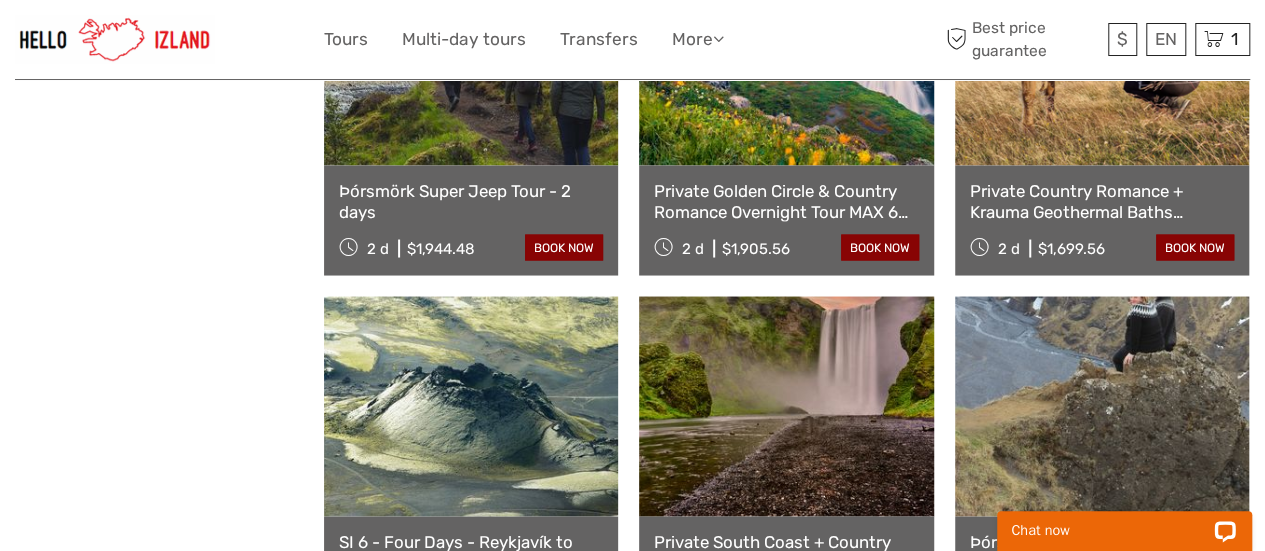 scroll, scrollTop: 1982, scrollLeft: 0, axis: vertical 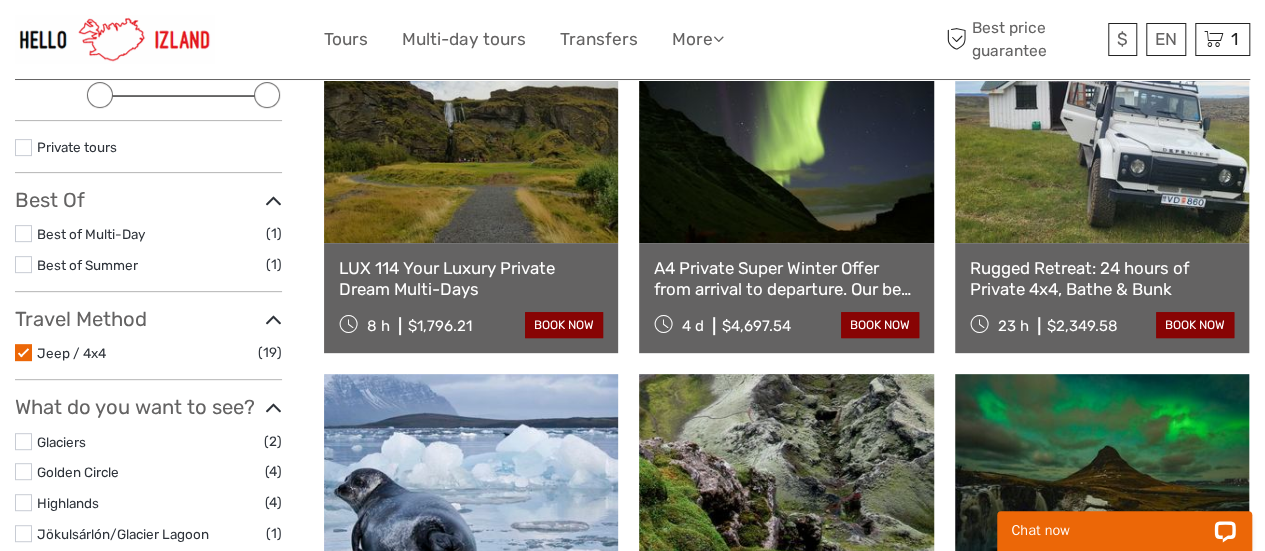 click at bounding box center (23, 352) 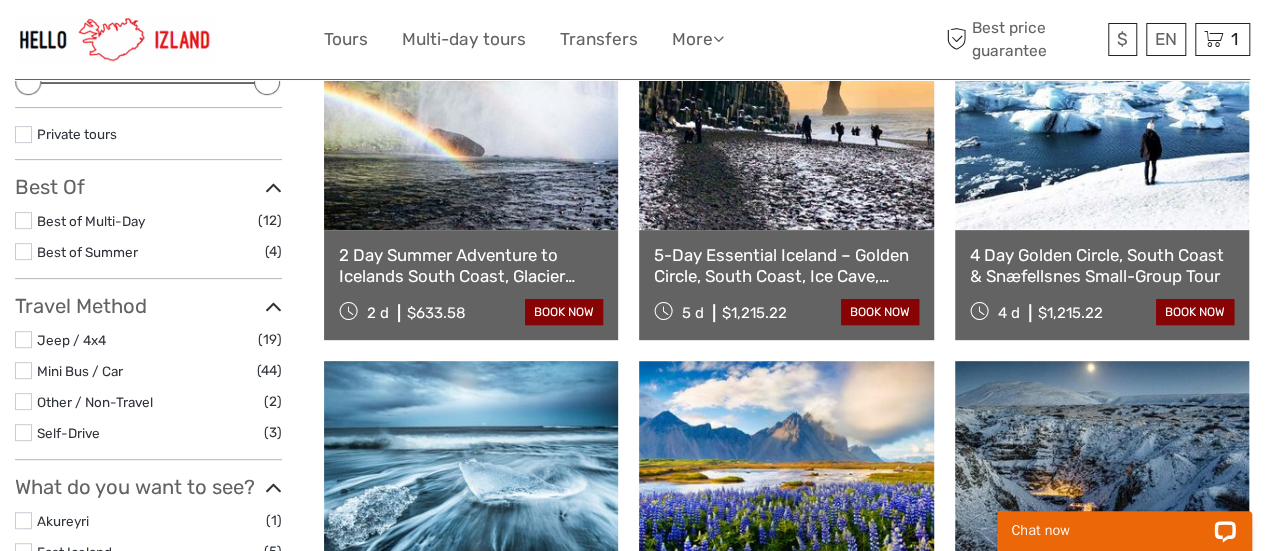 scroll, scrollTop: 413, scrollLeft: 0, axis: vertical 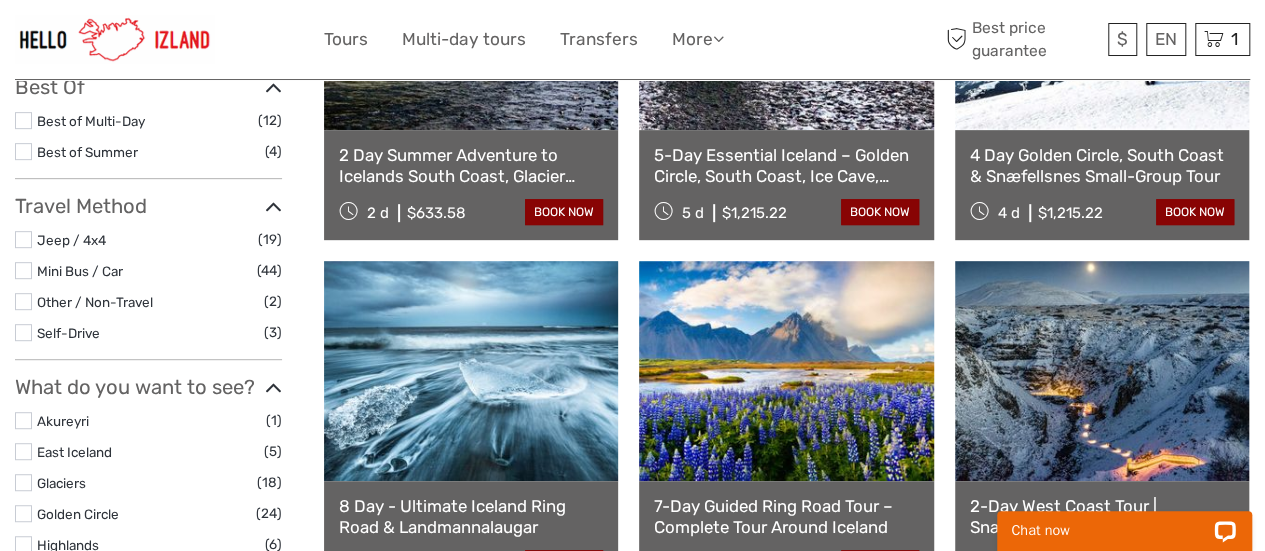 click at bounding box center [23, 332] 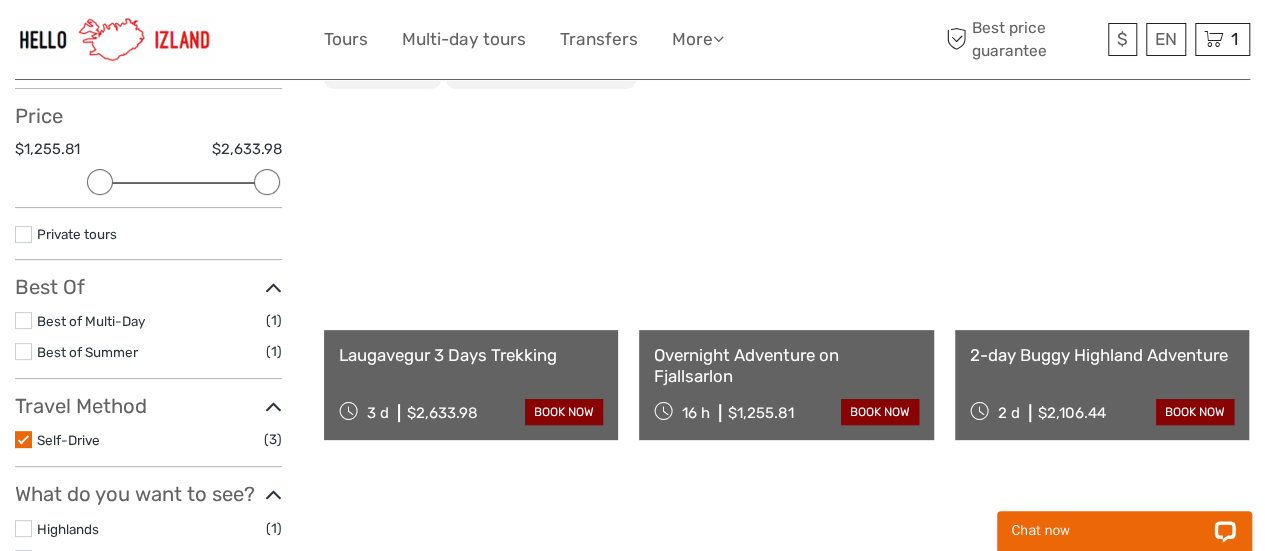 scroll, scrollTop: 413, scrollLeft: 0, axis: vertical 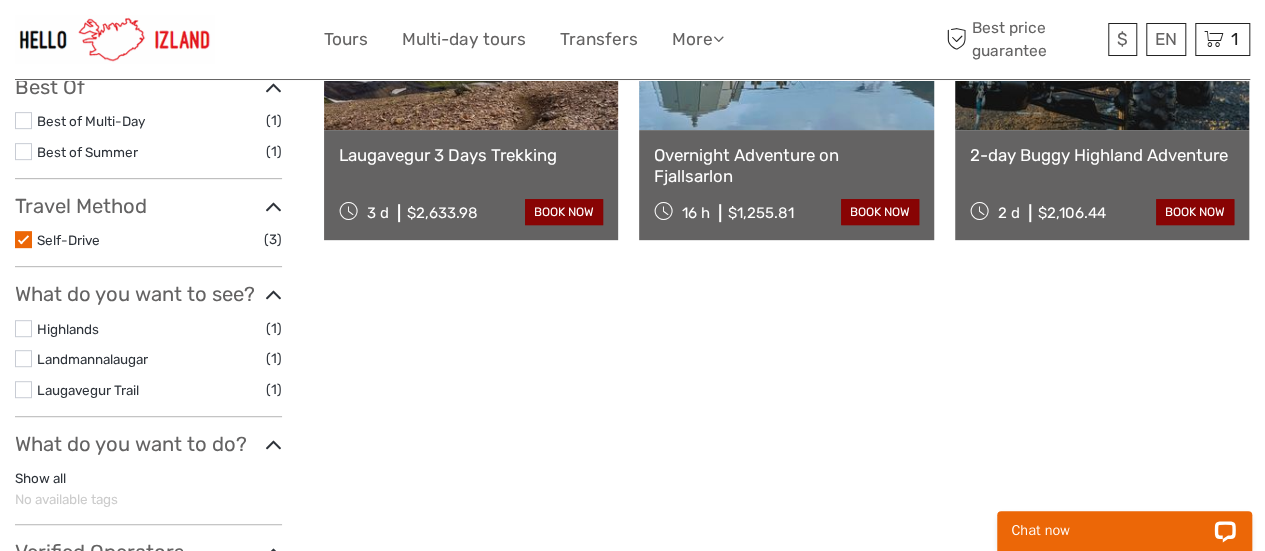 click at bounding box center [23, 239] 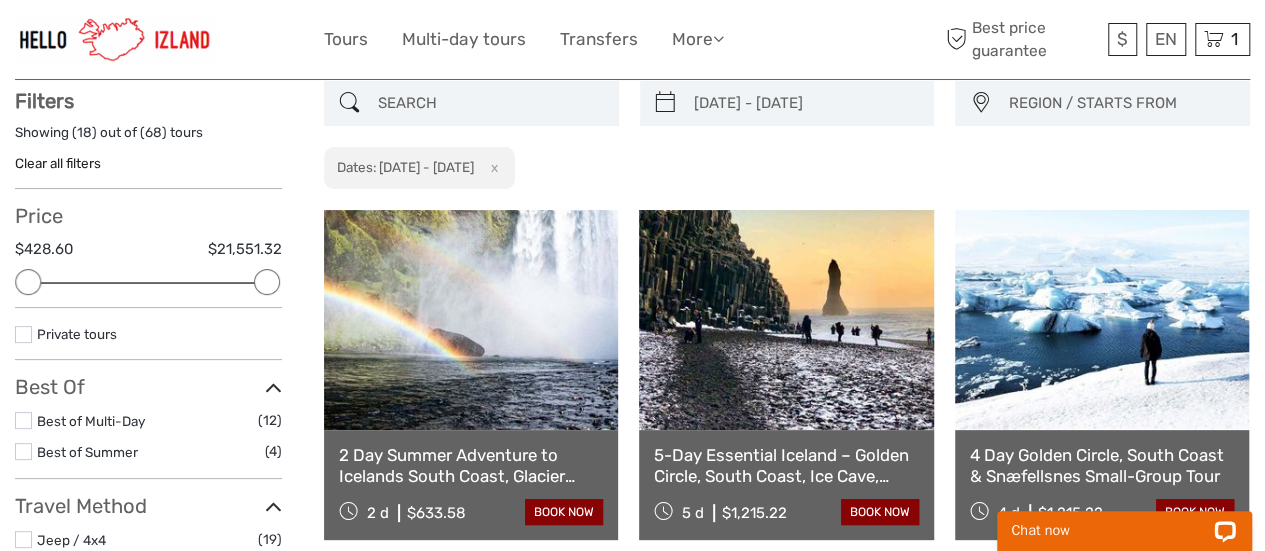 scroll, scrollTop: 0, scrollLeft: 0, axis: both 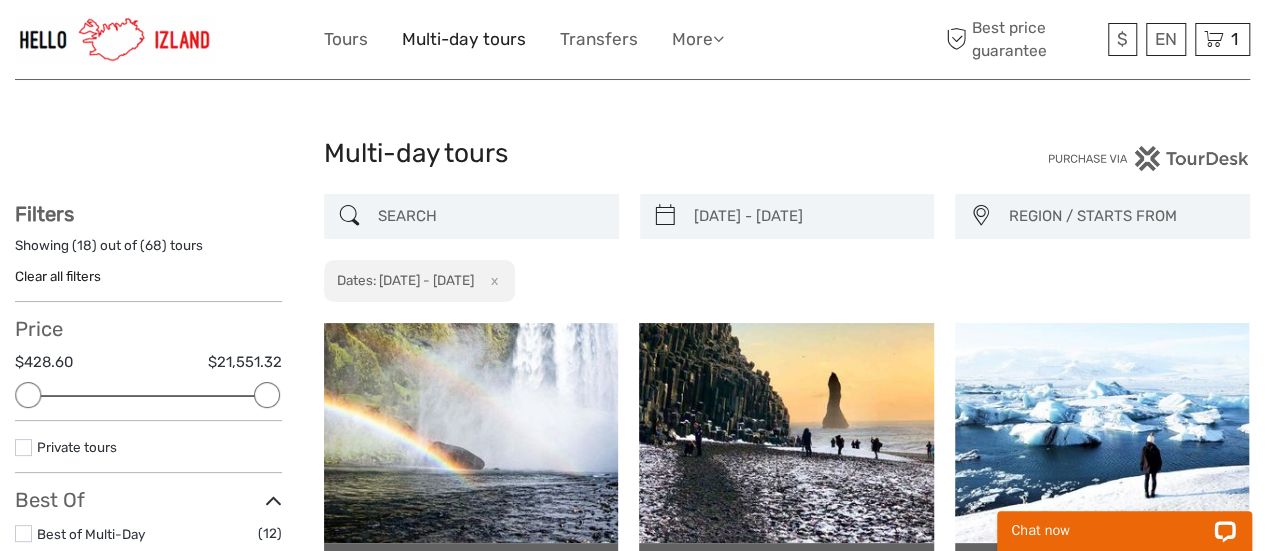 click on "Multi-day tours" at bounding box center [464, 39] 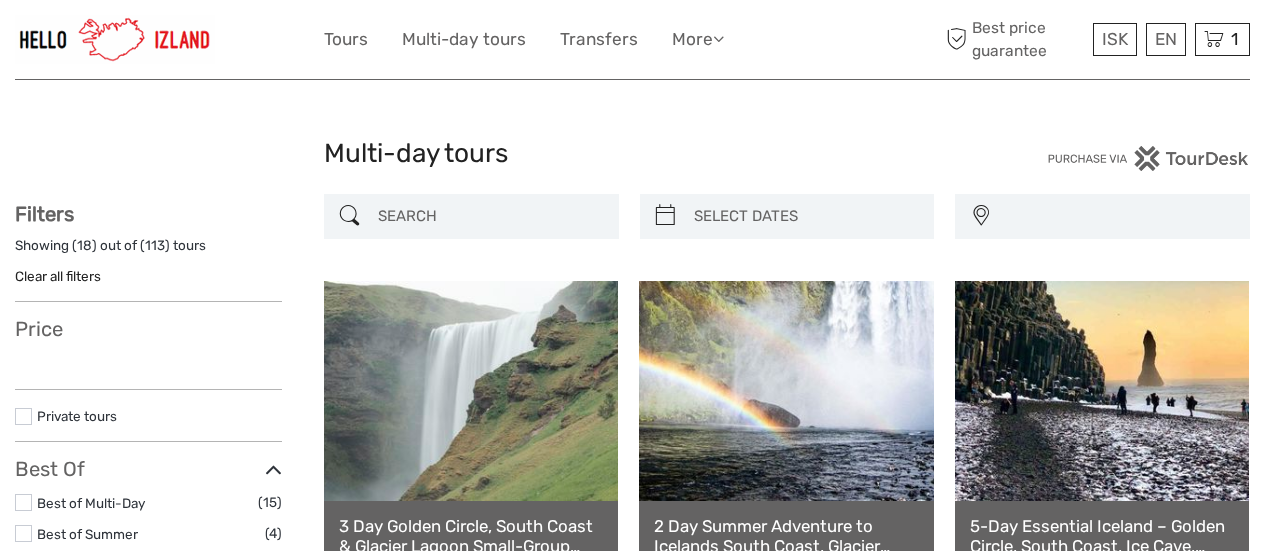 select 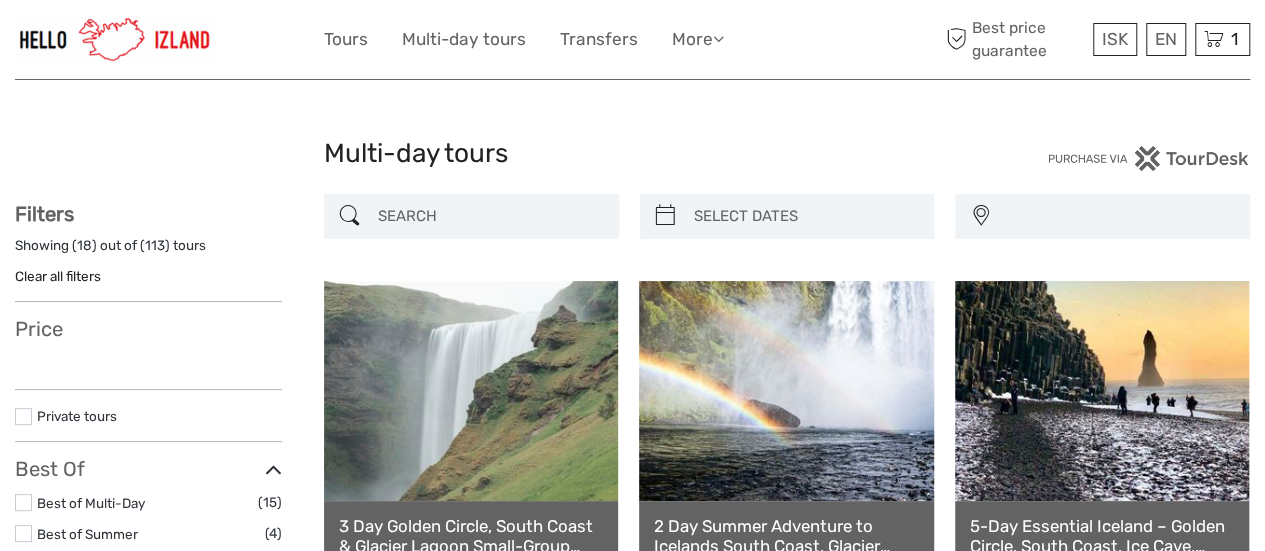 scroll, scrollTop: 0, scrollLeft: 0, axis: both 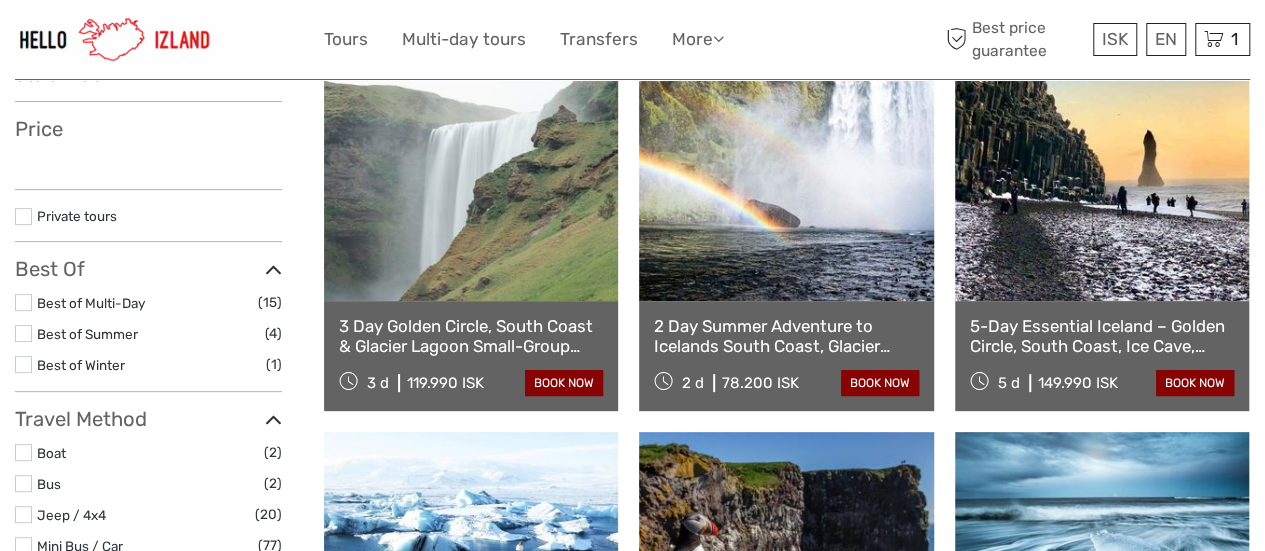 select 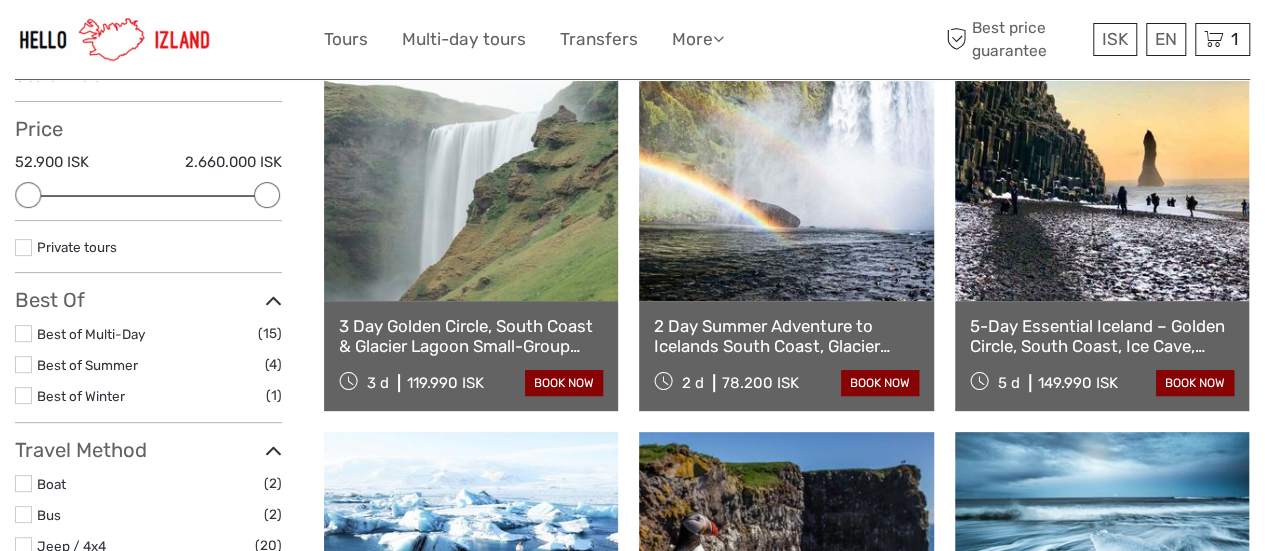 scroll, scrollTop: 0, scrollLeft: 0, axis: both 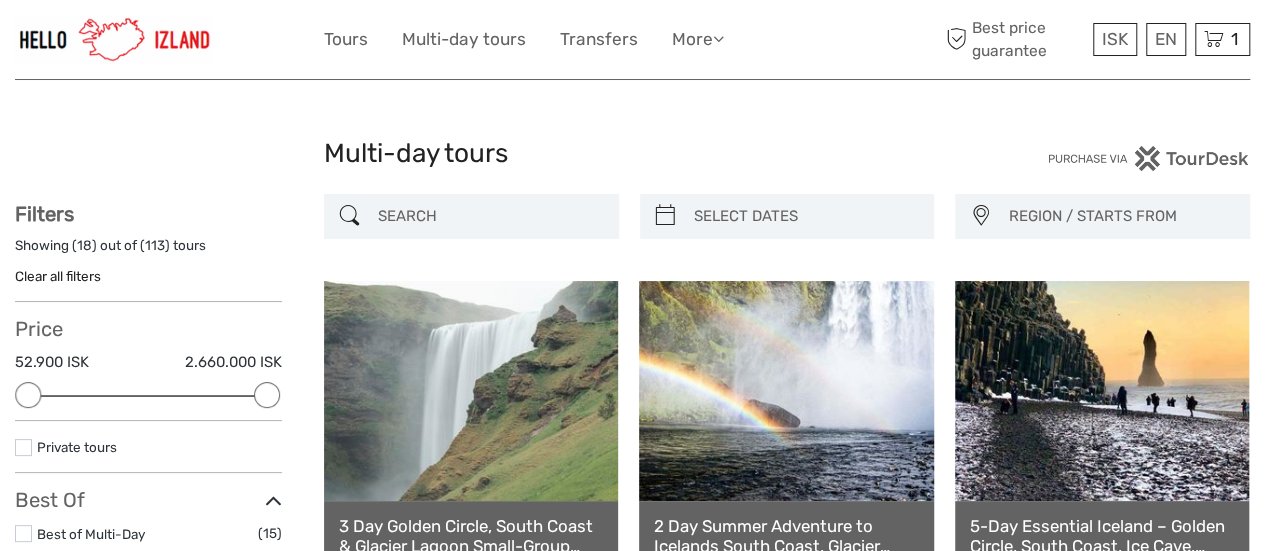 type on "03/08/2025" 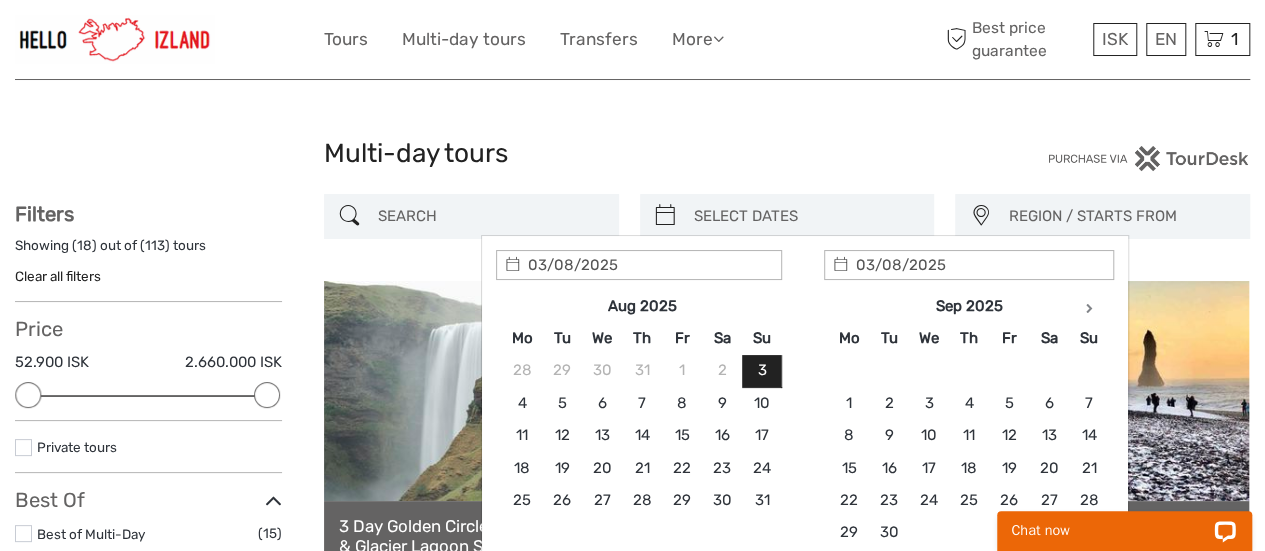 scroll, scrollTop: 0, scrollLeft: 0, axis: both 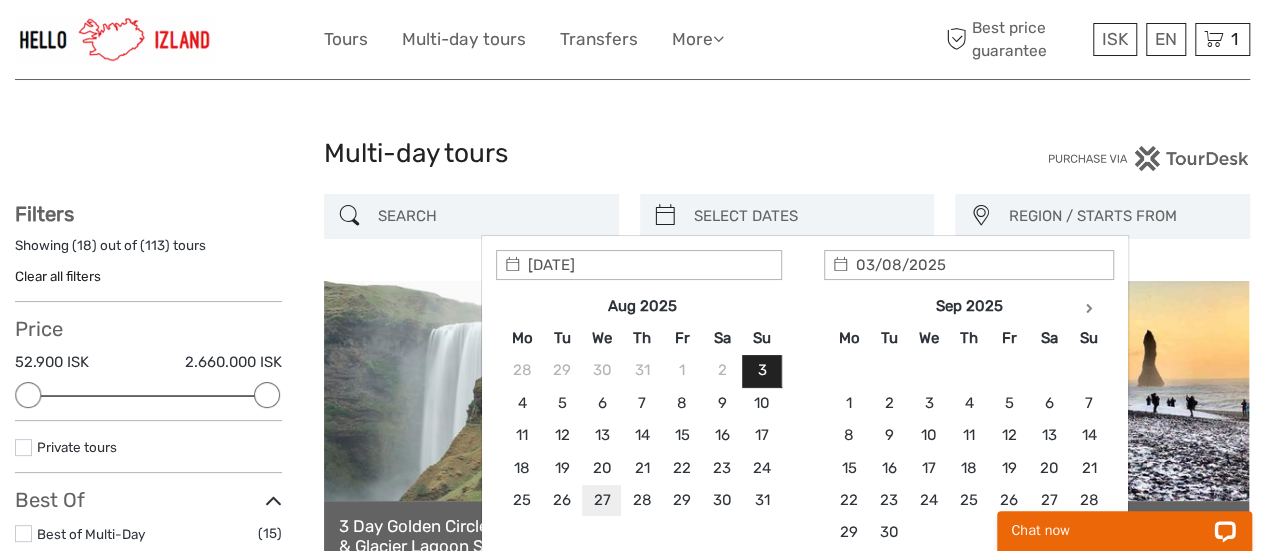 type on "27/08/2025" 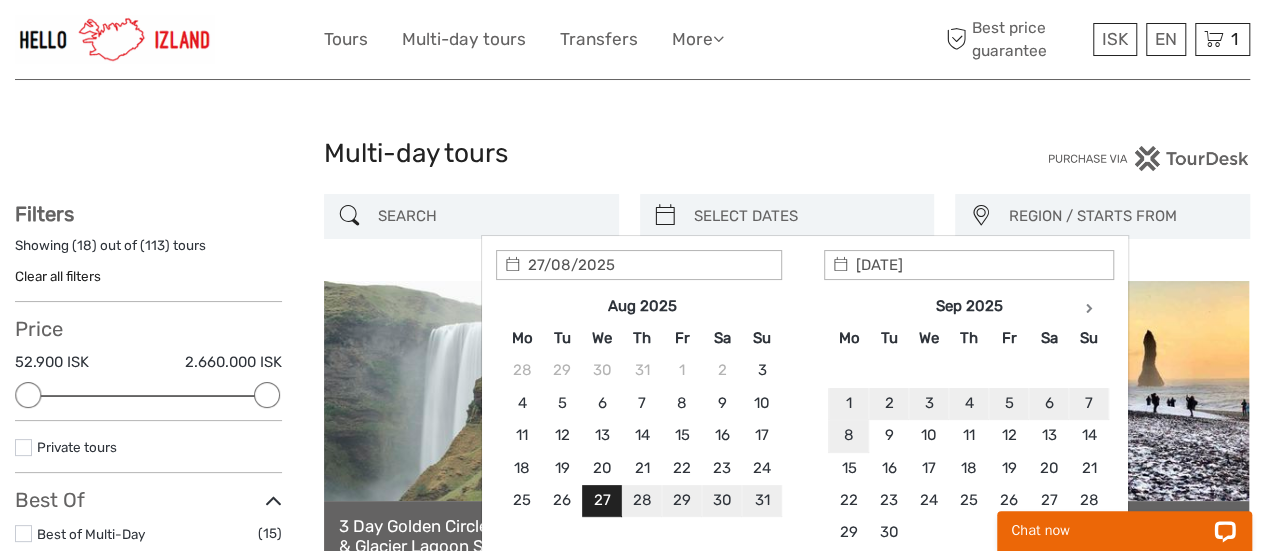 type on "[DATE]" 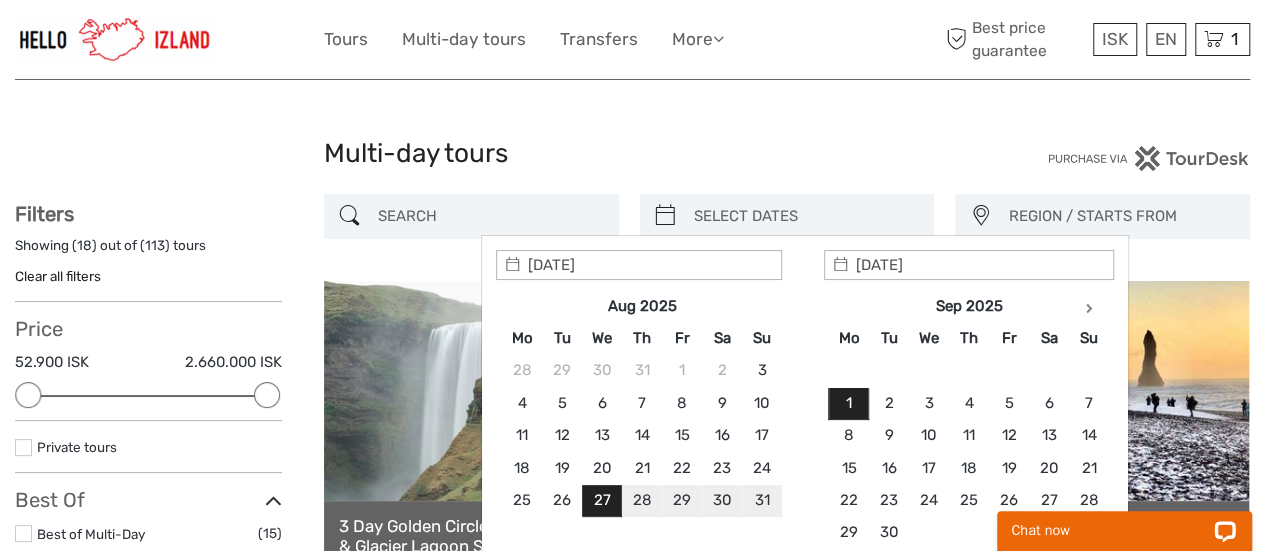 type on "27/08/2025" 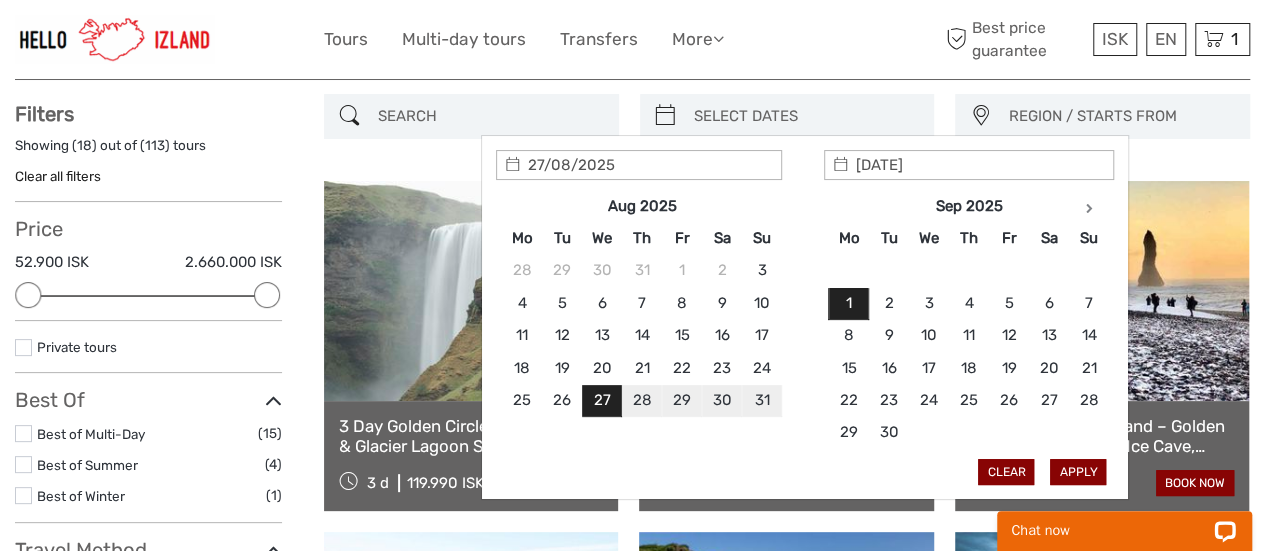 scroll, scrollTop: 200, scrollLeft: 0, axis: vertical 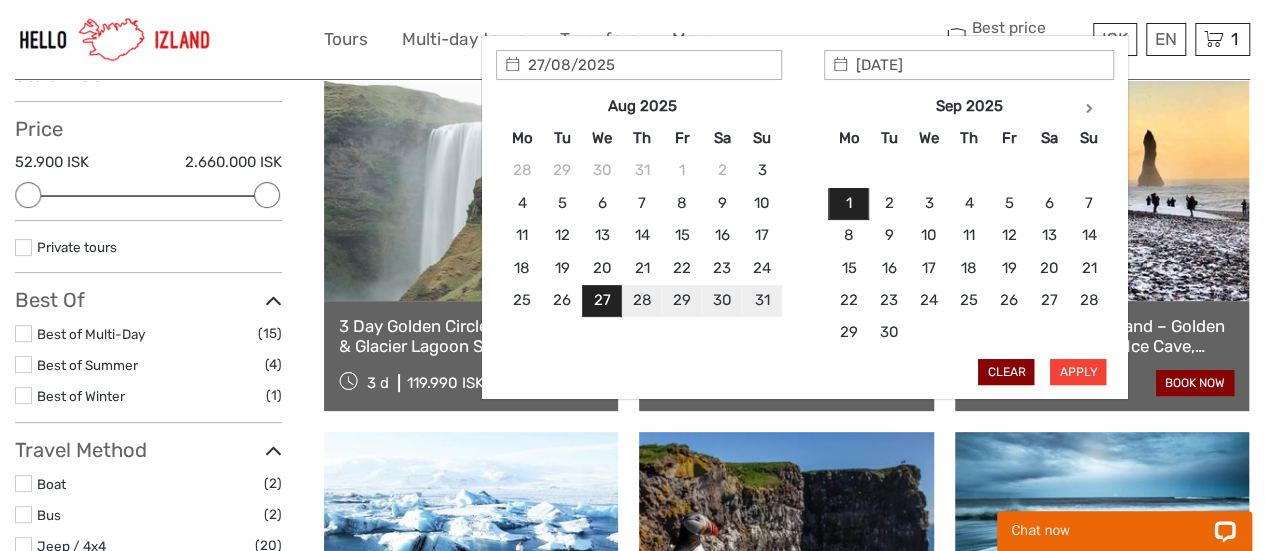 click on "Apply" at bounding box center (1078, 372) 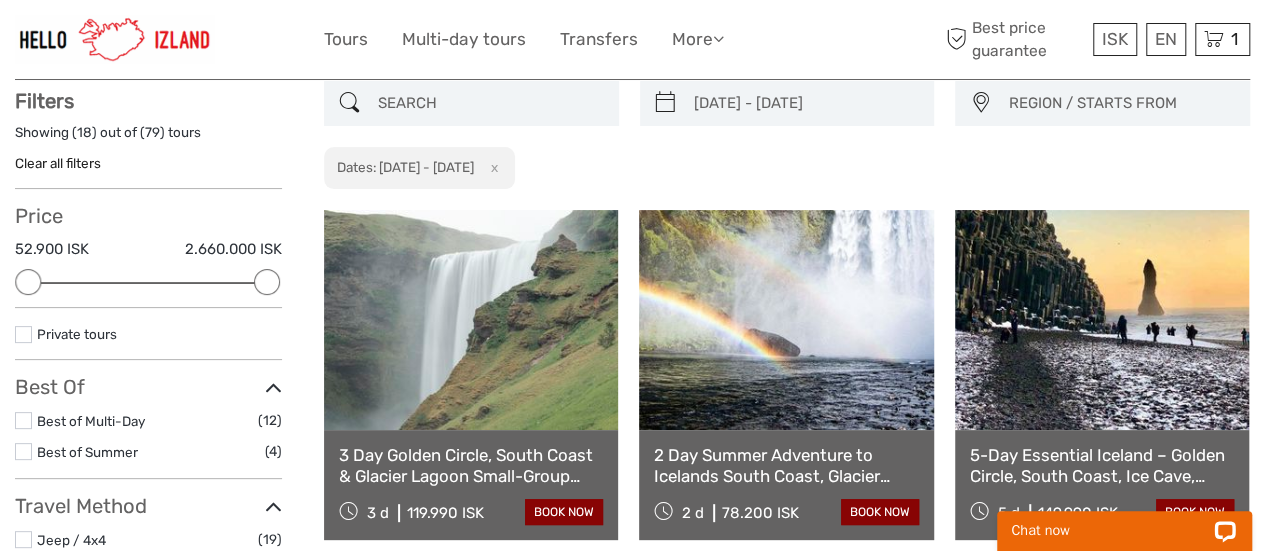 scroll, scrollTop: 313, scrollLeft: 0, axis: vertical 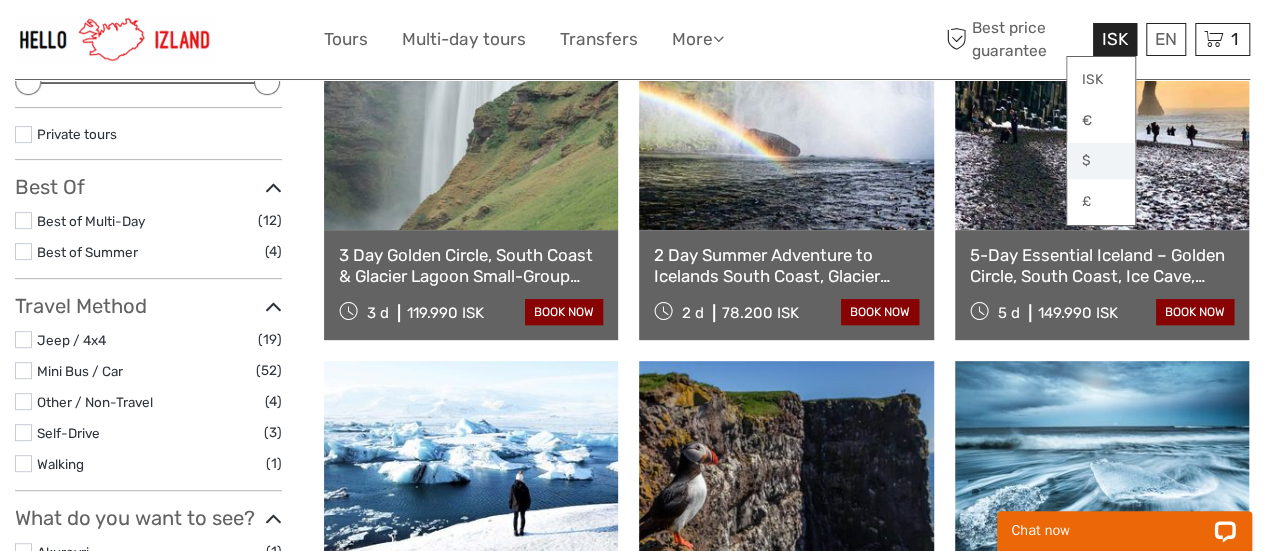 click on "$" at bounding box center [1101, 161] 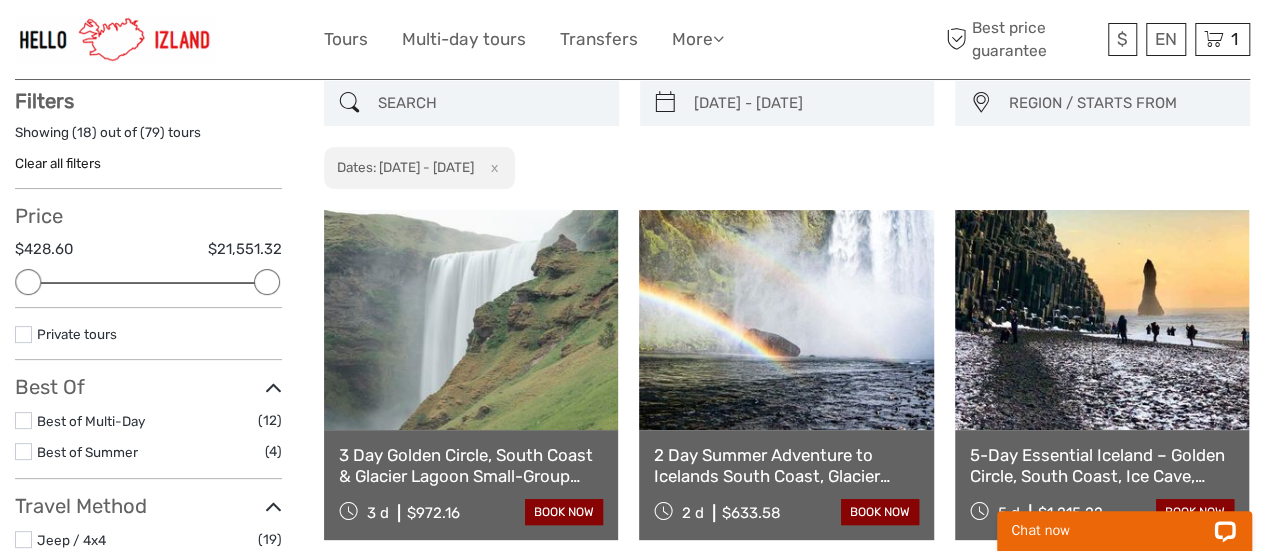 scroll, scrollTop: 13, scrollLeft: 0, axis: vertical 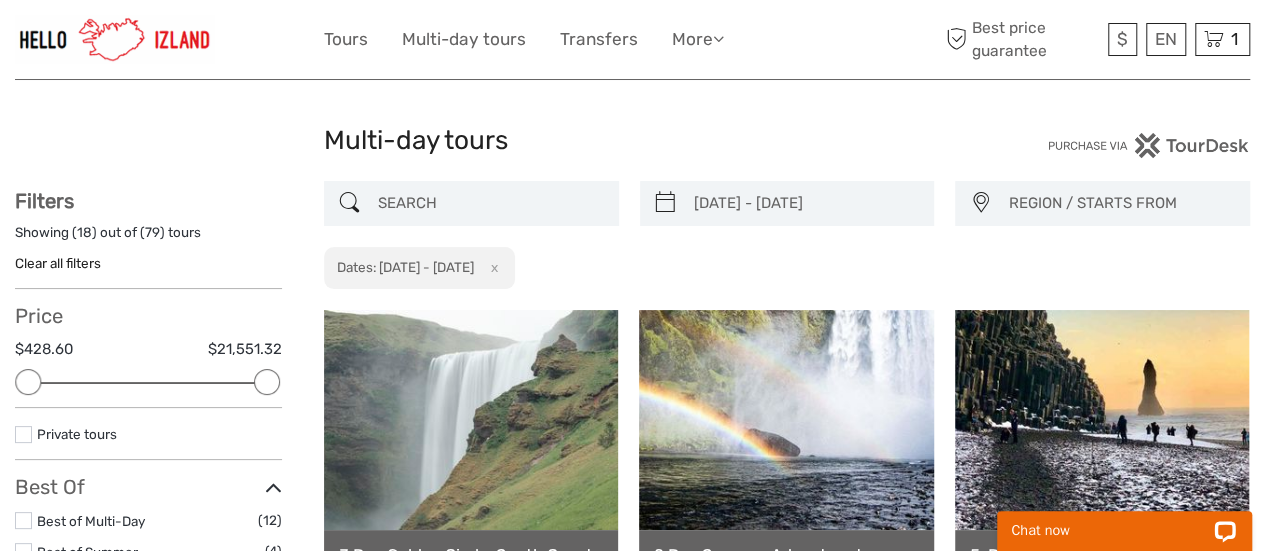 click on "REGION / STARTS FROM" at bounding box center (1119, 203) 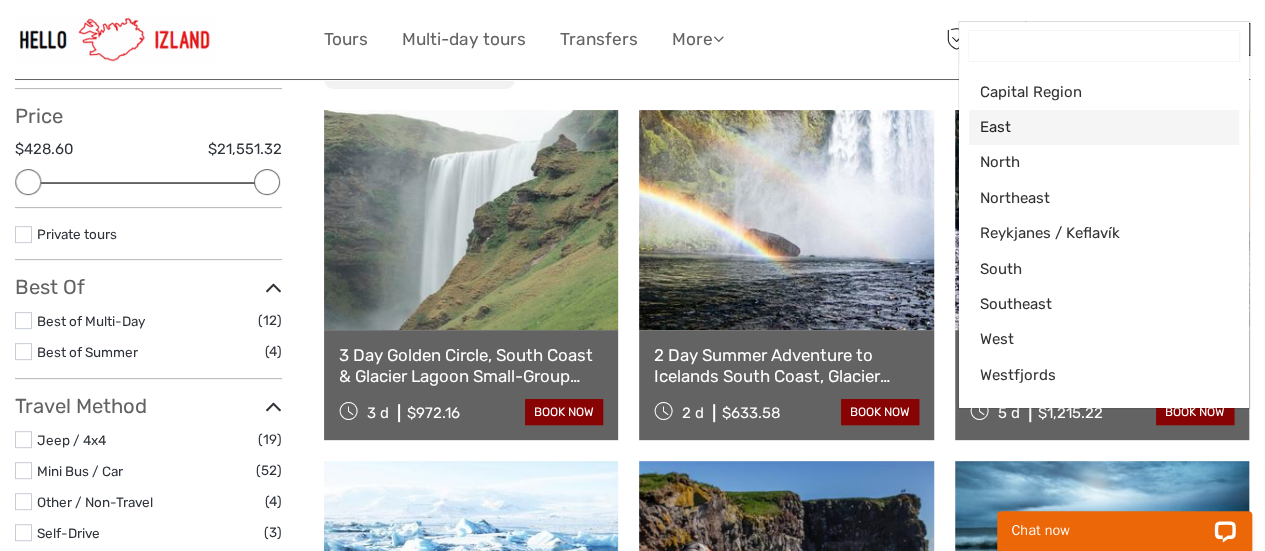scroll, scrollTop: 13, scrollLeft: 0, axis: vertical 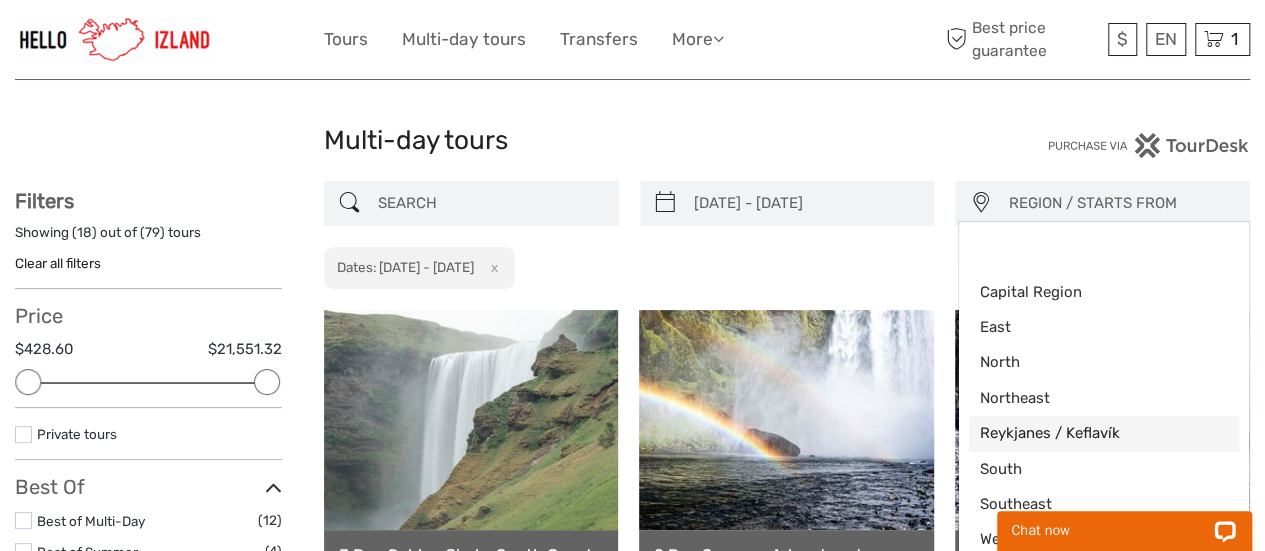 click on "Reykjanes / Keflavík" at bounding box center [1087, 433] 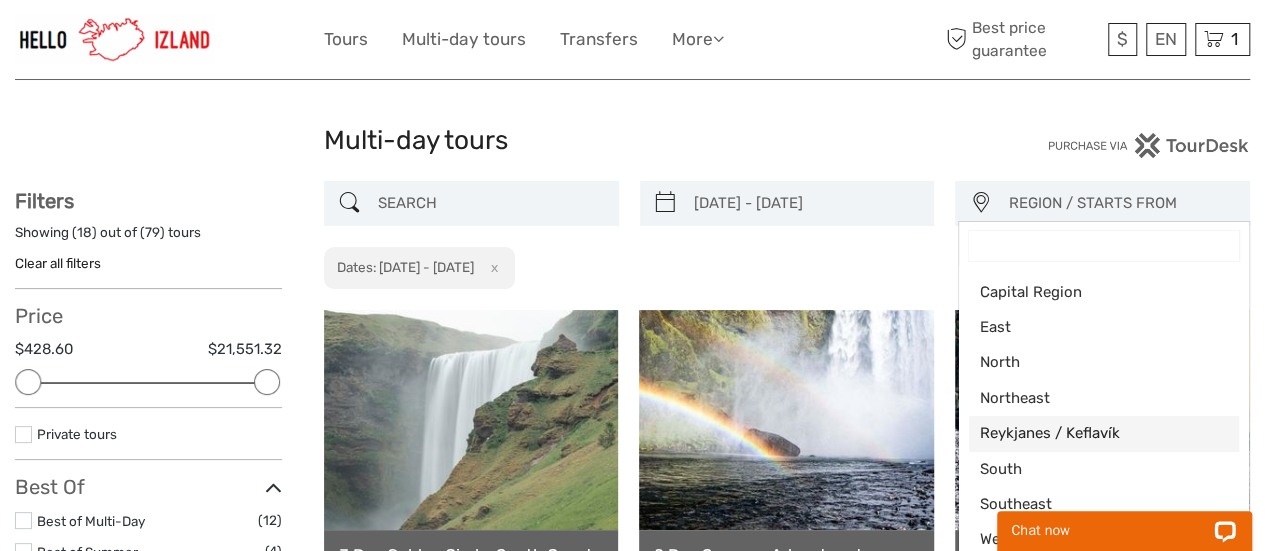 select on "Reykjanes / Keflavík" 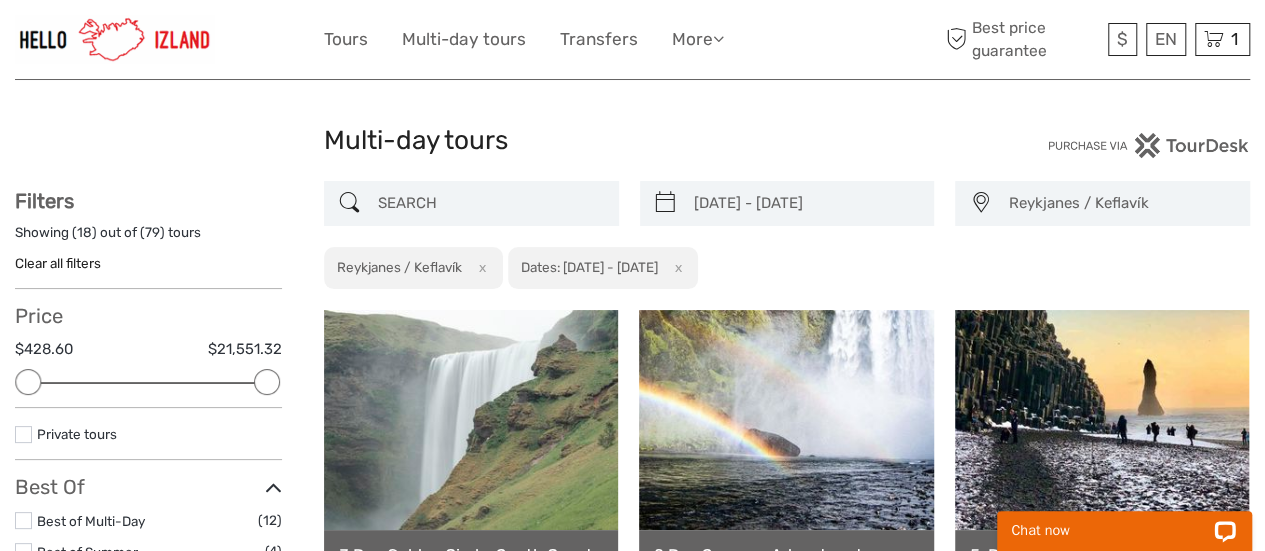 scroll, scrollTop: 86, scrollLeft: 0, axis: vertical 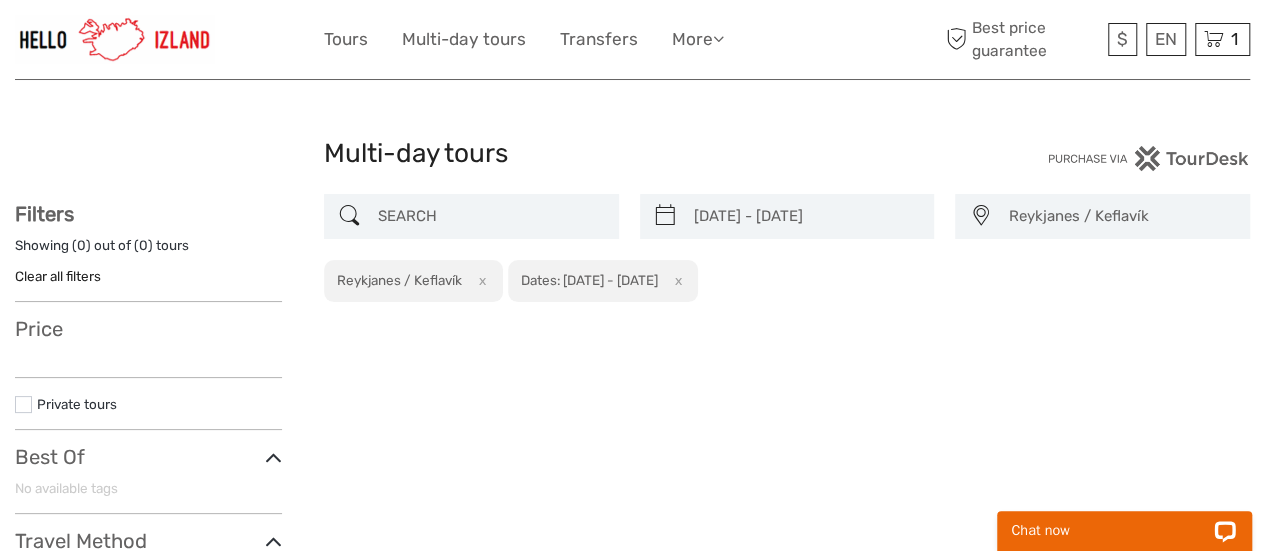 click on "Reykjanes / Keflavík" at bounding box center (1119, 216) 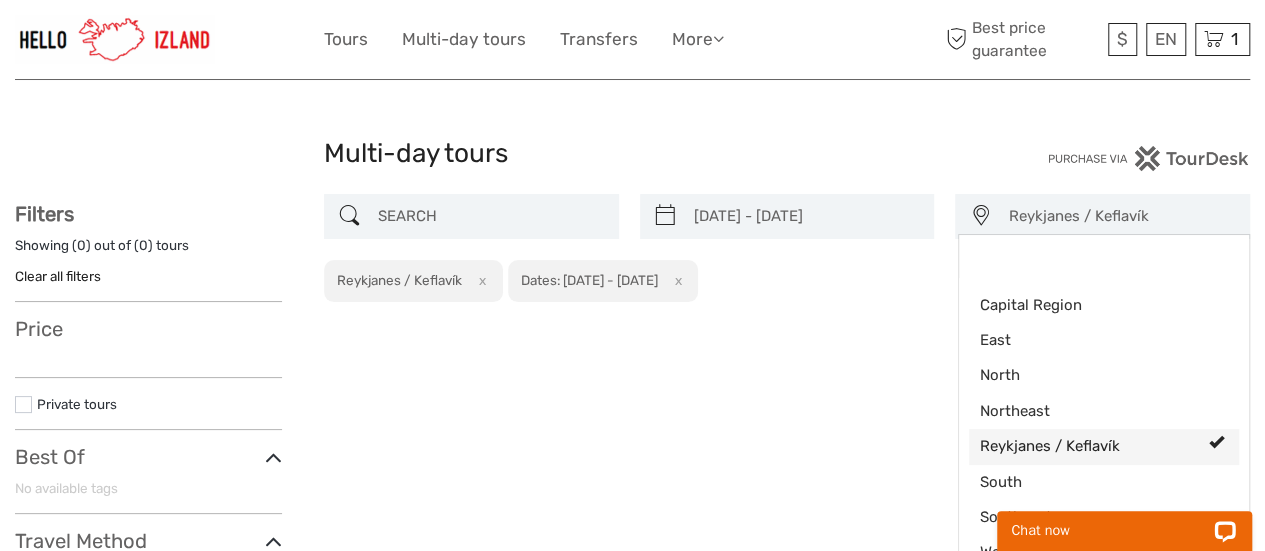 click on "Reykjanes / Keflavík" at bounding box center (1087, 446) 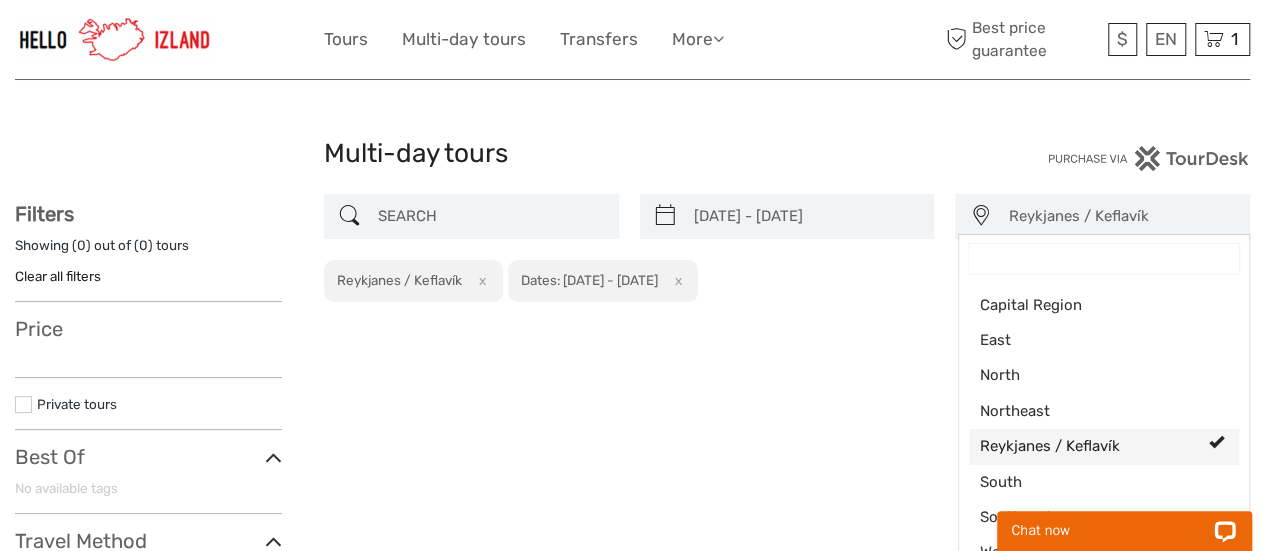 select 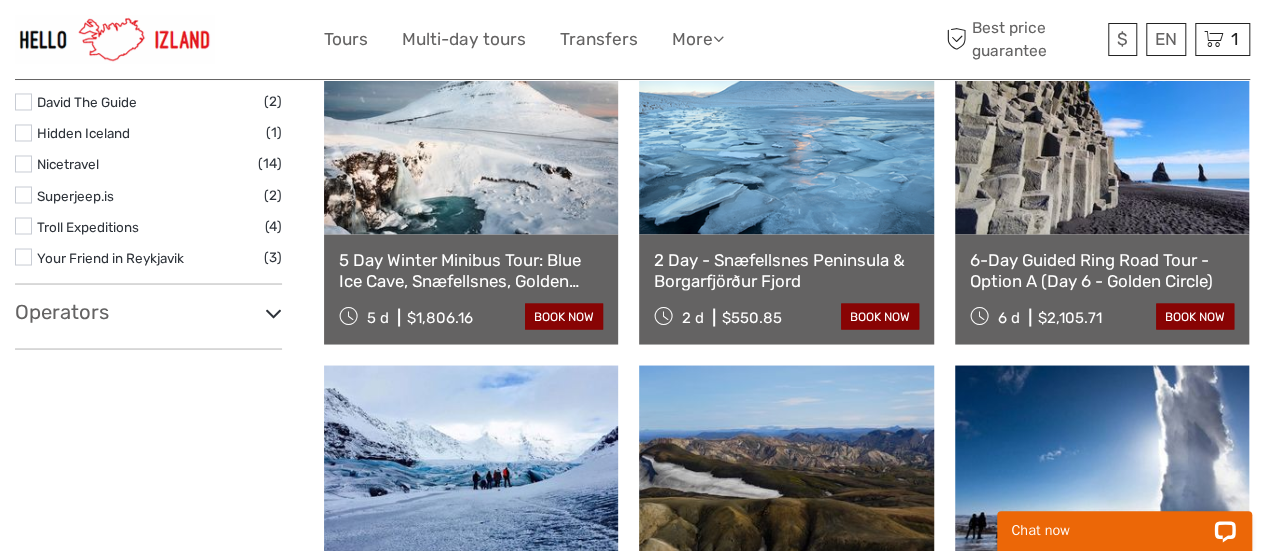 scroll, scrollTop: 1613, scrollLeft: 0, axis: vertical 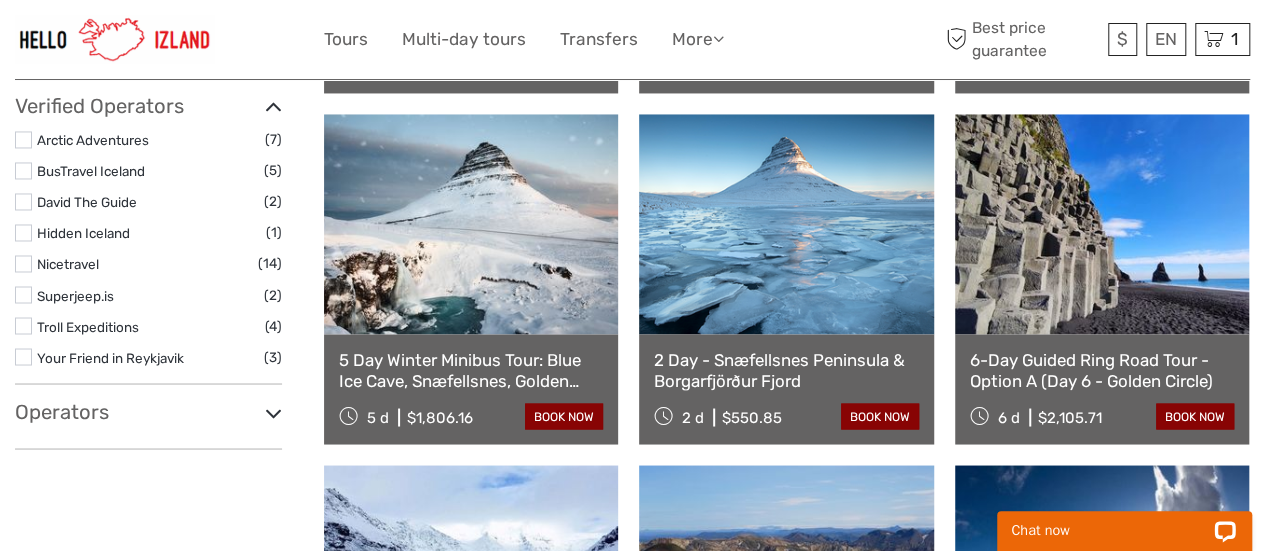 click on "5 Day Winter Minibus Tour: Blue Ice Cave, Snæfellsnes, Golden Circle, South Coast & Northern Lights Tour" at bounding box center (471, 369) 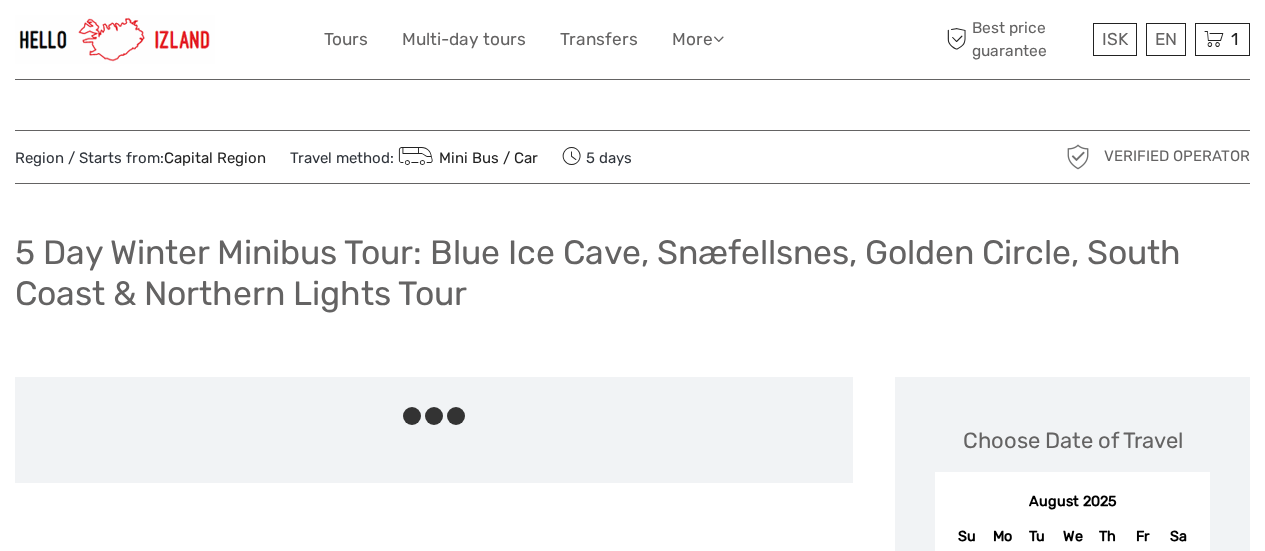 scroll, scrollTop: 0, scrollLeft: 0, axis: both 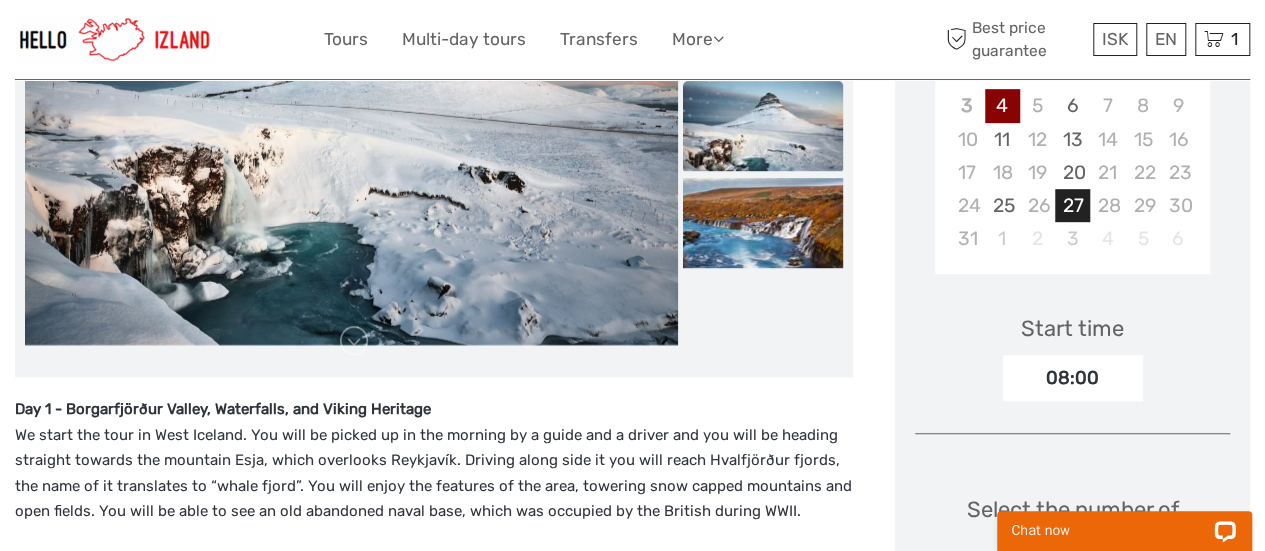 click on "27" at bounding box center (1072, 205) 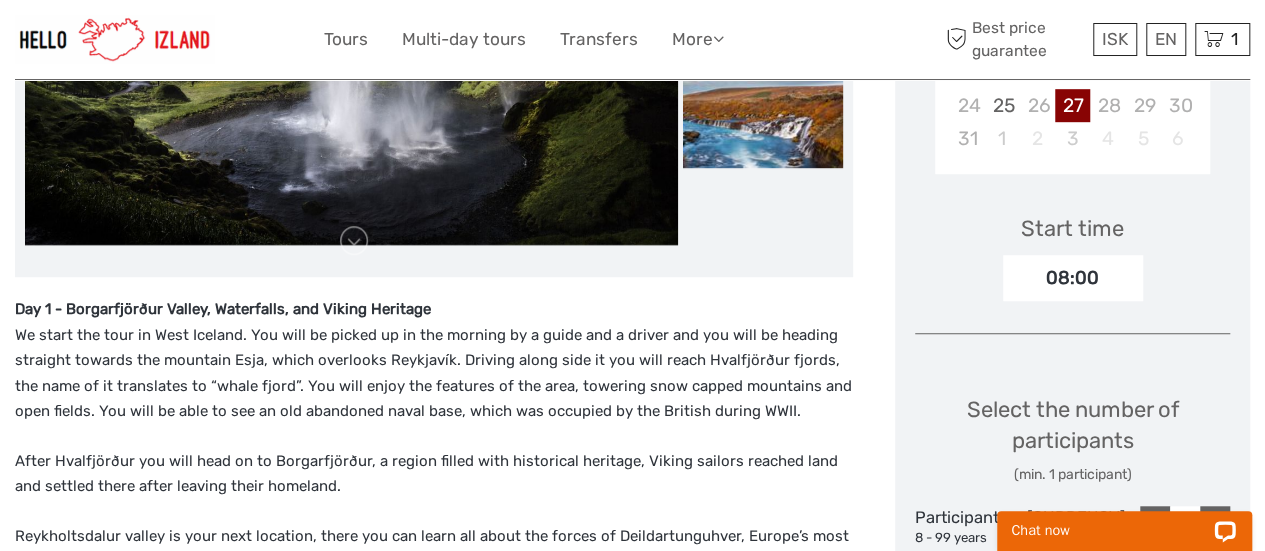 scroll, scrollTop: 800, scrollLeft: 0, axis: vertical 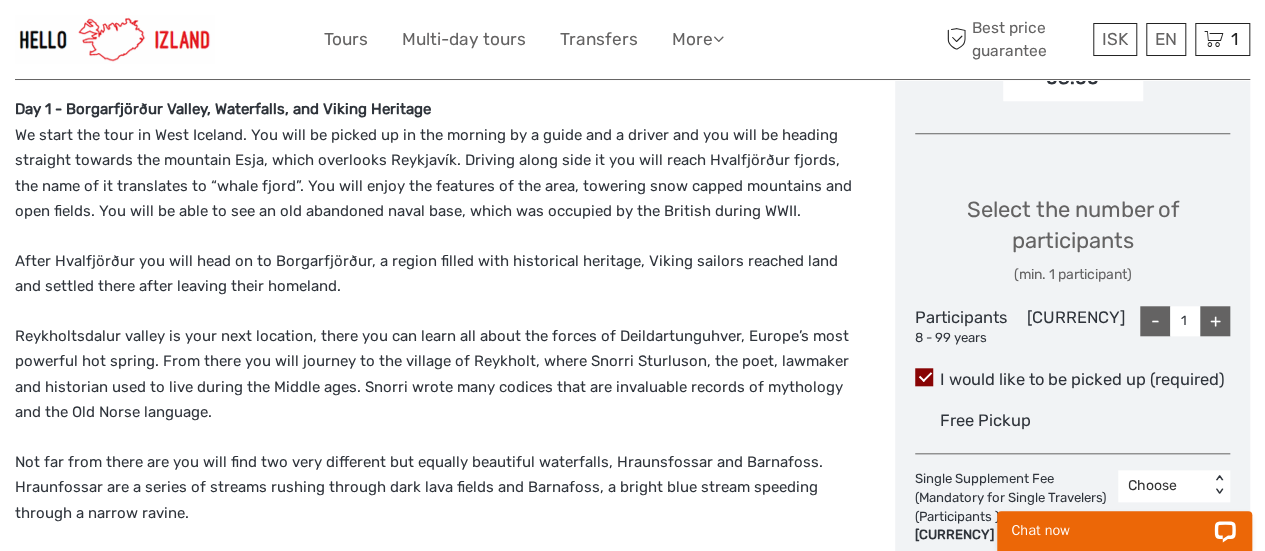 click on "+" at bounding box center [1215, 321] 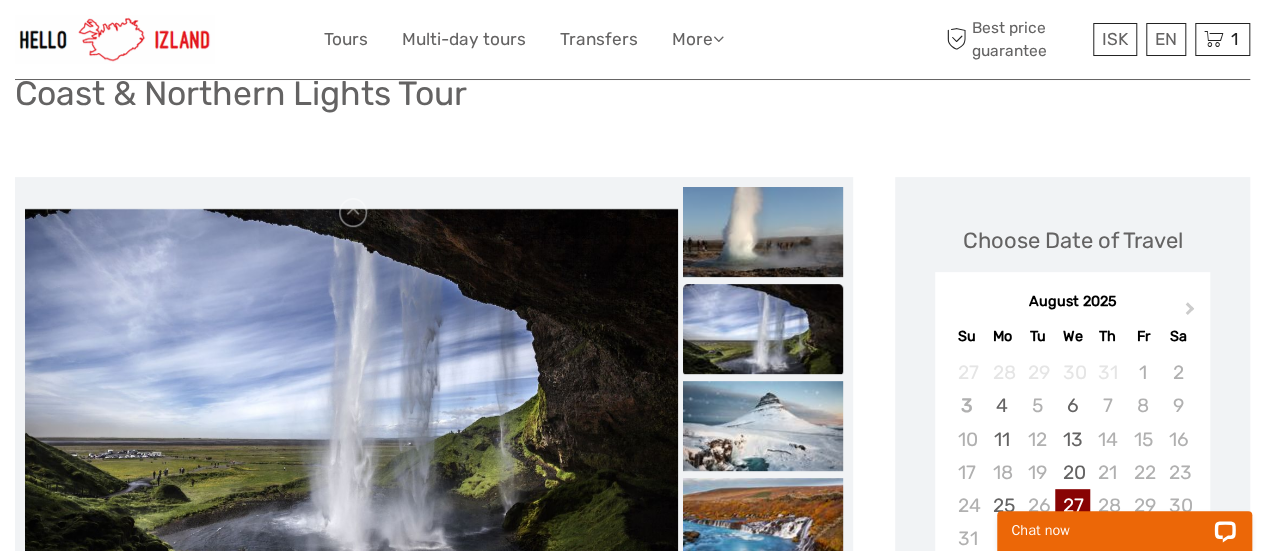 scroll, scrollTop: 100, scrollLeft: 0, axis: vertical 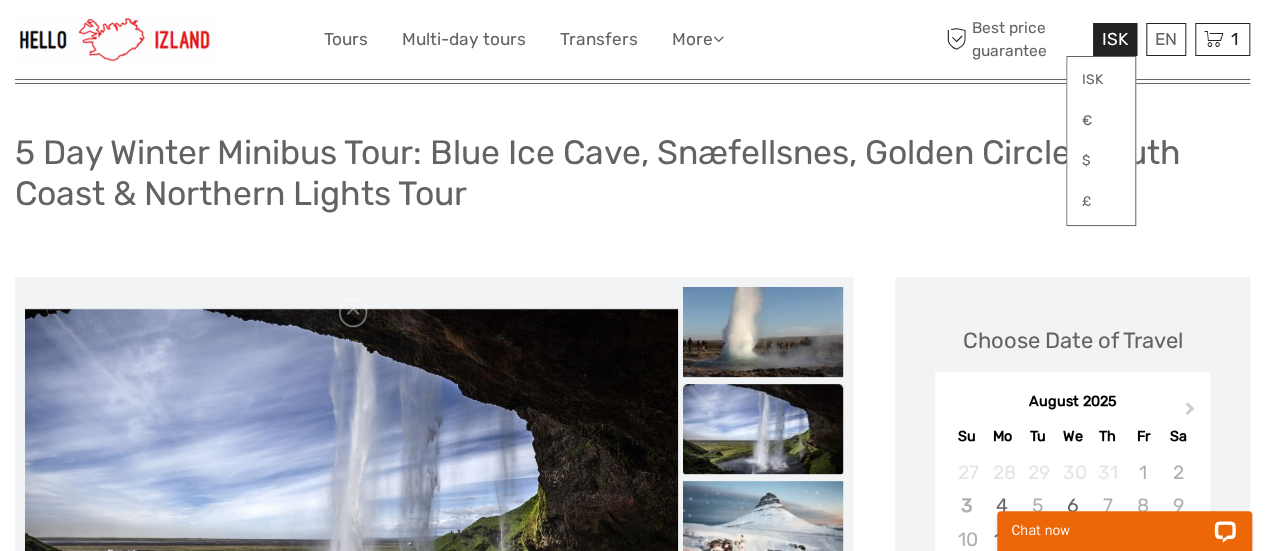 click on "ISK" at bounding box center [1115, 39] 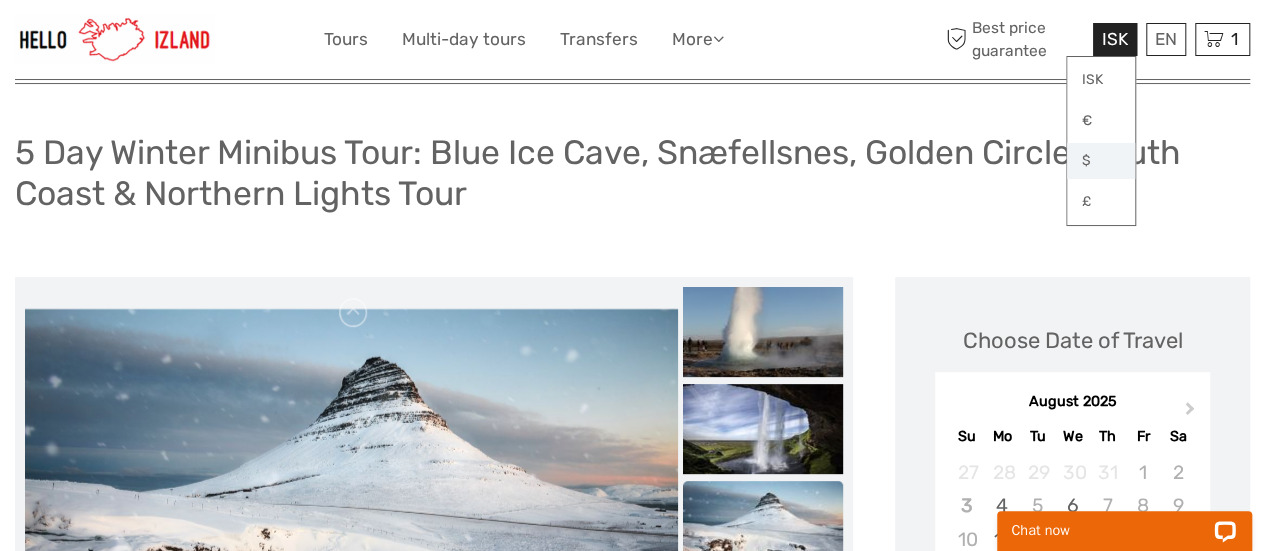 click on "$" at bounding box center (1101, 161) 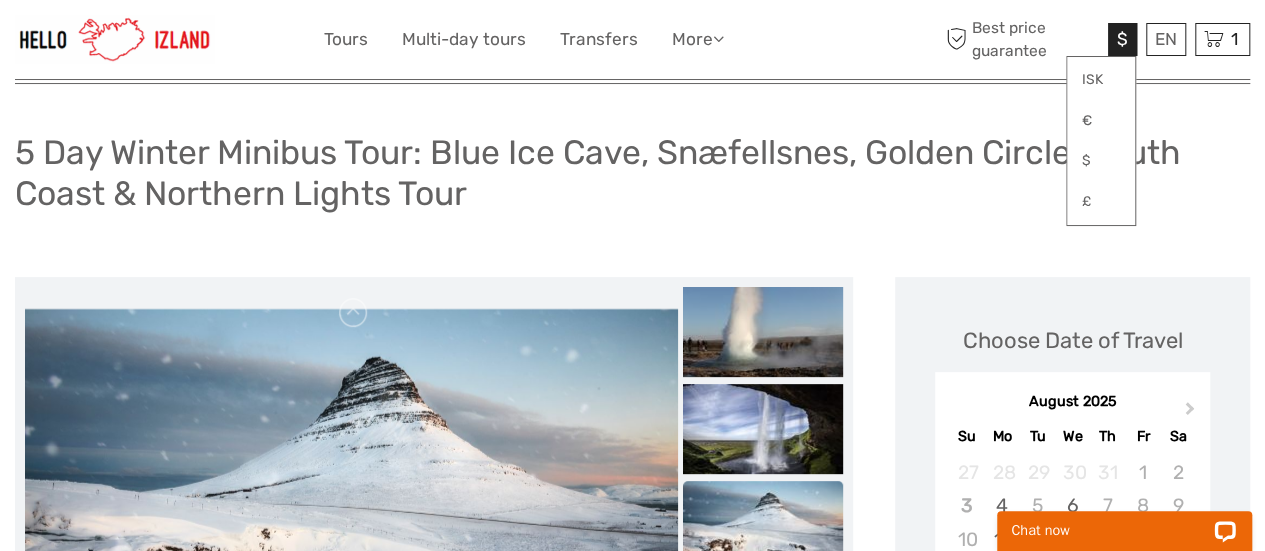 click on "$" at bounding box center [1122, 39] 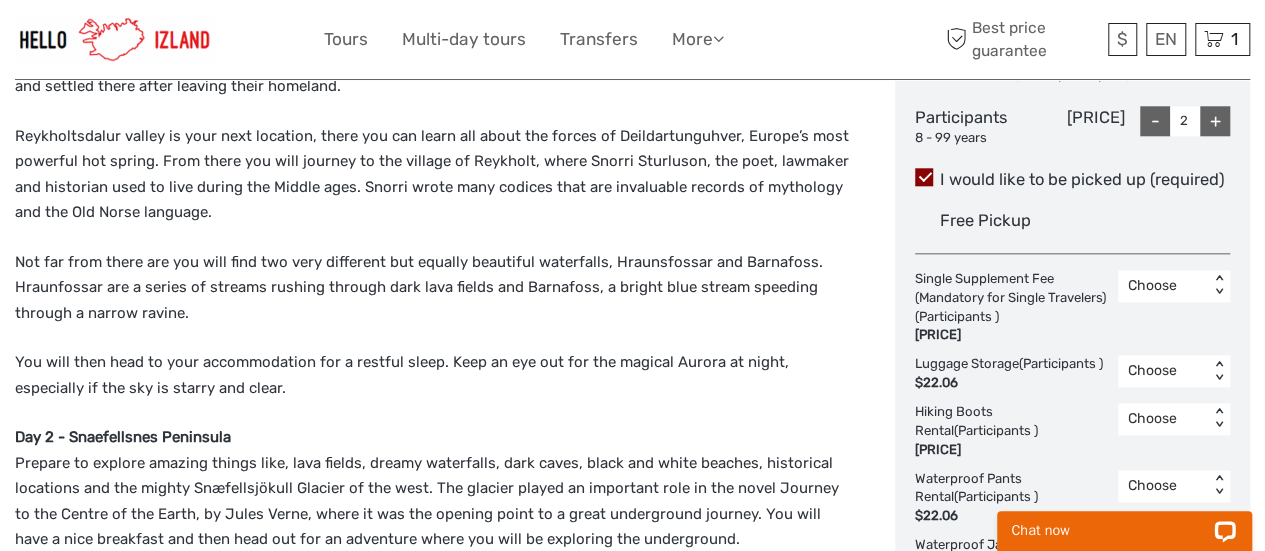 scroll, scrollTop: 1100, scrollLeft: 0, axis: vertical 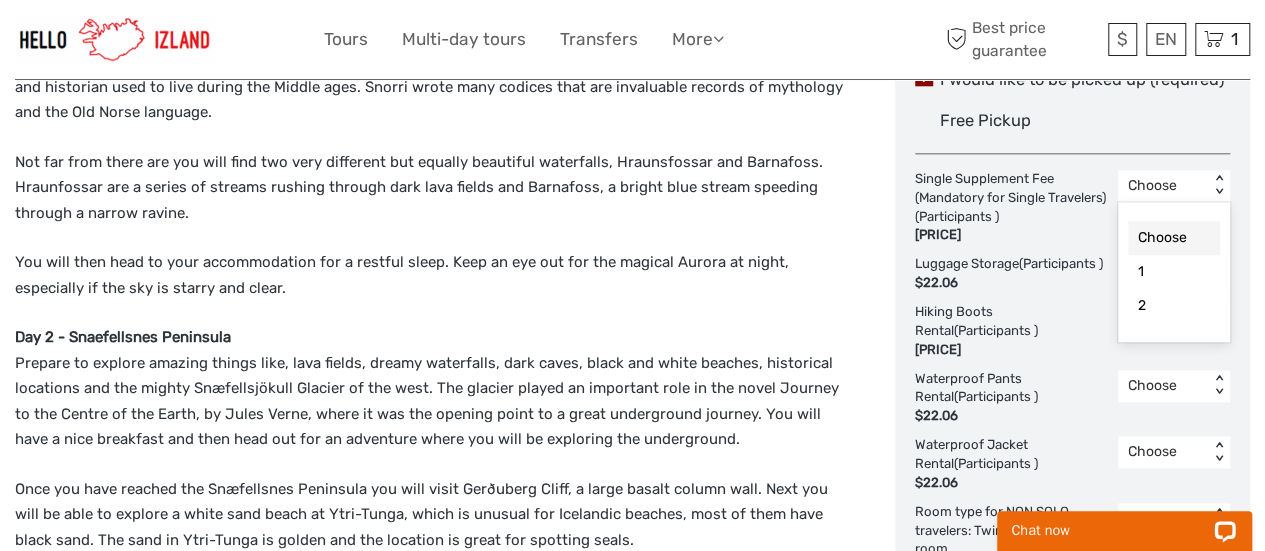 click on "< >" at bounding box center (1219, 185) 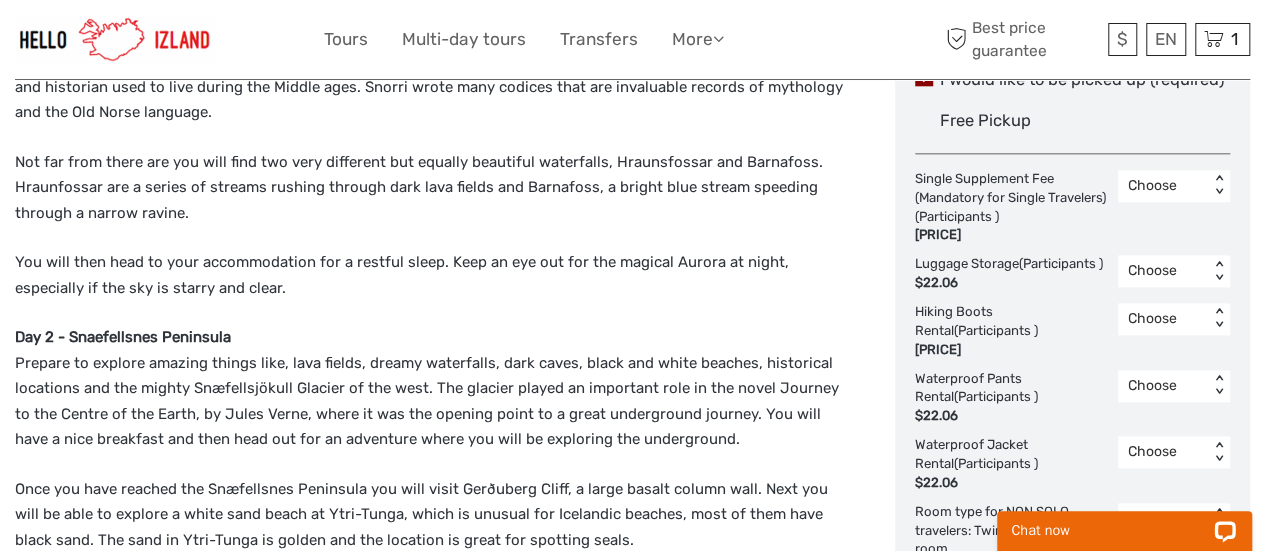 click on "< >" at bounding box center [1219, 271] 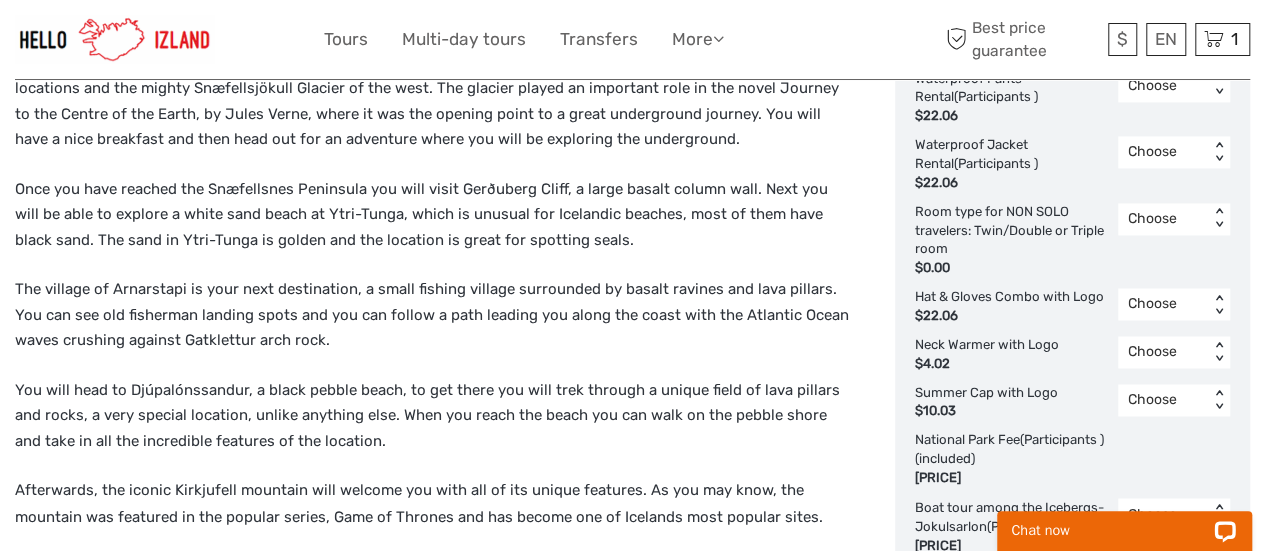 scroll, scrollTop: 1500, scrollLeft: 0, axis: vertical 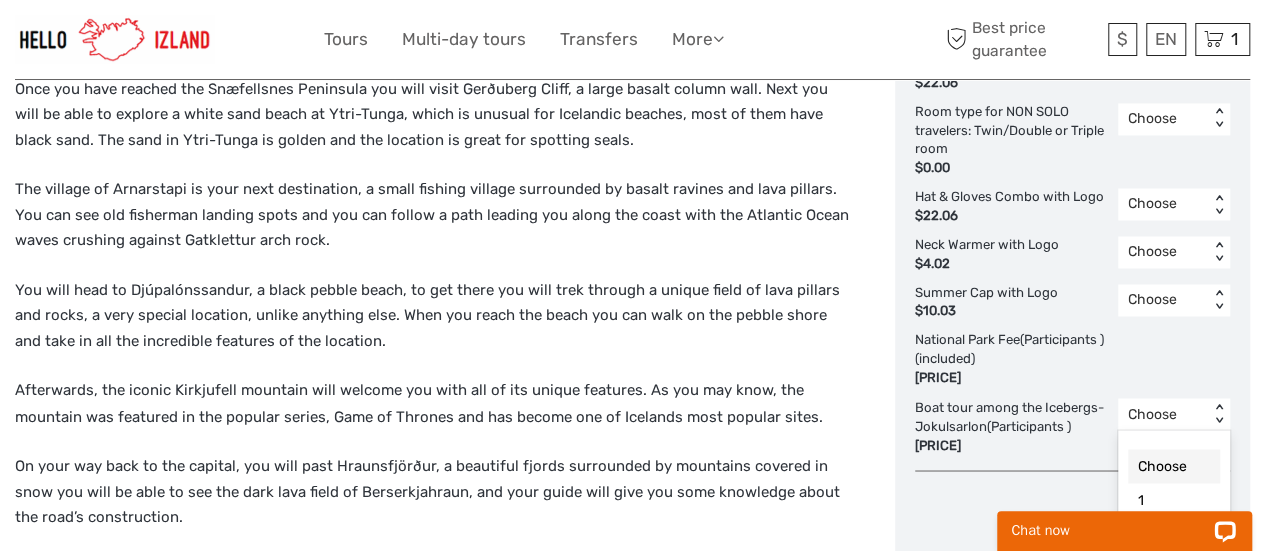 click on "option Choose selected, 1 of 3. 3 results available. Use Up and Down to choose options, press Enter to select the currently focused option, press Escape to exit the menu, press Tab to select the option and exit the menu. Choose < > Choose 1 2" at bounding box center [1174, 414] 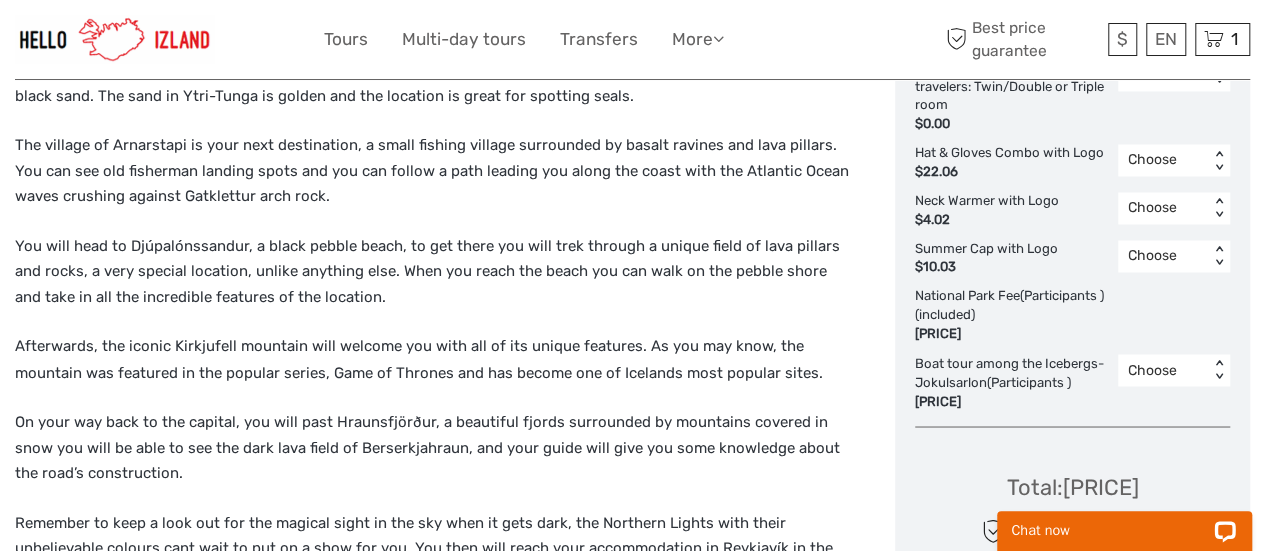 click on "Choose Date of Travel Next Month August 2025 Su Mo Tu We Th Fr Sa 27 28 29 30 31 1 2 3 4 5 6 7 8 9 10 11 12 13 14 15 16 17 18 19 20 21 22 23 24 25 26 27 28 29 30 31 1 2 3 4 5 6 Start time 08:00 Select the number of participants (min. 1 participant) Participants  8 - 99 years $1,754.77 - 2 + I would like to be picked up (required) Free Pickup Single Supplement Fee (Mandatory for Single Travelers)  (Participants ) $359.98 Choose < > Luggage Storage  (Participants ) $22.06 Choose < > Hiking Boots Rental  (Participants ) $29.09 Choose < > Waterproof Pants Rental  (Participants ) $22.06 Choose < > Waterproof Jacket Rental  (Participants ) $22.06 Choose < > Room type for NON SOLO travelers: Twin/Double or Triple room $0.00 Choose < > Hat & Gloves Combo with Logo $22.06 Choose < > Neck Warmer with Logo $4.02 Choose < > Summer Cap with Logo $10.03 Choose < > National Park Fee  (Participants )  (included) $3.52 Boat tour among the Icebergs- Jokulsarlon  (Participants ) $54.15 Choose < > Total :  $3,516.58 ADD TO CART" at bounding box center (1072, -260) 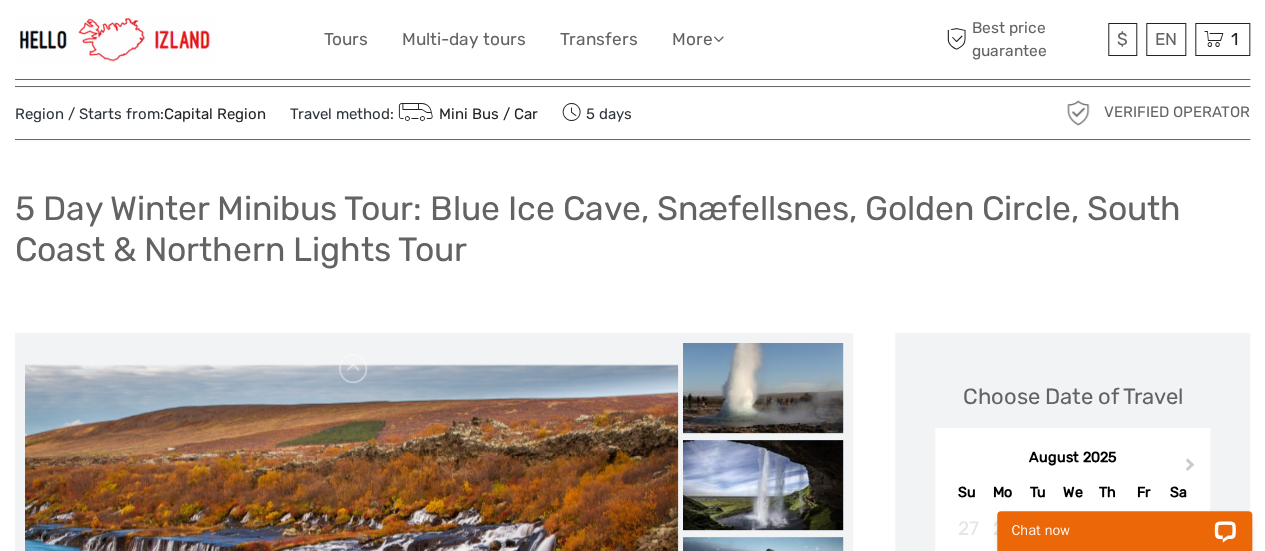scroll, scrollTop: 0, scrollLeft: 0, axis: both 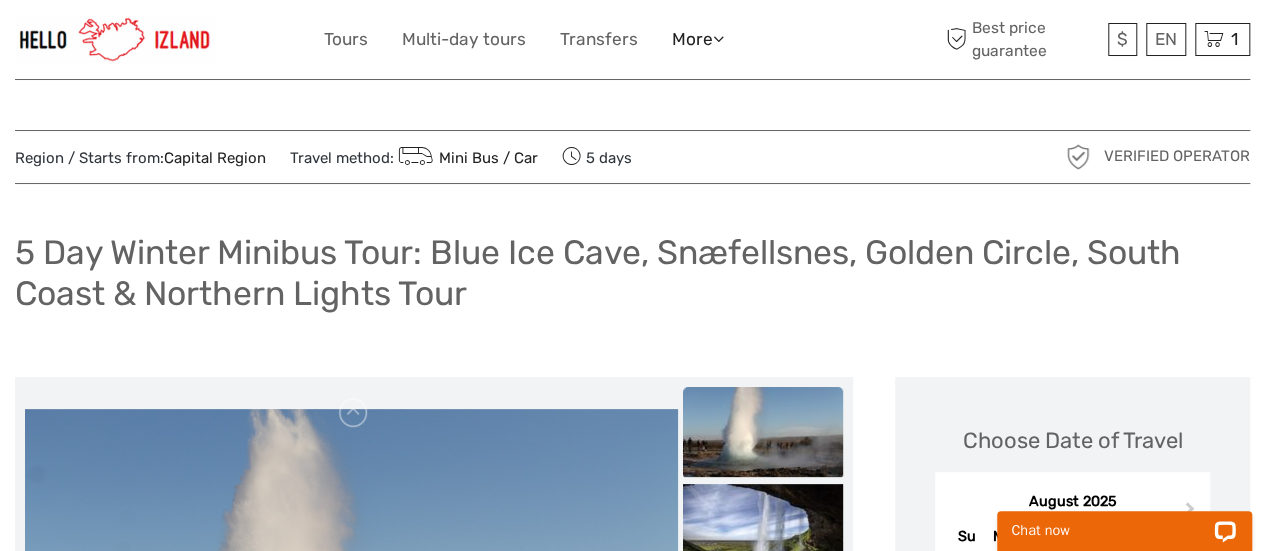 click at bounding box center [718, 38] 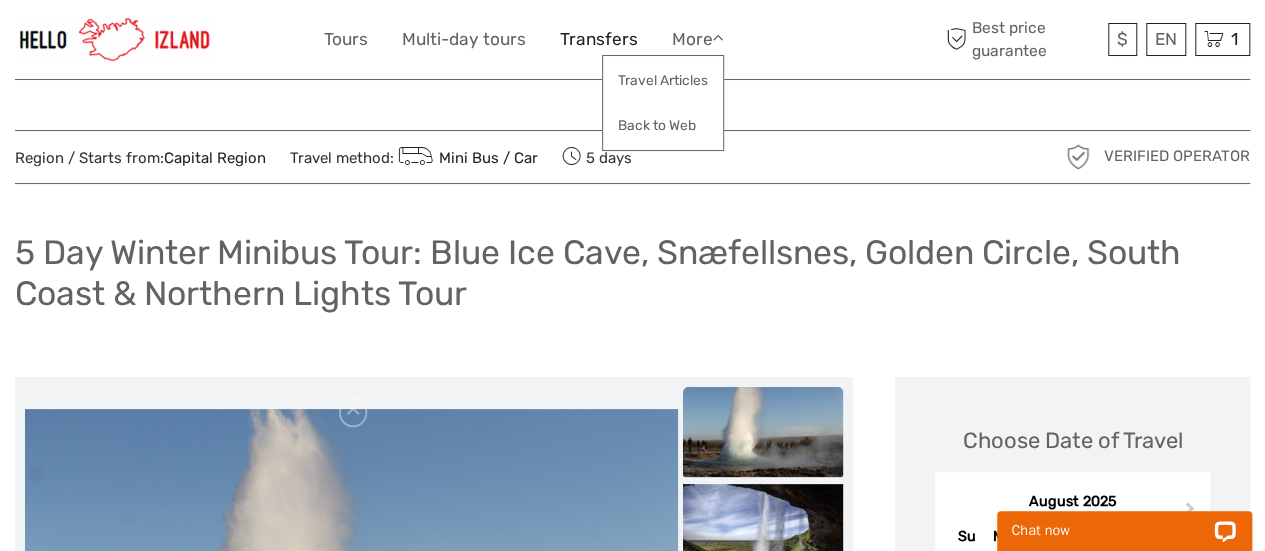 click on "Transfers" at bounding box center (599, 39) 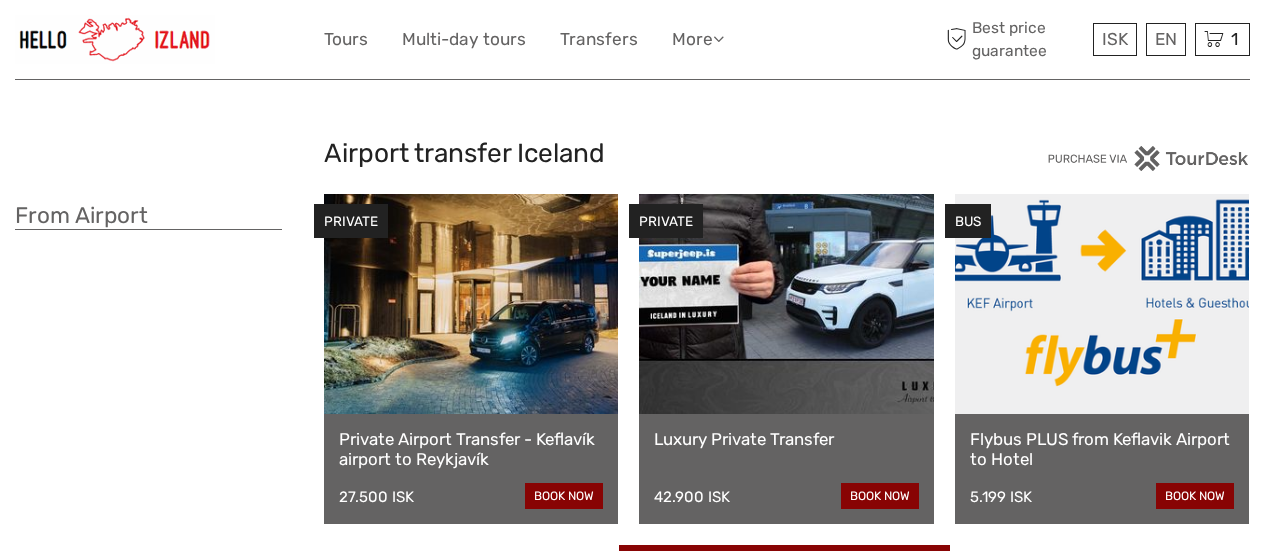 scroll, scrollTop: 0, scrollLeft: 0, axis: both 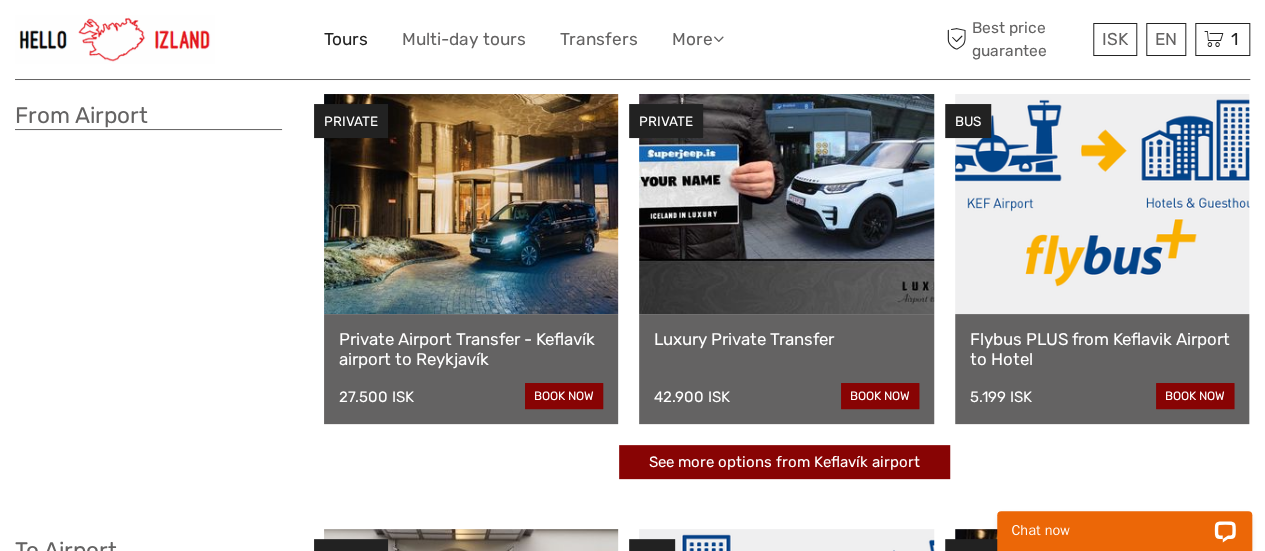 click on "Tours" at bounding box center (346, 39) 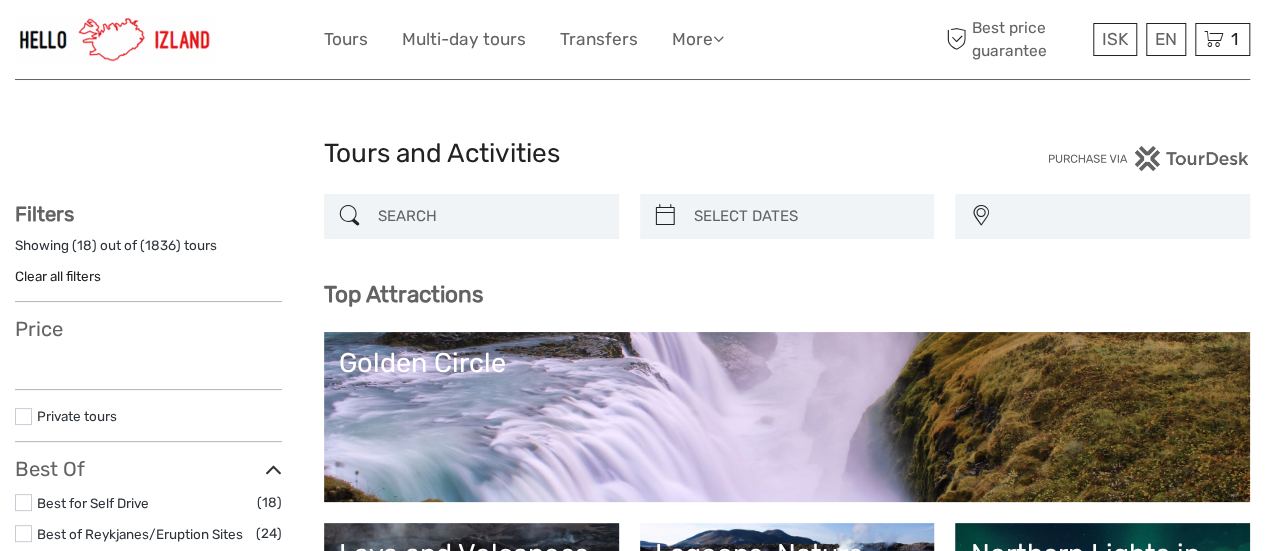 scroll, scrollTop: 200, scrollLeft: 0, axis: vertical 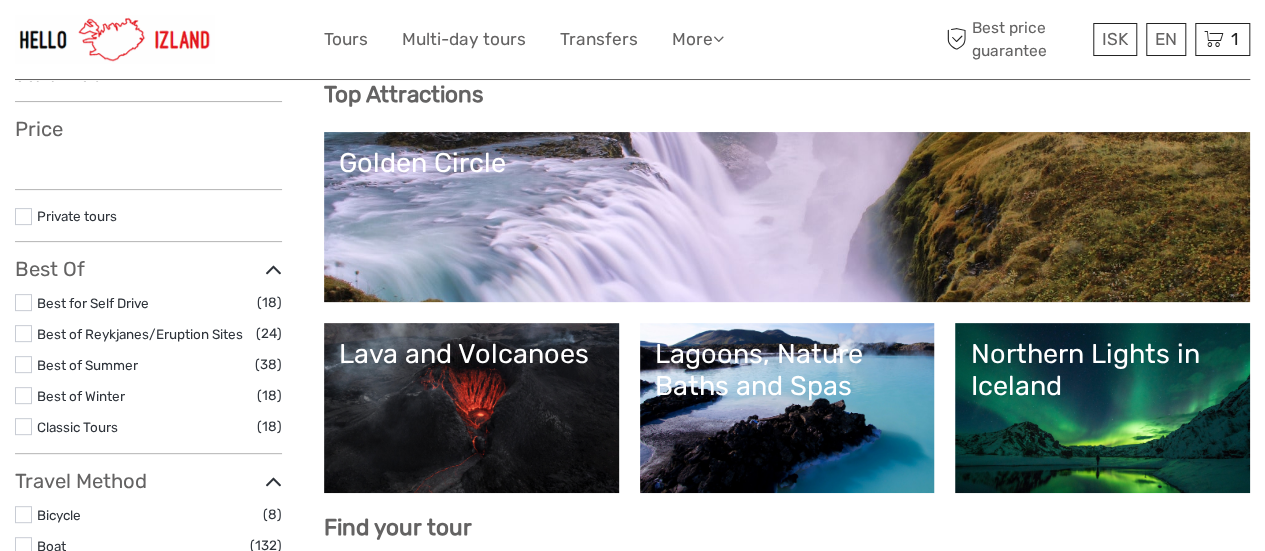 click at bounding box center [23, 302] 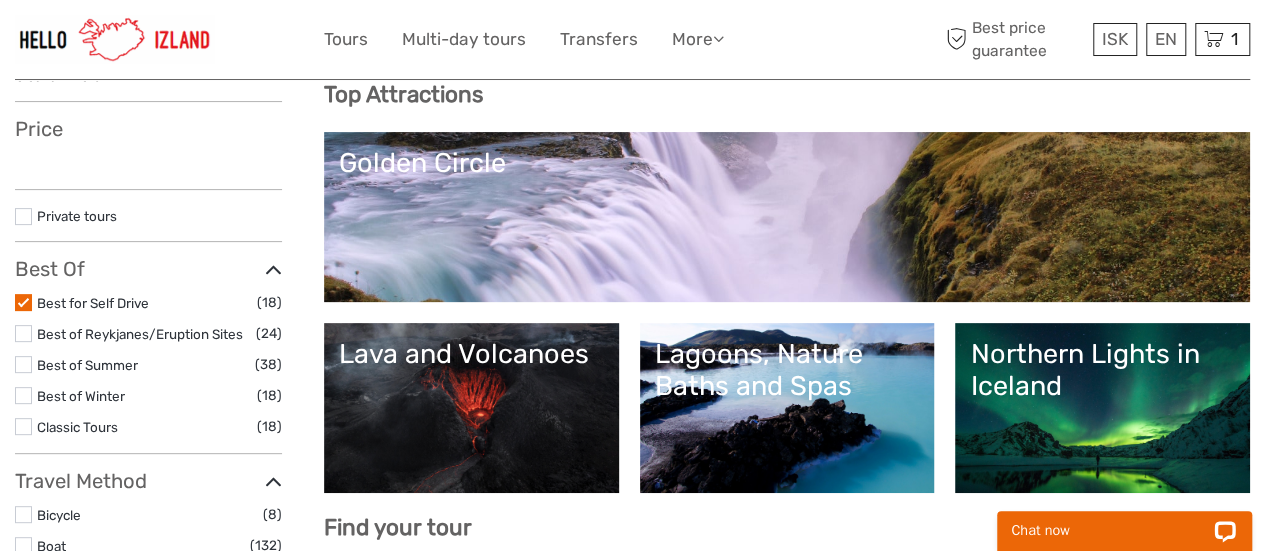scroll, scrollTop: 0, scrollLeft: 0, axis: both 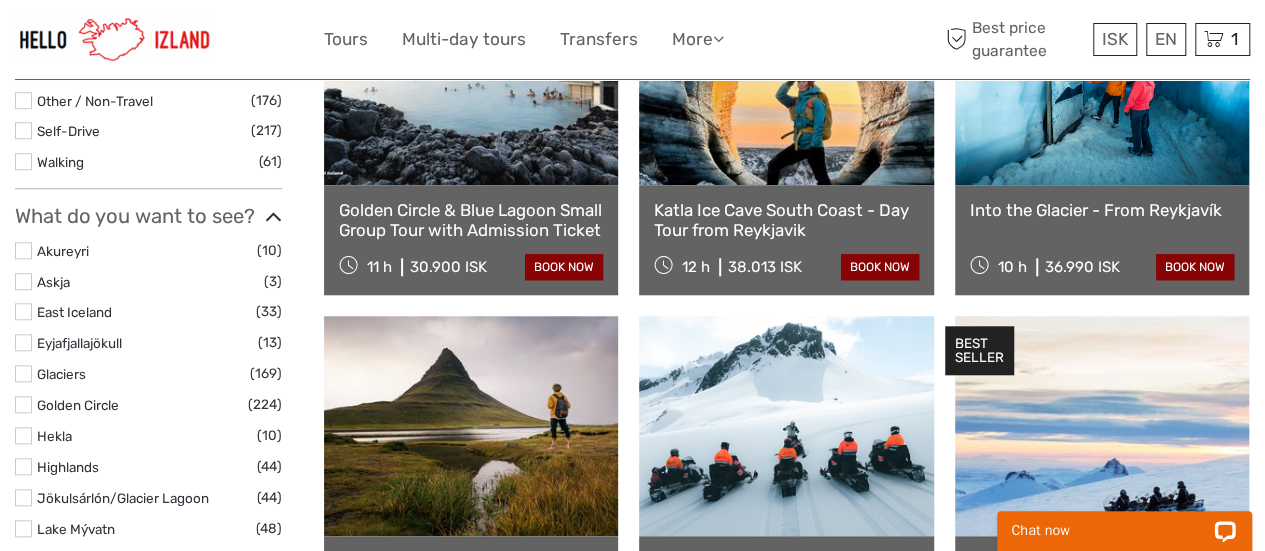 select 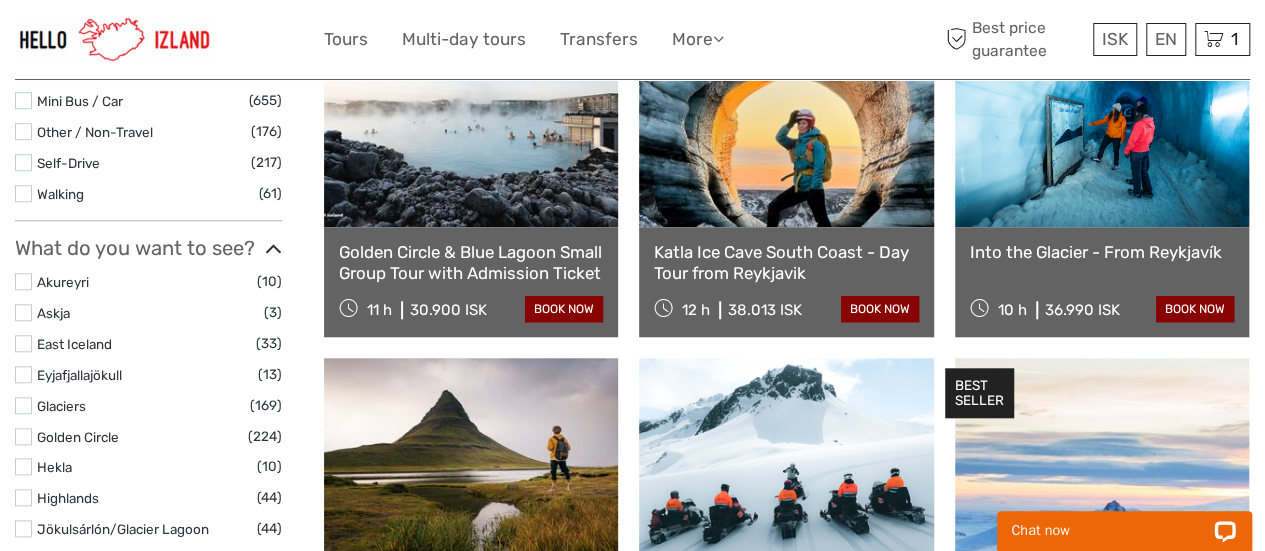 scroll, scrollTop: 631, scrollLeft: 0, axis: vertical 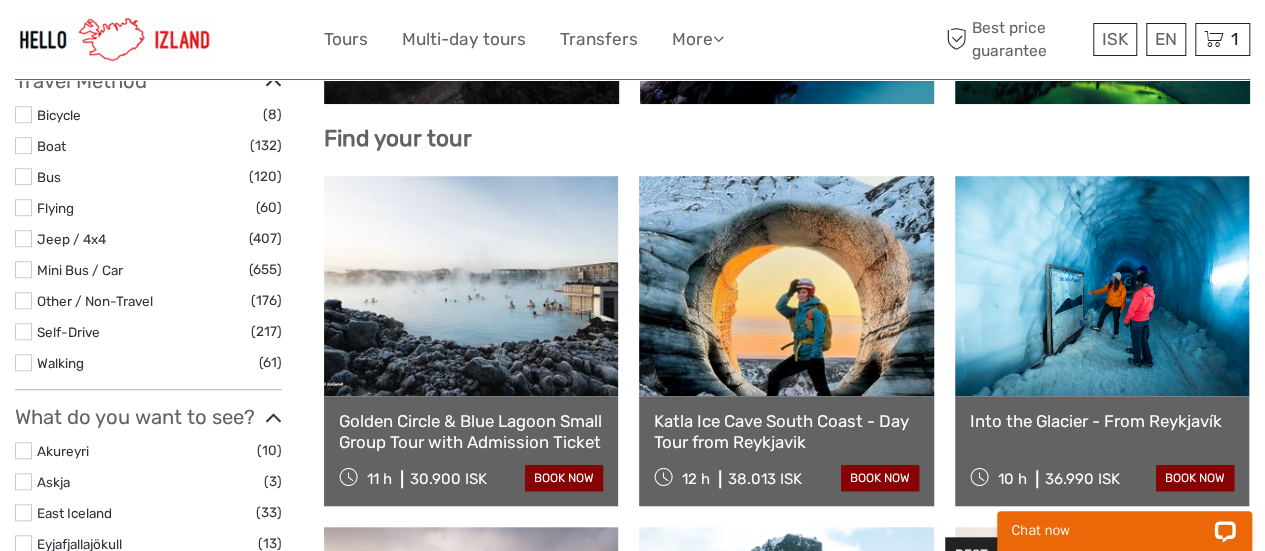 click at bounding box center [23, 331] 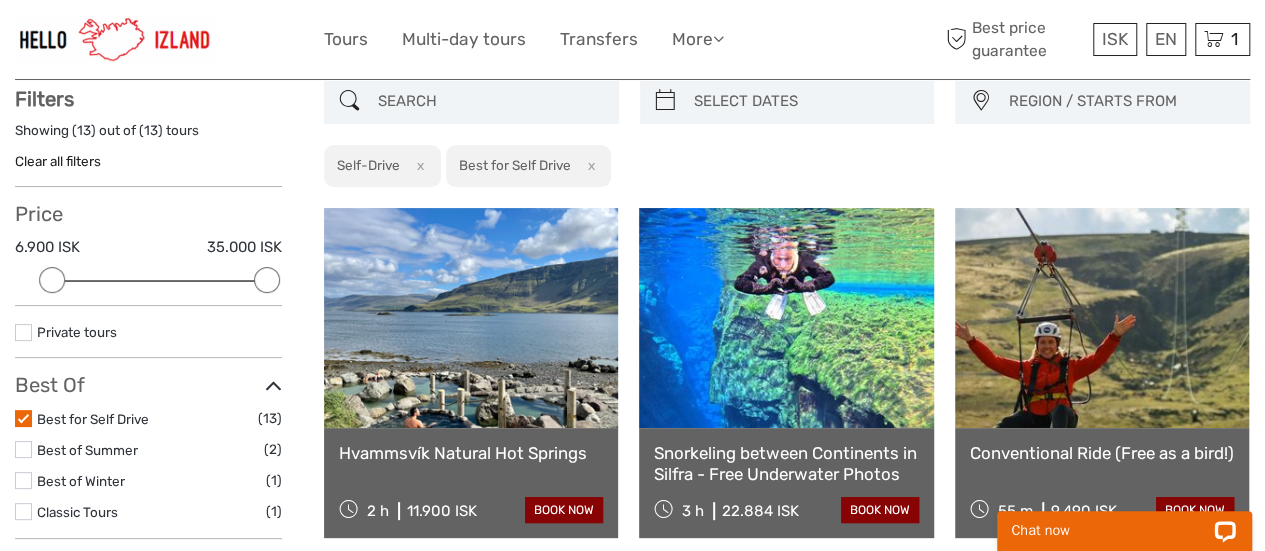 scroll, scrollTop: 113, scrollLeft: 0, axis: vertical 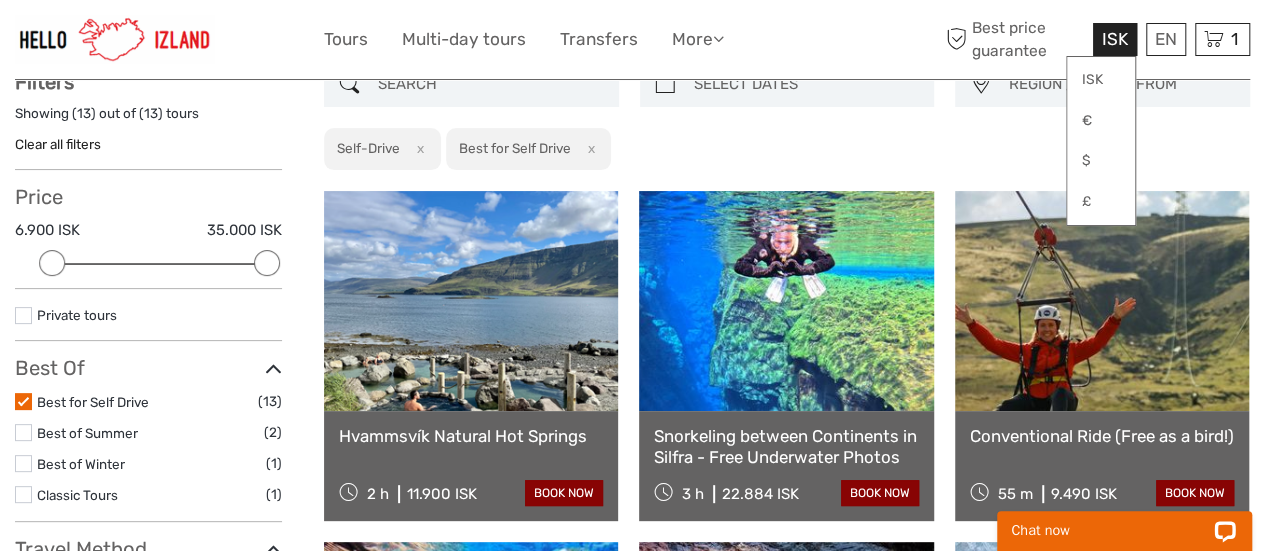 click on "ISK" at bounding box center [1115, 39] 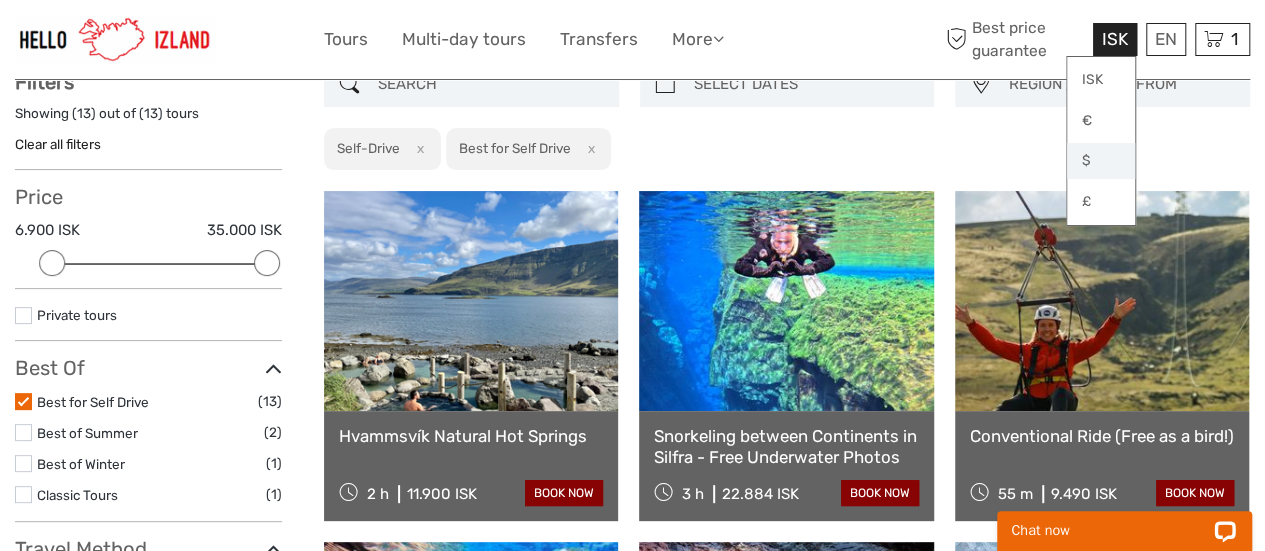 click on "$" at bounding box center [1101, 161] 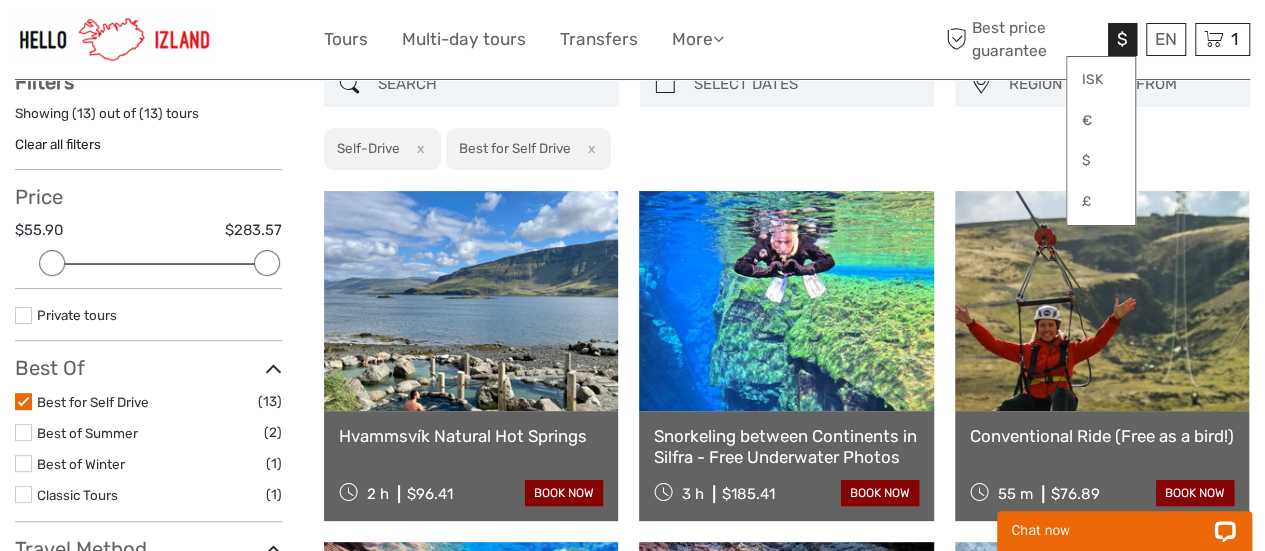 click on "$" at bounding box center (1122, 39) 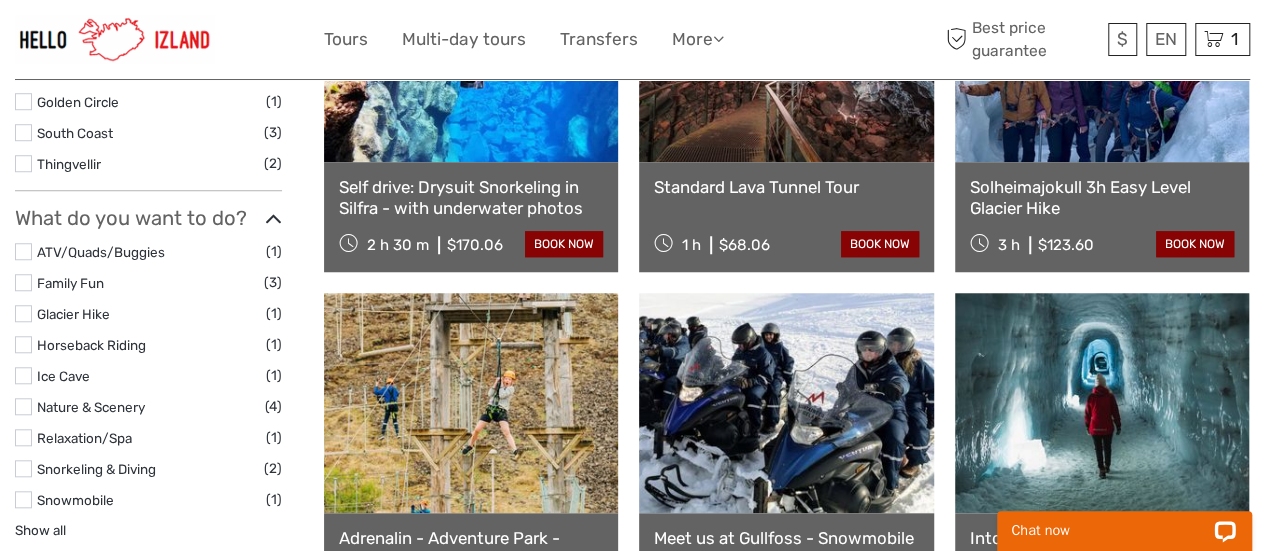 scroll, scrollTop: 932, scrollLeft: 0, axis: vertical 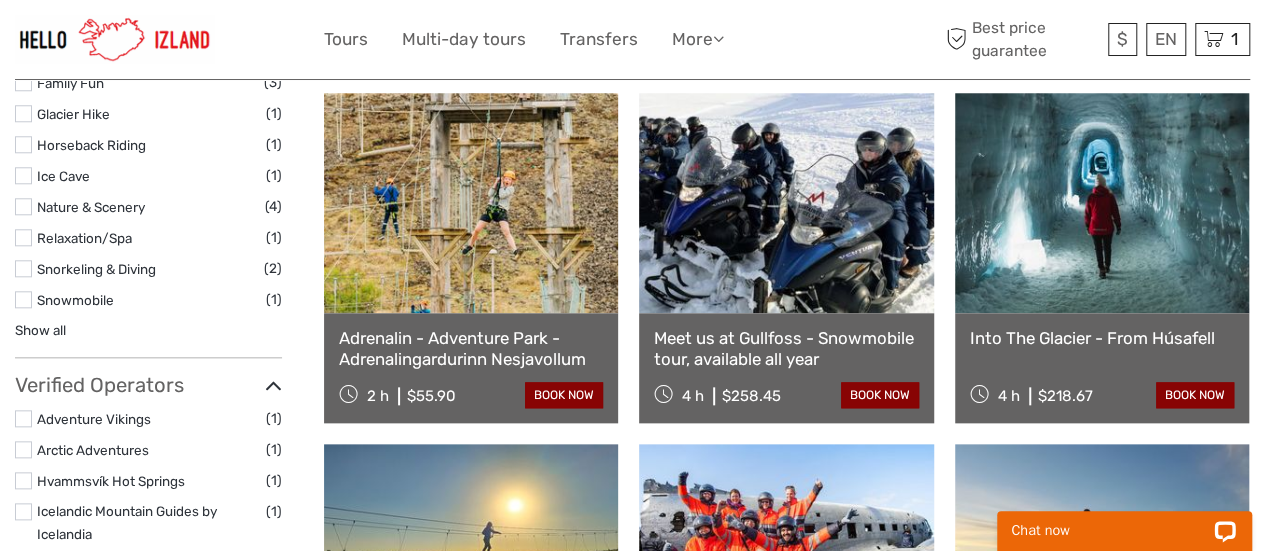 click at bounding box center (1102, 203) 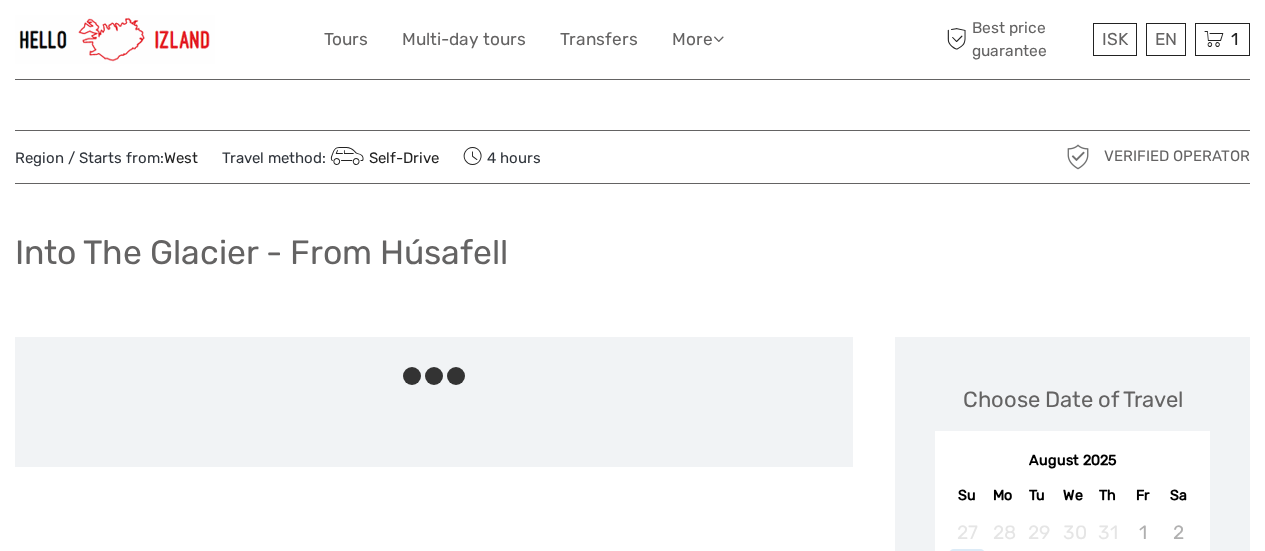 scroll, scrollTop: 0, scrollLeft: 0, axis: both 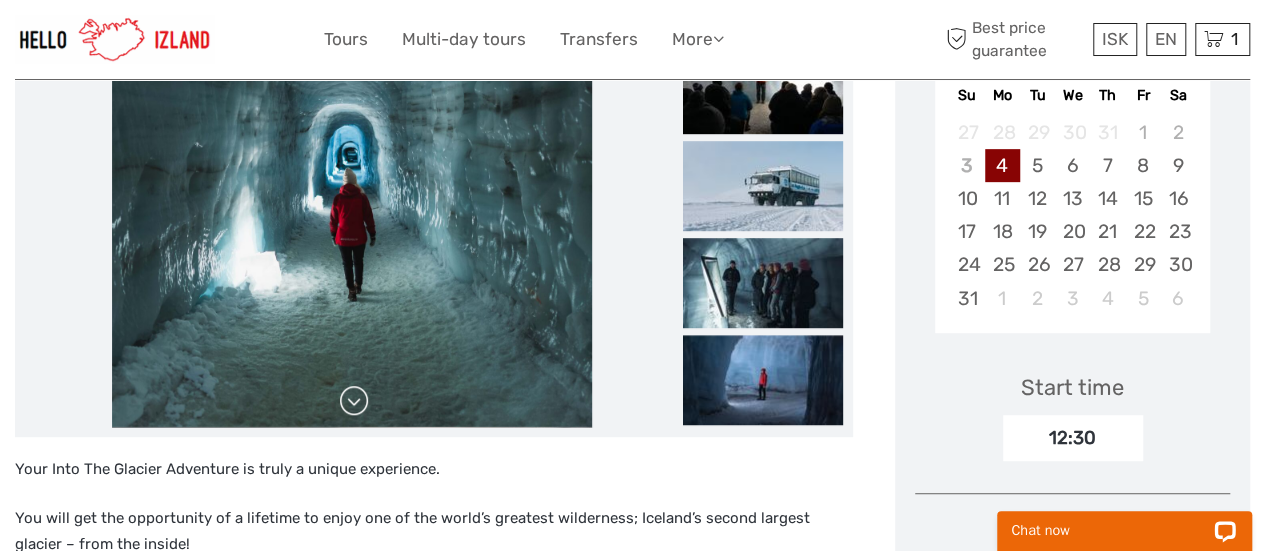 click at bounding box center (354, 401) 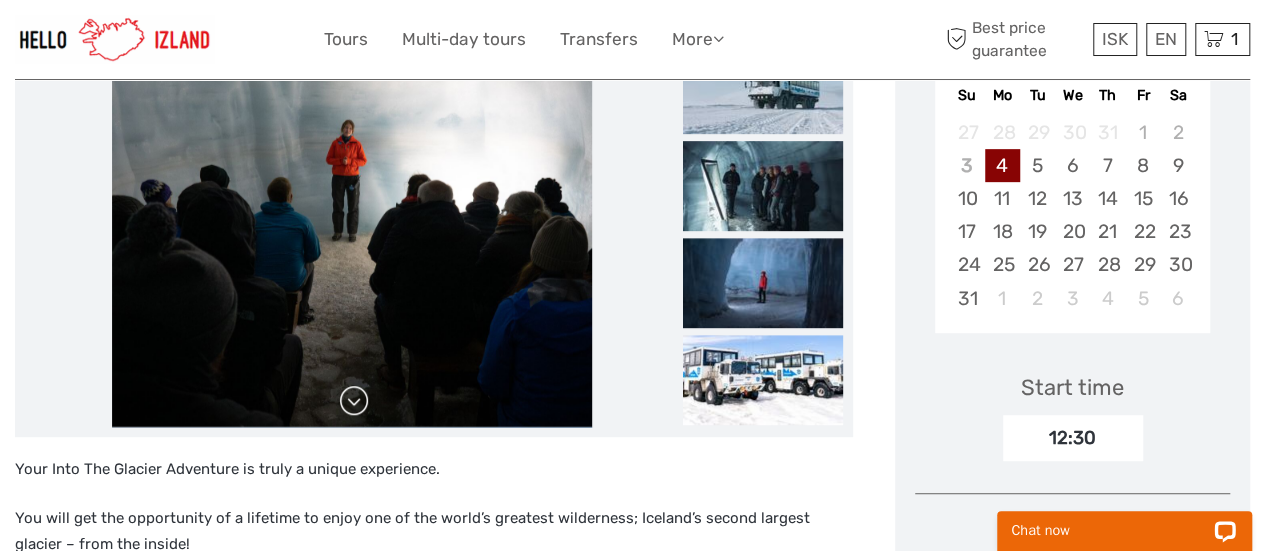 click at bounding box center (354, 401) 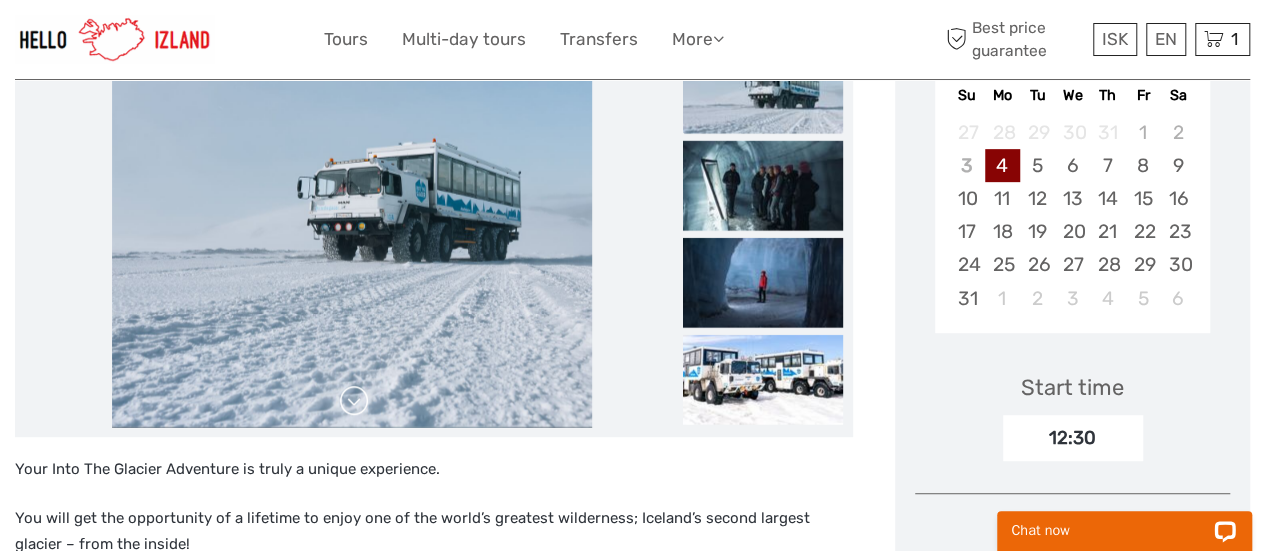 click at bounding box center [354, 401] 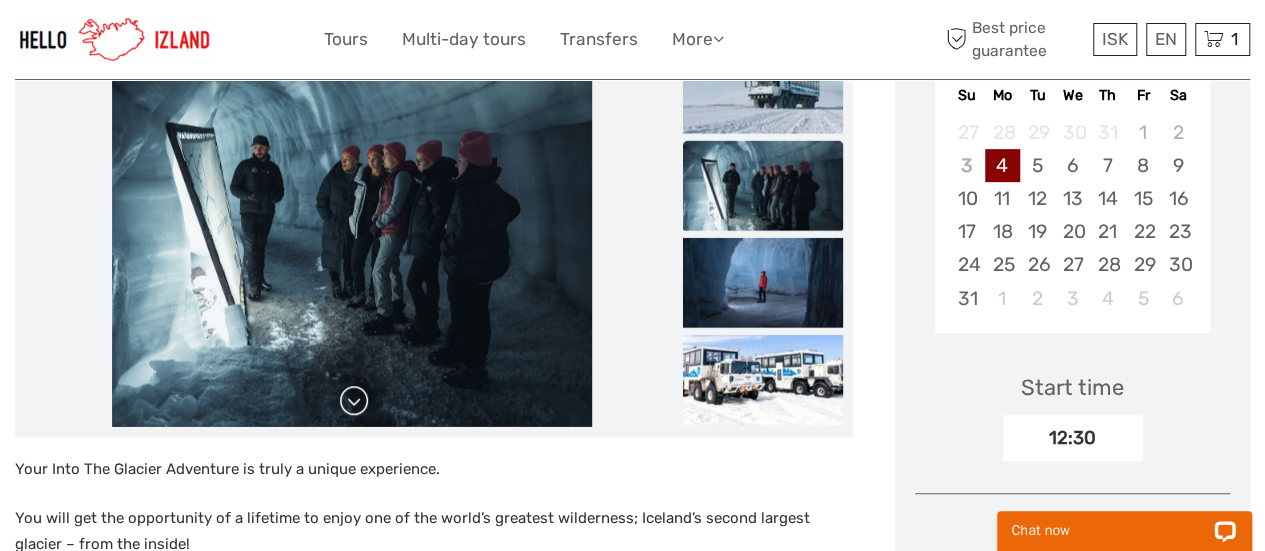 click at bounding box center [354, 401] 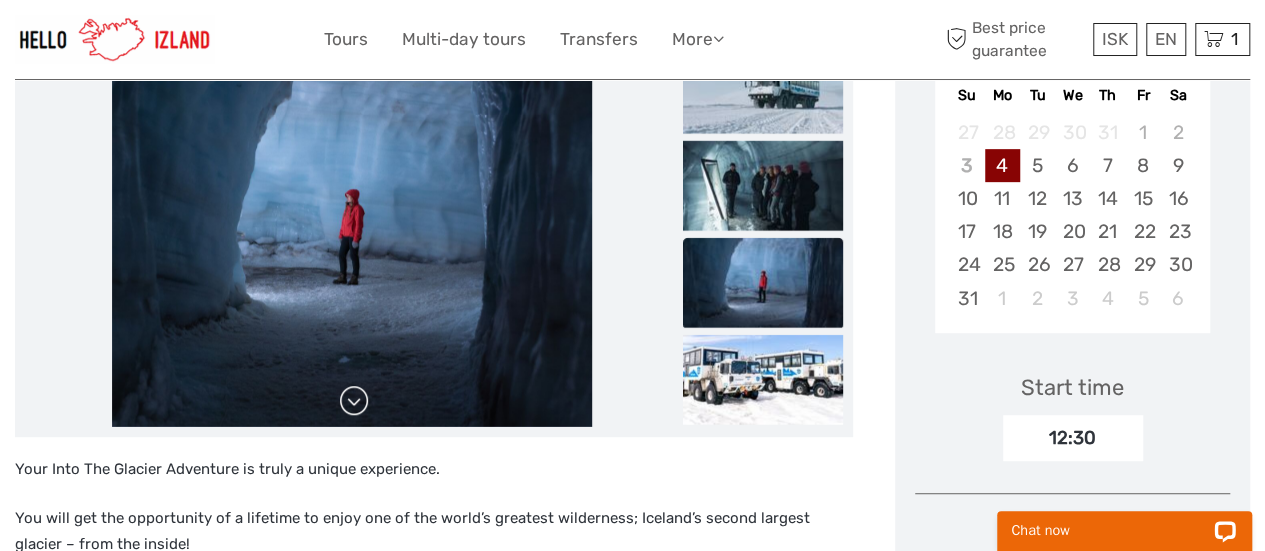 click at bounding box center (354, 401) 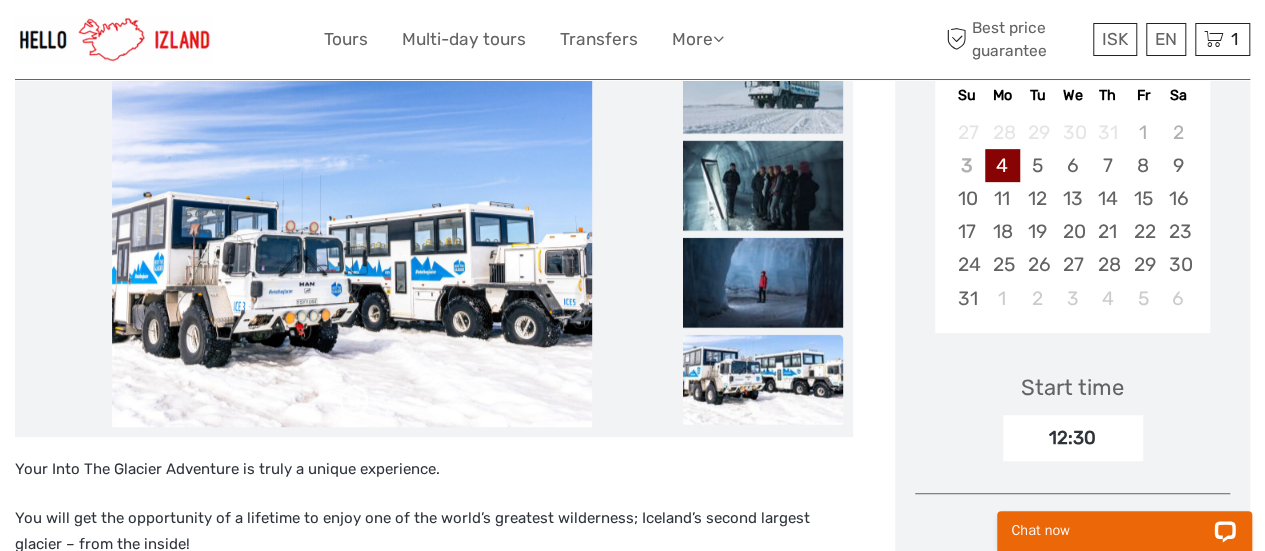 click at bounding box center [354, 401] 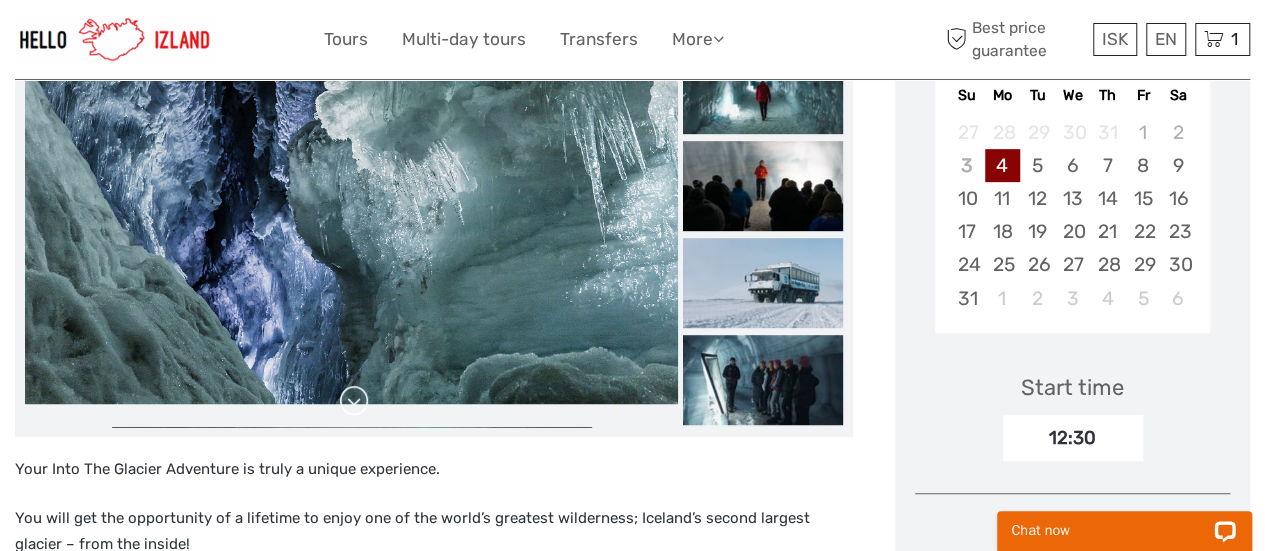 click at bounding box center [354, 401] 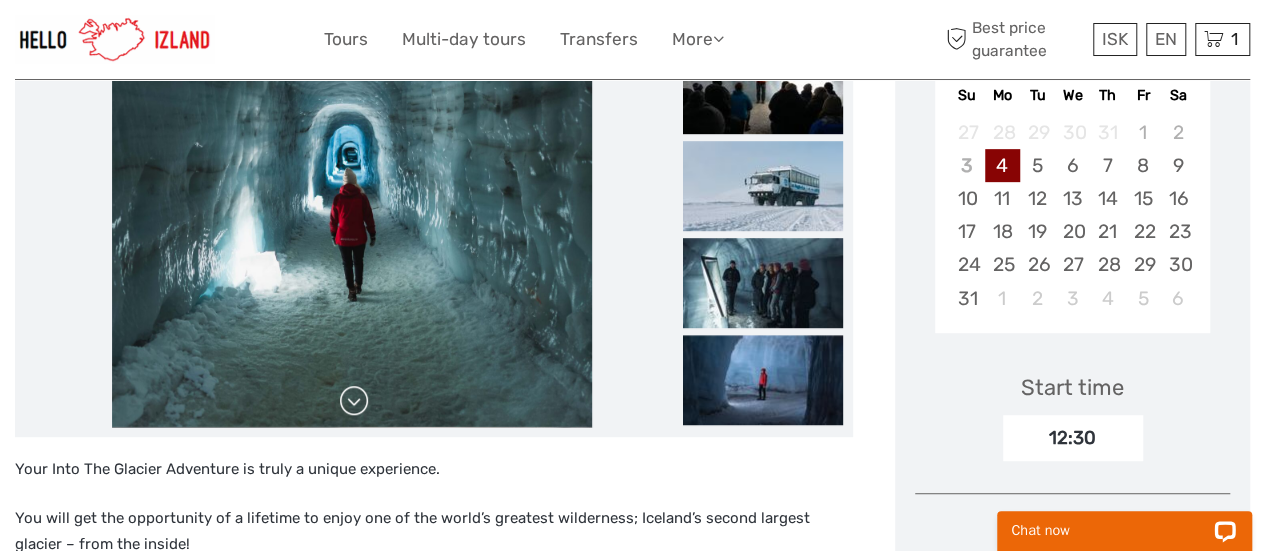 click at bounding box center [354, 401] 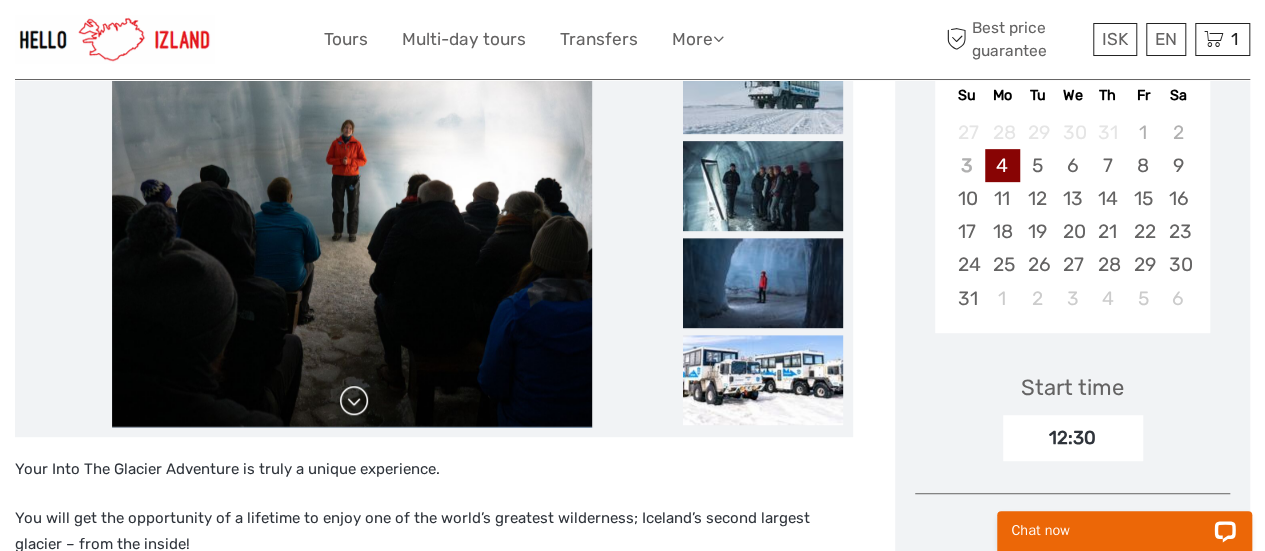 click at bounding box center [354, 401] 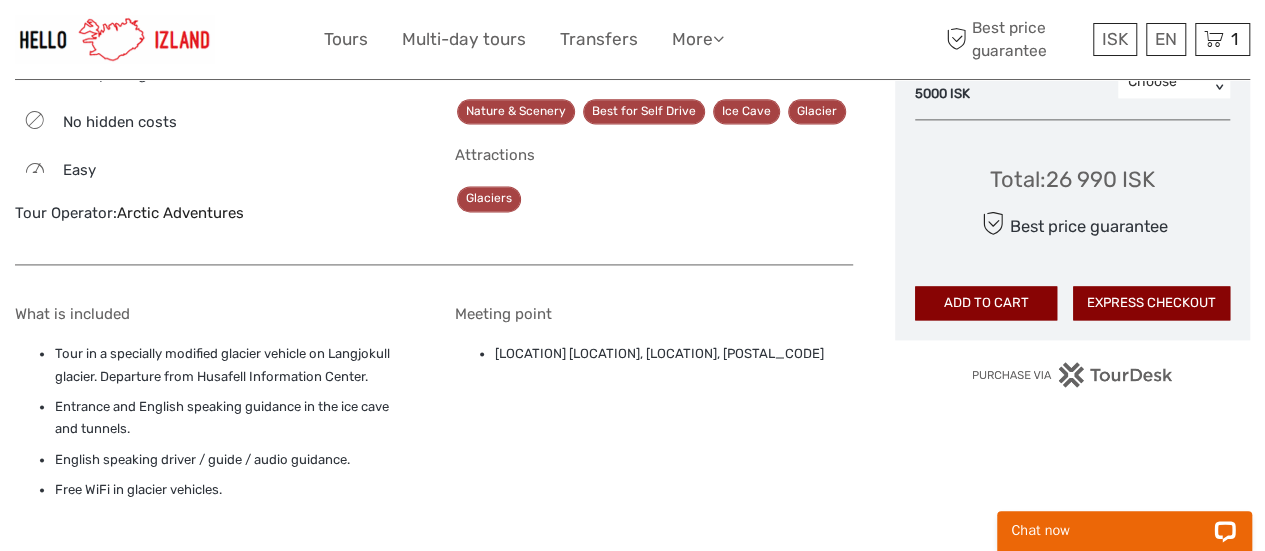scroll, scrollTop: 800, scrollLeft: 0, axis: vertical 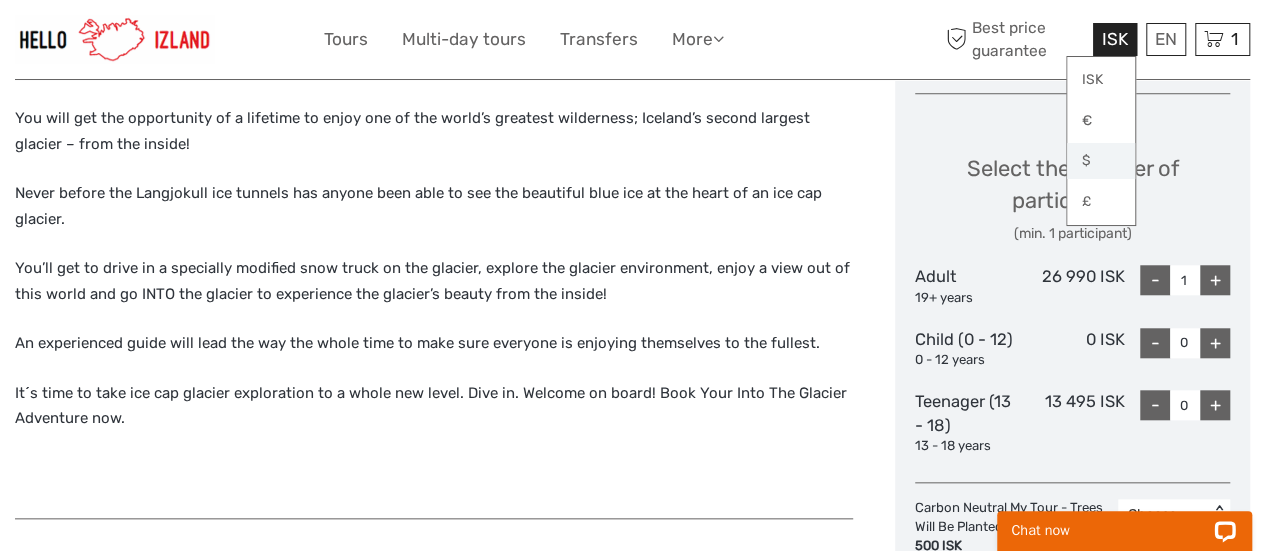 click on "$" at bounding box center [1101, 161] 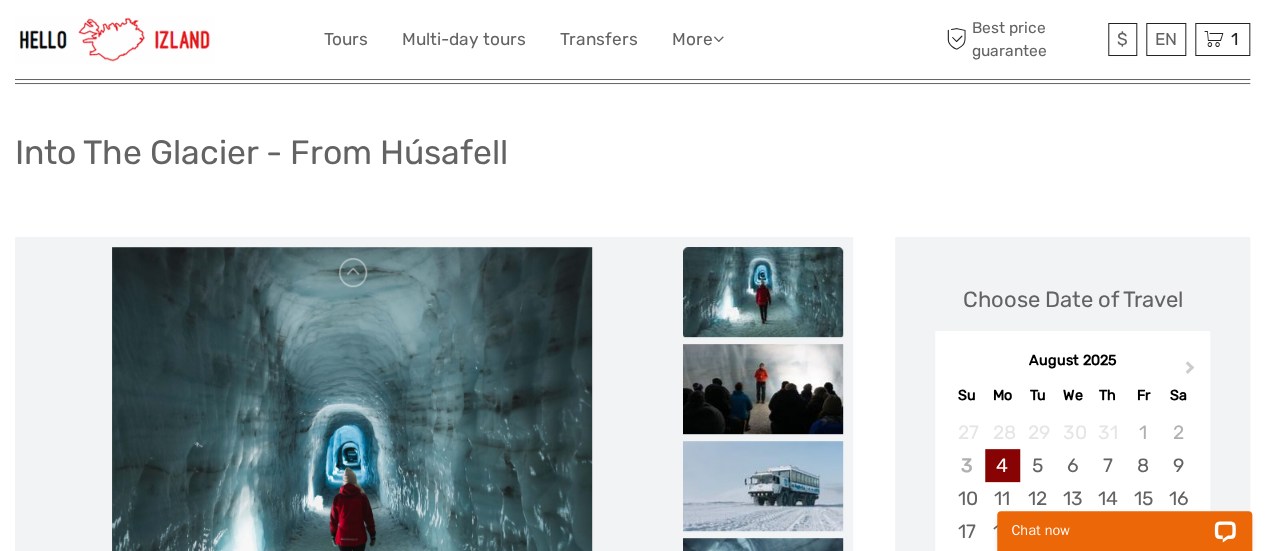 scroll, scrollTop: 0, scrollLeft: 0, axis: both 